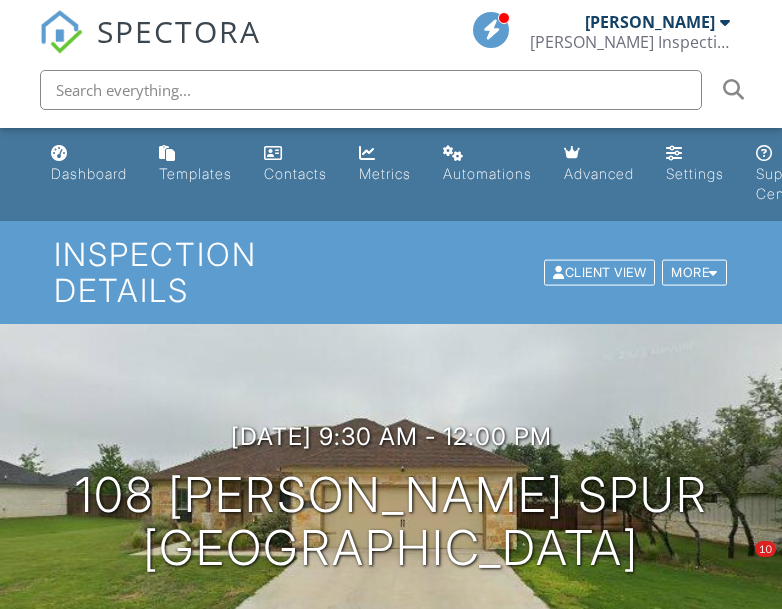scroll, scrollTop: 2400, scrollLeft: 0, axis: vertical 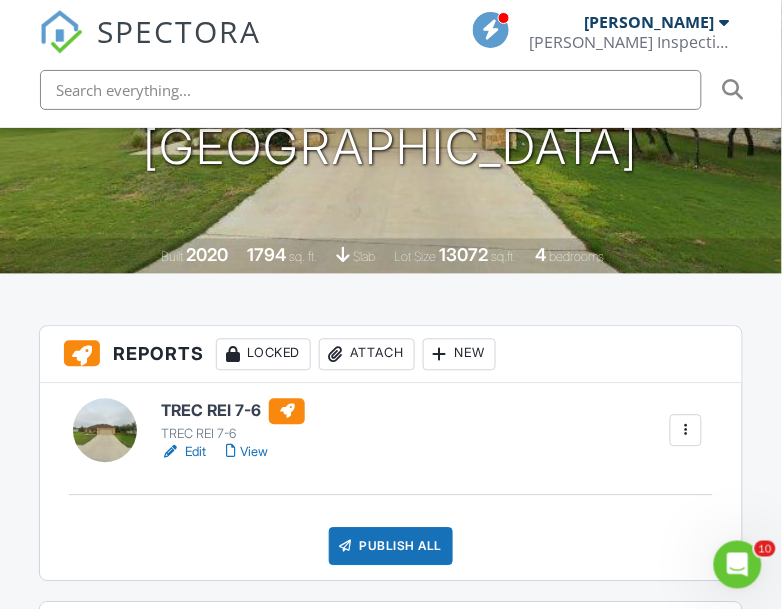 click at bounding box center (686, 431) 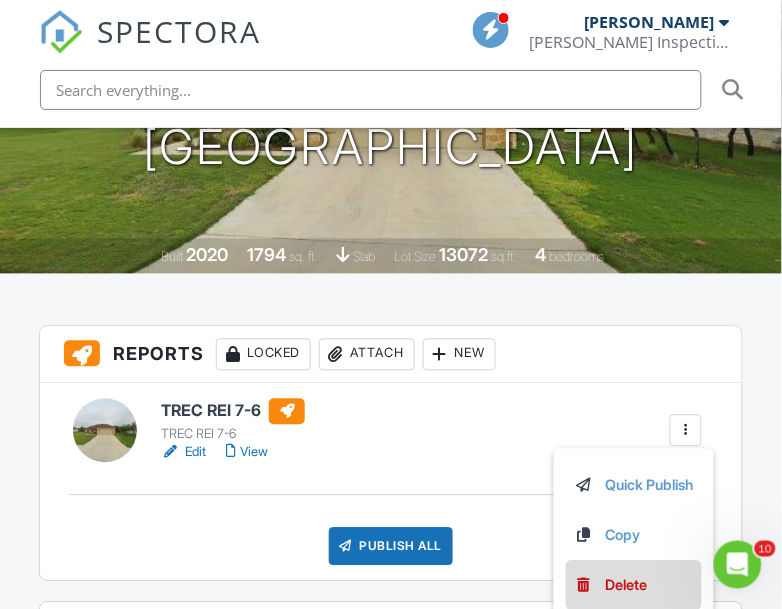 click on "Delete" at bounding box center [627, 586] 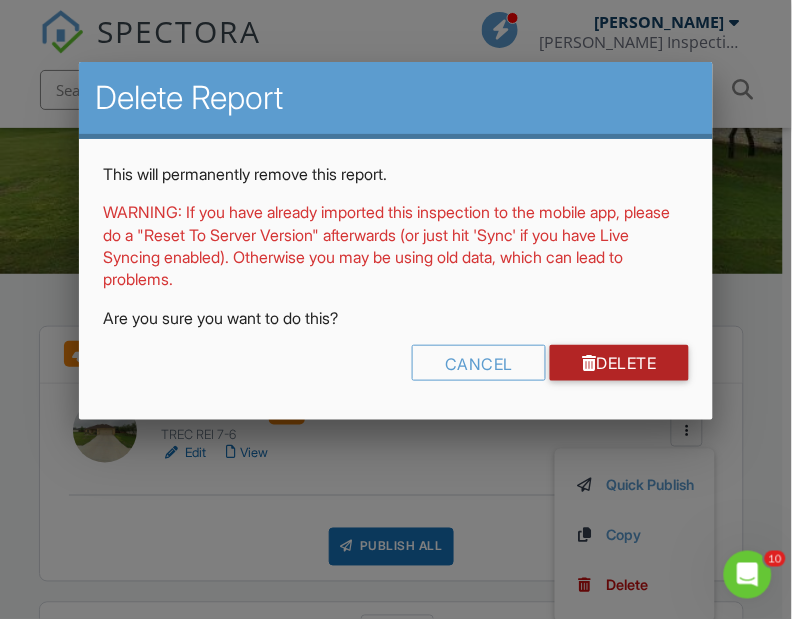 click on "Delete" at bounding box center (619, 363) 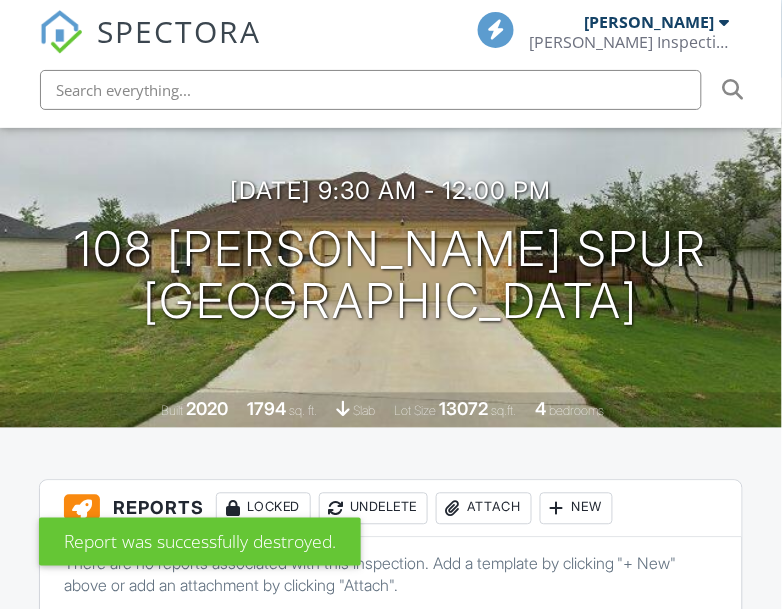 scroll, scrollTop: 466, scrollLeft: 0, axis: vertical 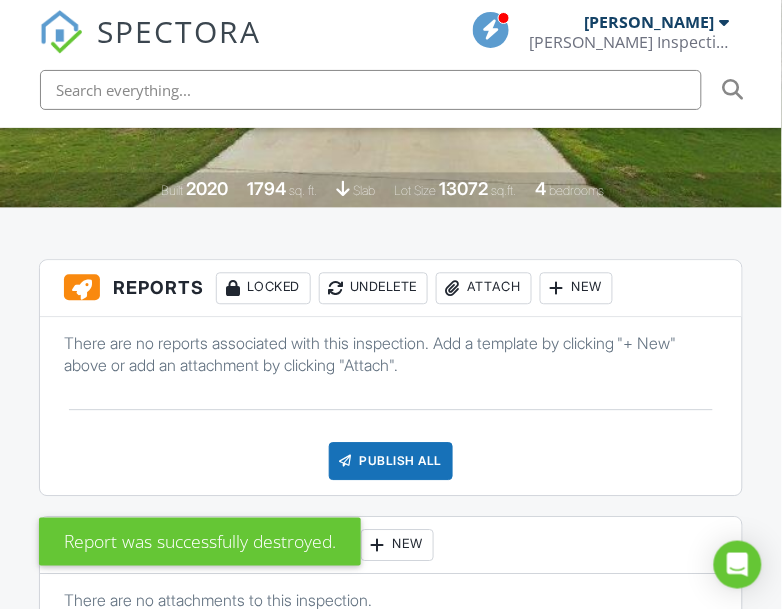 click on "Attach" at bounding box center (484, 289) 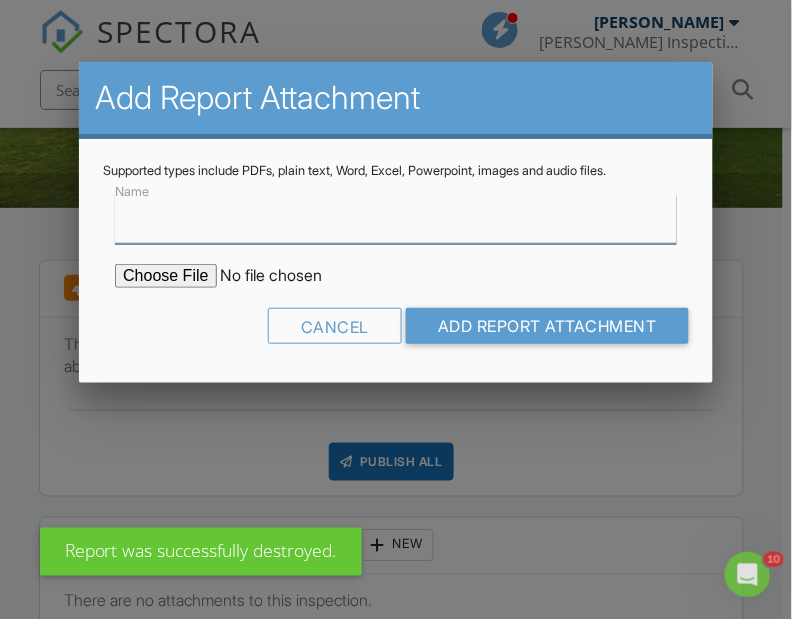 scroll, scrollTop: 0, scrollLeft: 0, axis: both 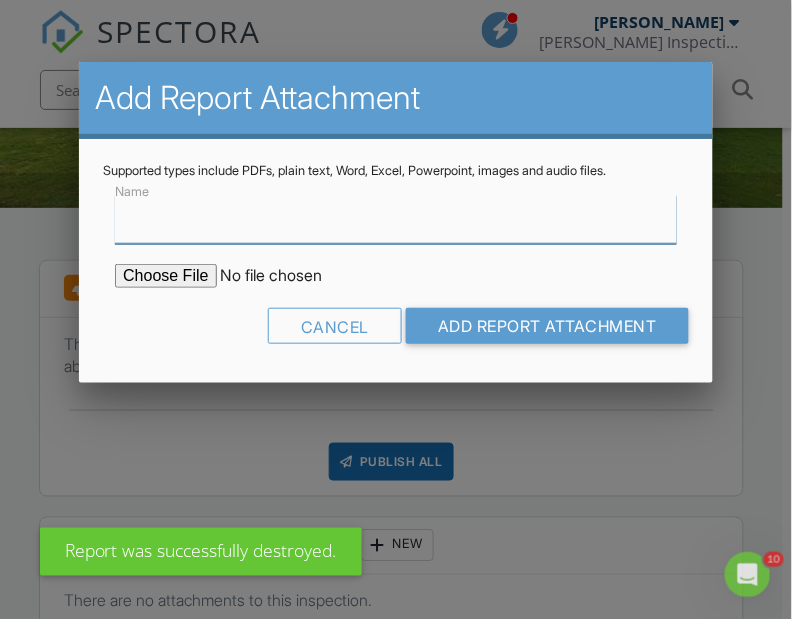 type on "Inspection Report" 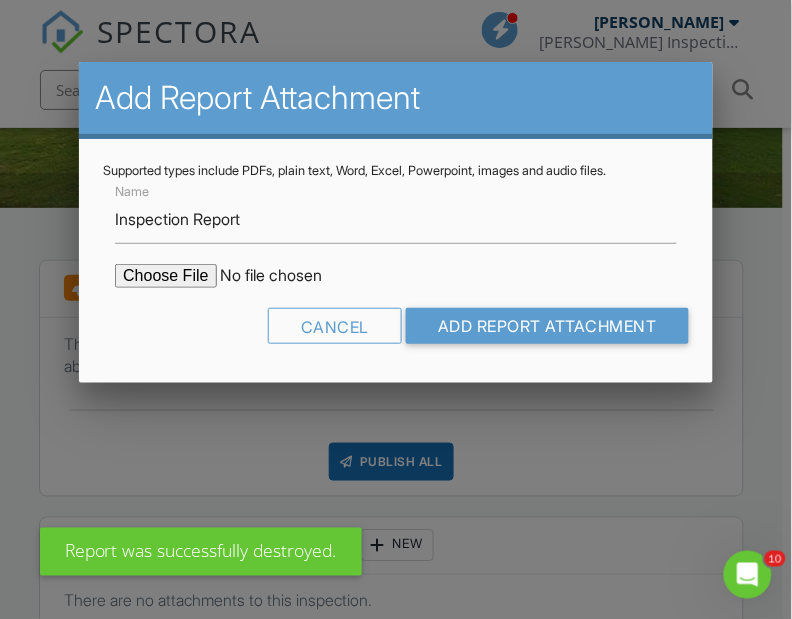 click at bounding box center (285, 276) 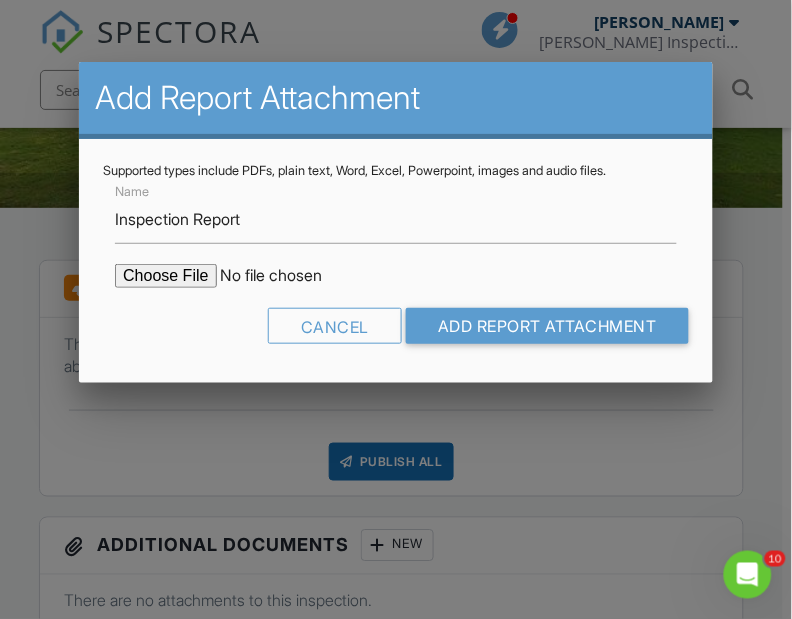 type on "C:\fakepath\108 Avery Spur.pdf" 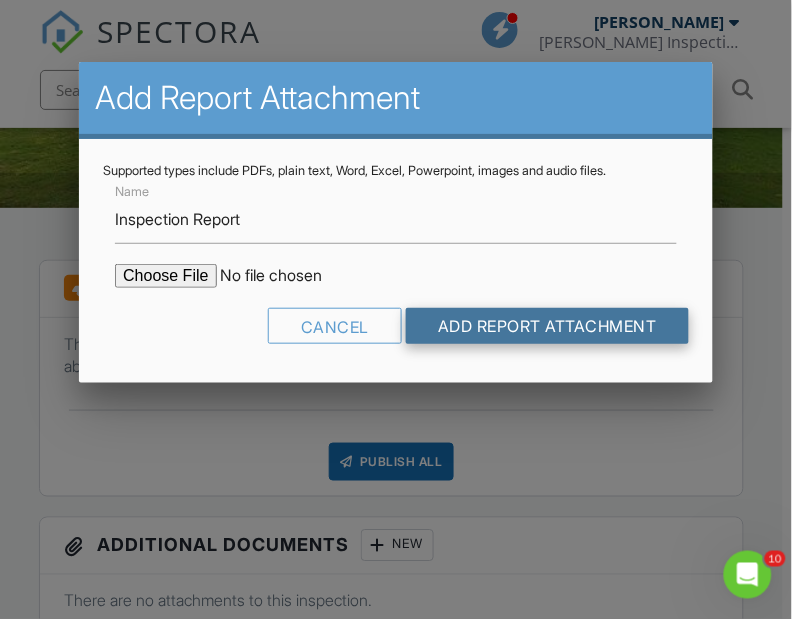 click on "Add Report Attachment" at bounding box center (547, 326) 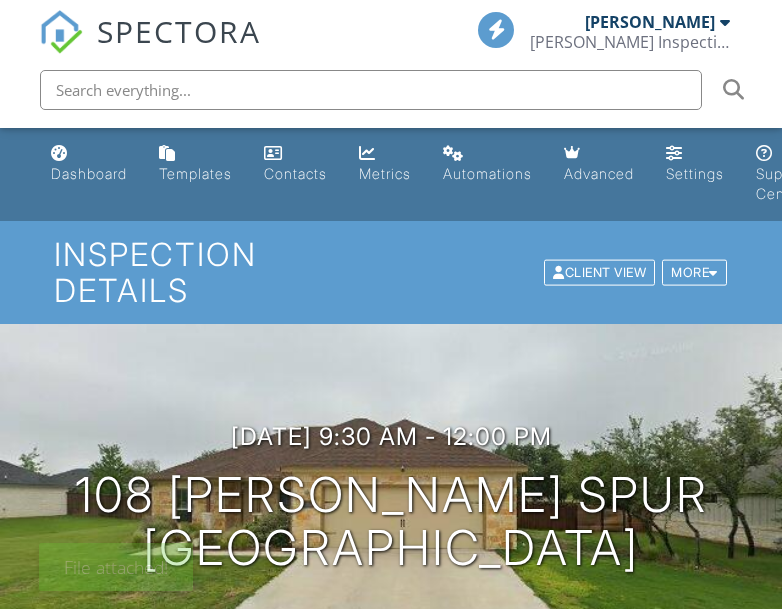 scroll, scrollTop: 0, scrollLeft: 0, axis: both 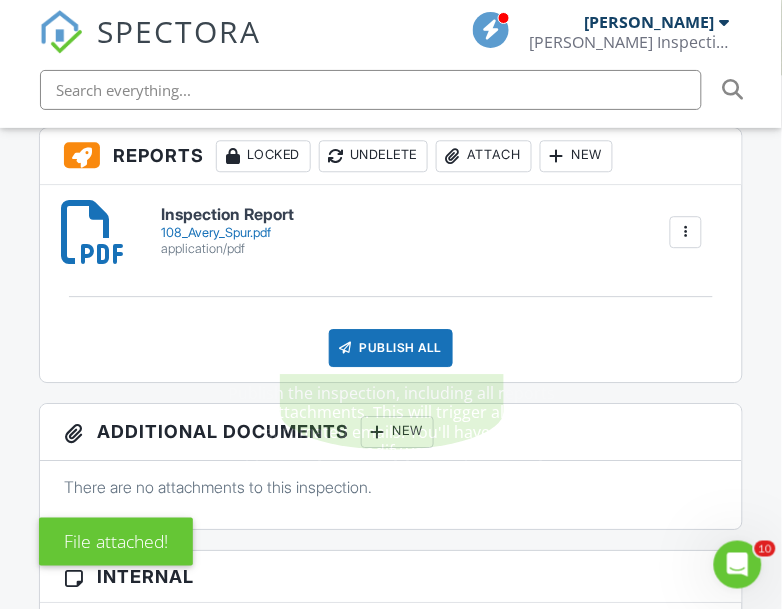 click on "Publish All" at bounding box center (391, 348) 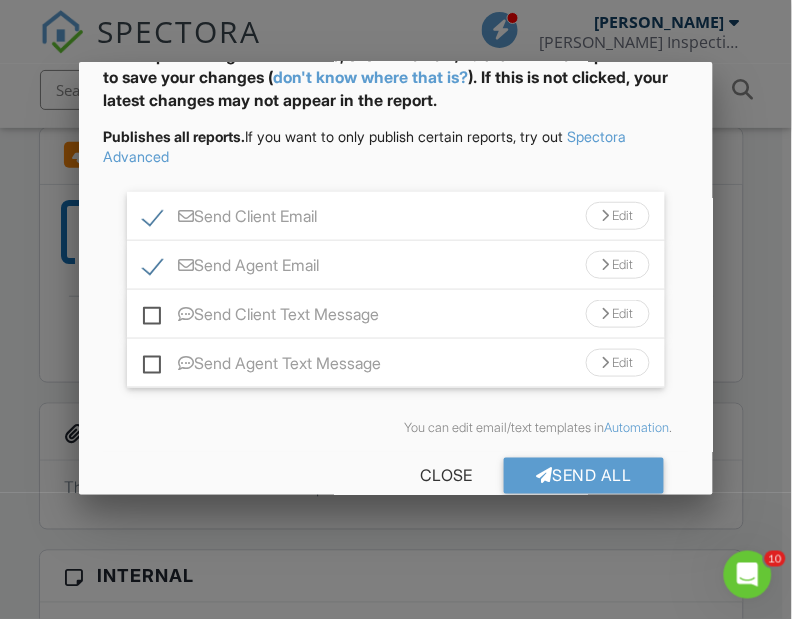 scroll, scrollTop: 154, scrollLeft: 0, axis: vertical 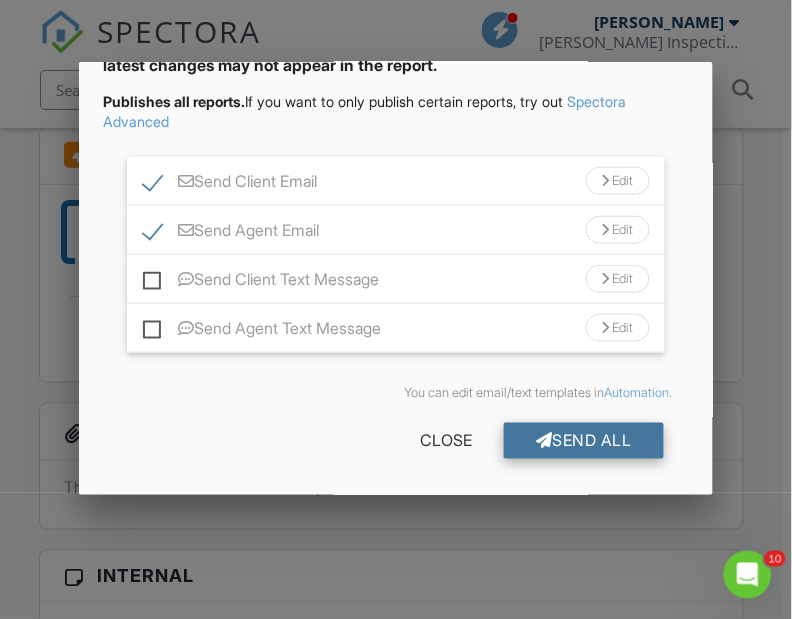 click on "Send All" at bounding box center [584, 441] 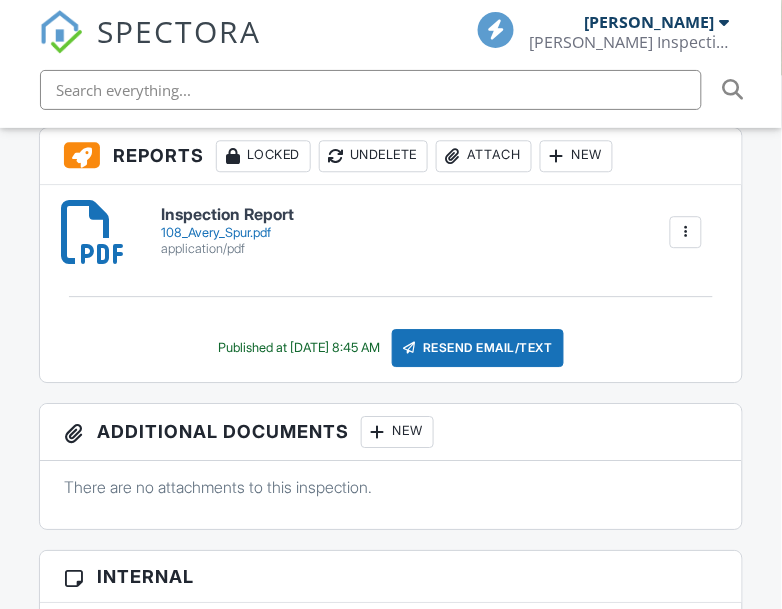 scroll, scrollTop: 599, scrollLeft: 0, axis: vertical 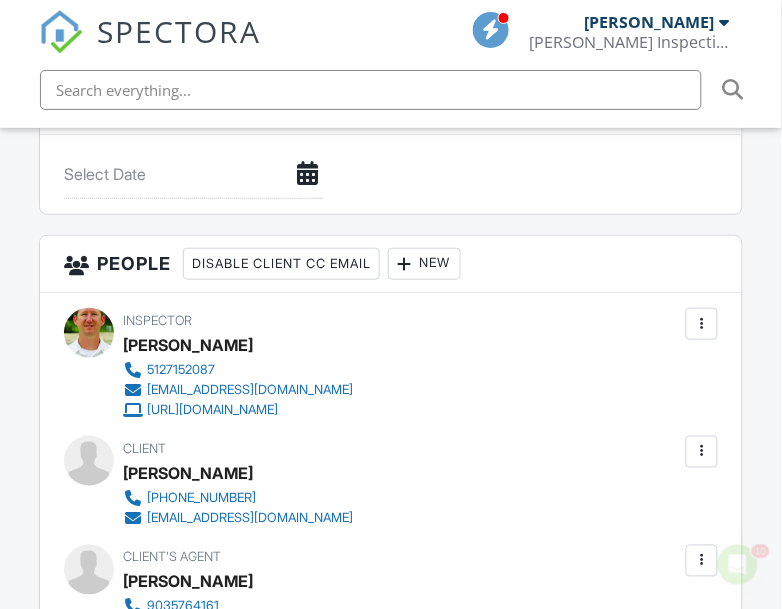 click at bounding box center [61, 32] 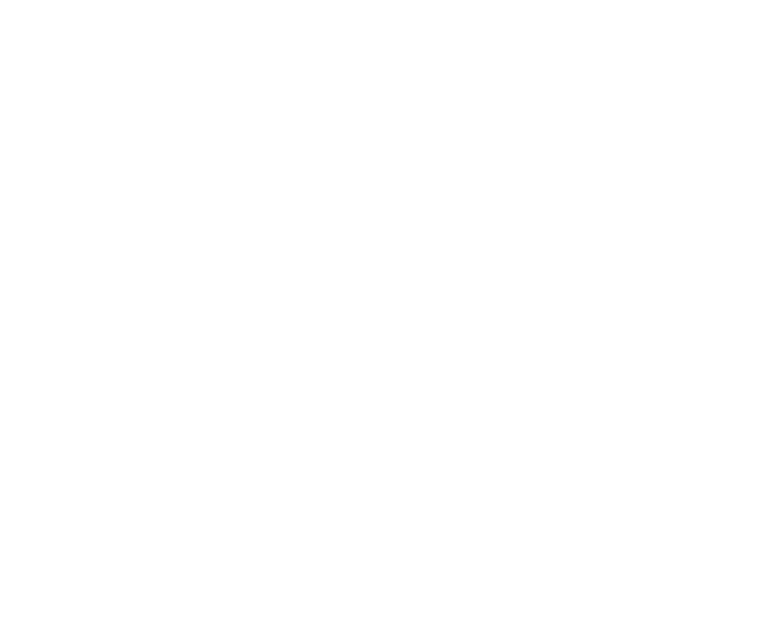 scroll, scrollTop: 0, scrollLeft: 0, axis: both 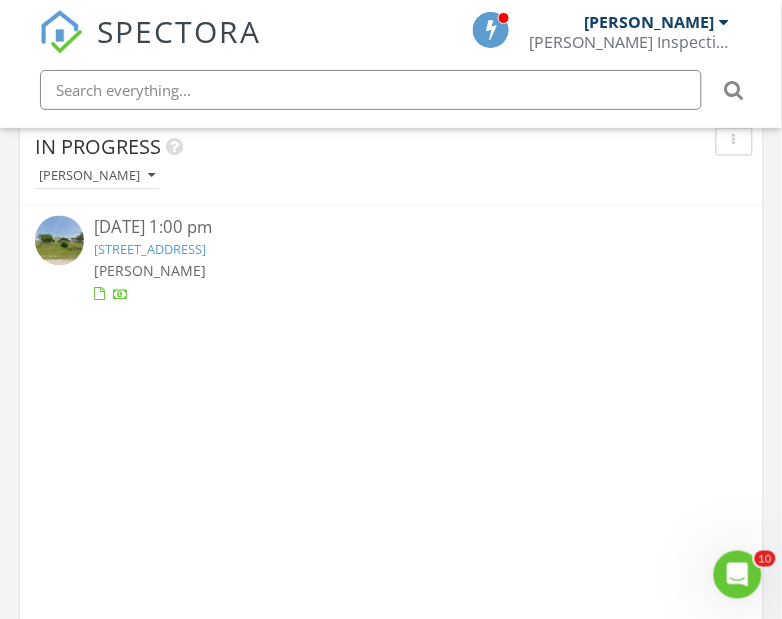 click on "[STREET_ADDRESS]" at bounding box center (150, 250) 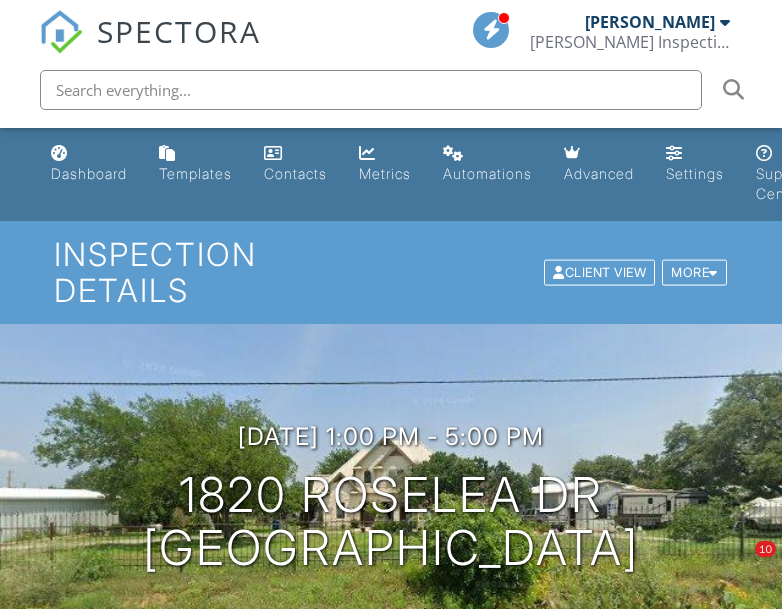 scroll, scrollTop: 0, scrollLeft: 0, axis: both 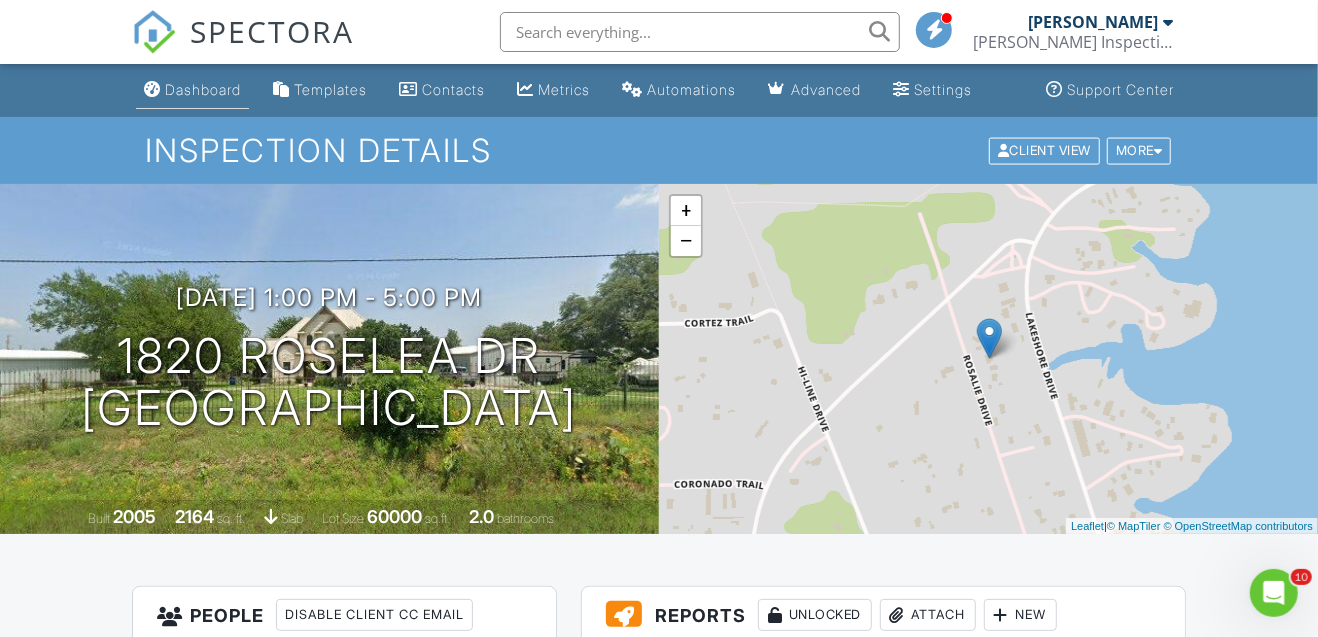 click on "Dashboard" at bounding box center [192, 90] 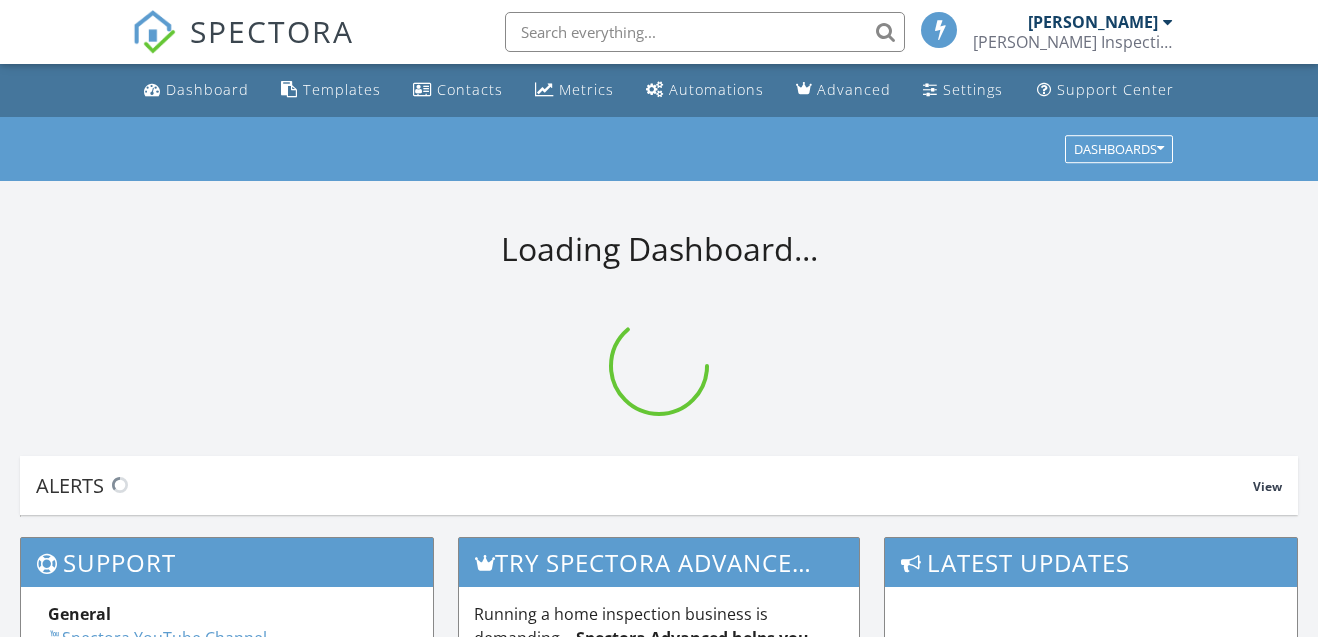 scroll, scrollTop: 0, scrollLeft: 0, axis: both 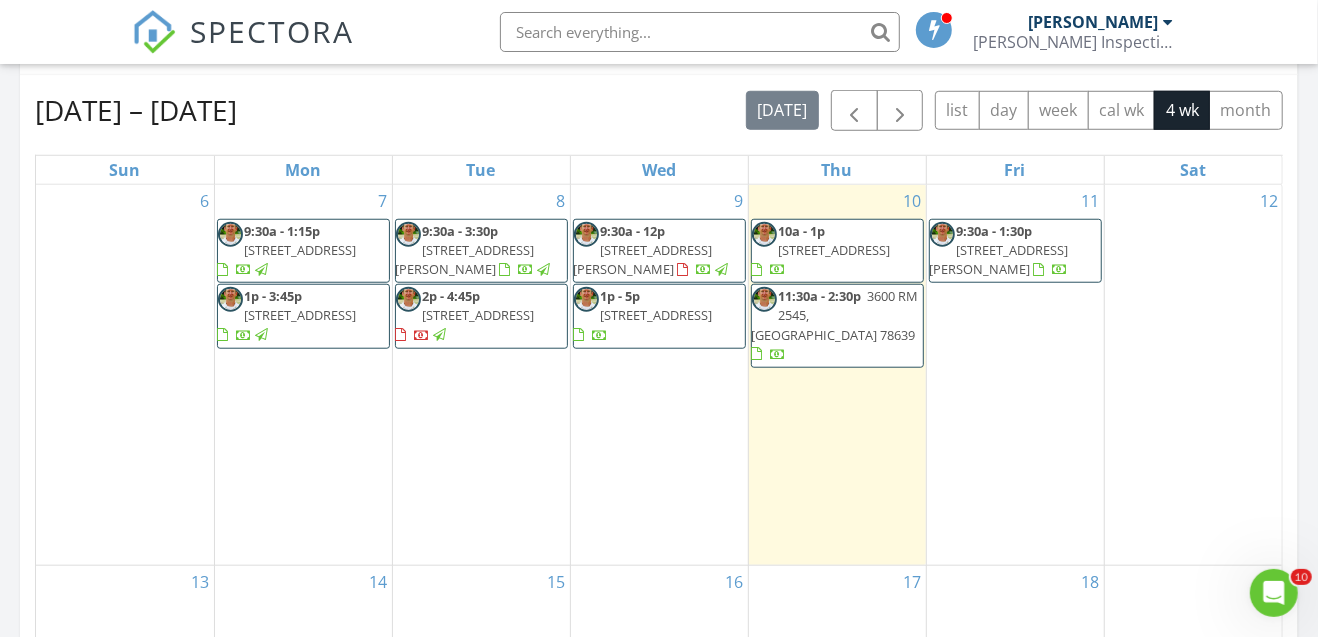 click on "11
9:30a - 1:30p
132 Glen Oaks Dr, Sunrise Beach Village 78643" at bounding box center [1015, 375] 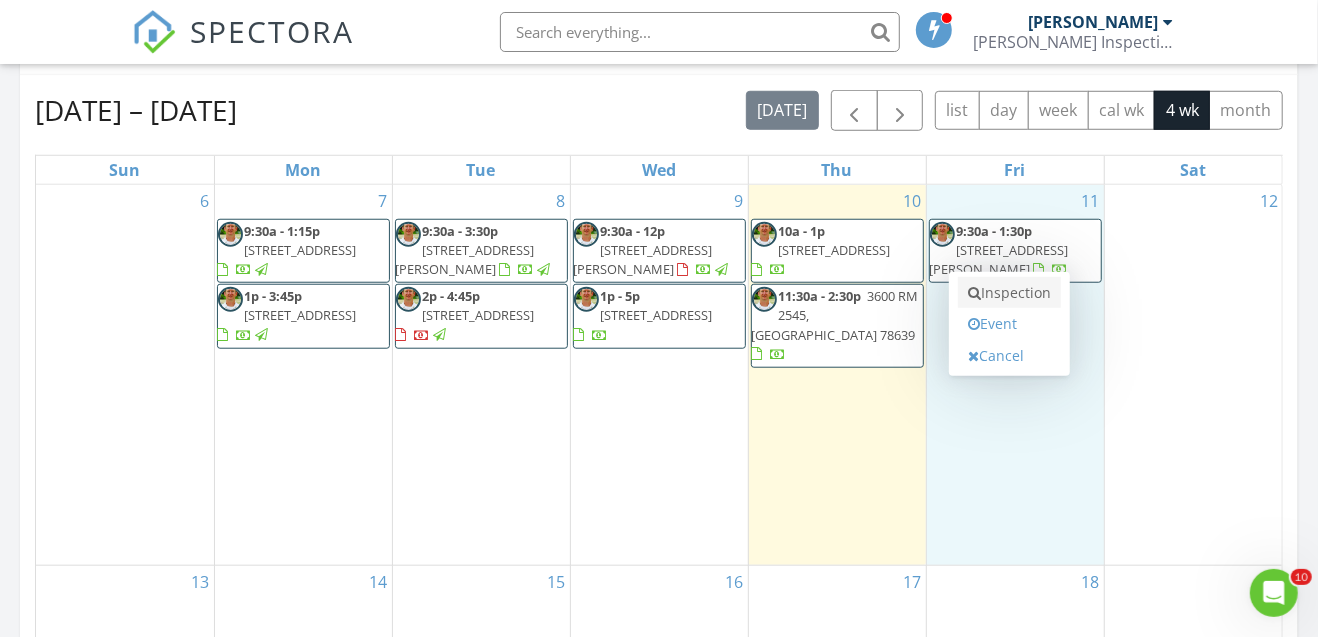 click on "Inspection" at bounding box center [1009, 293] 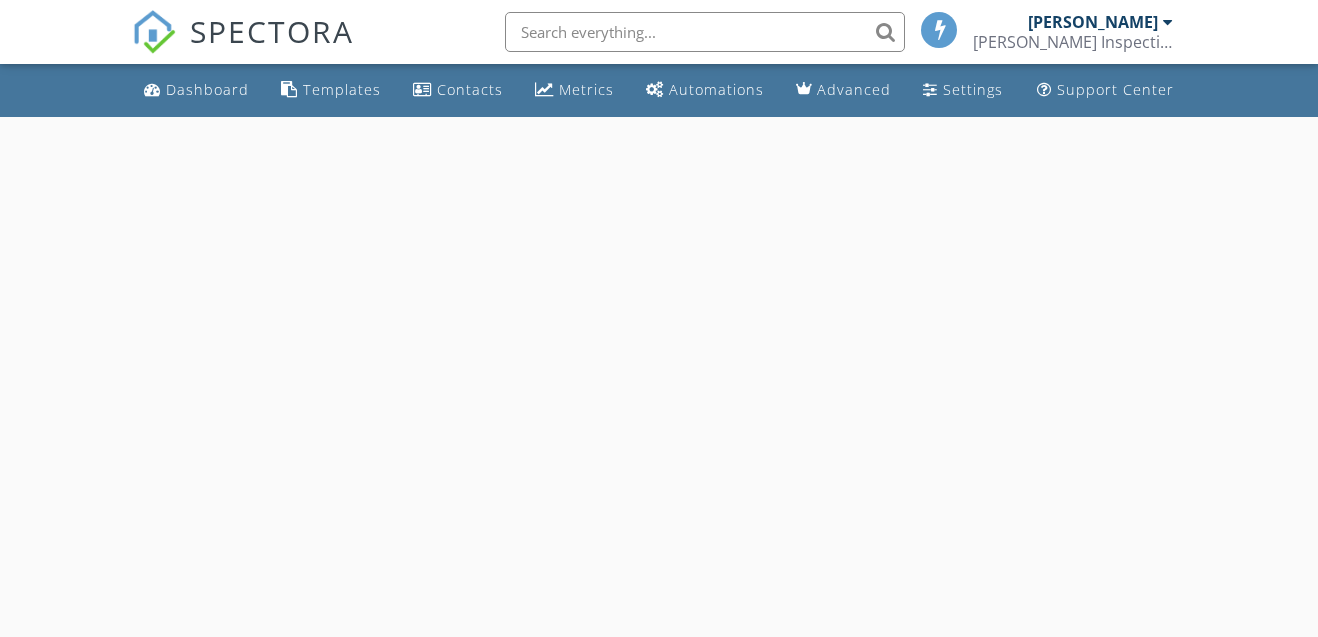 scroll, scrollTop: 0, scrollLeft: 0, axis: both 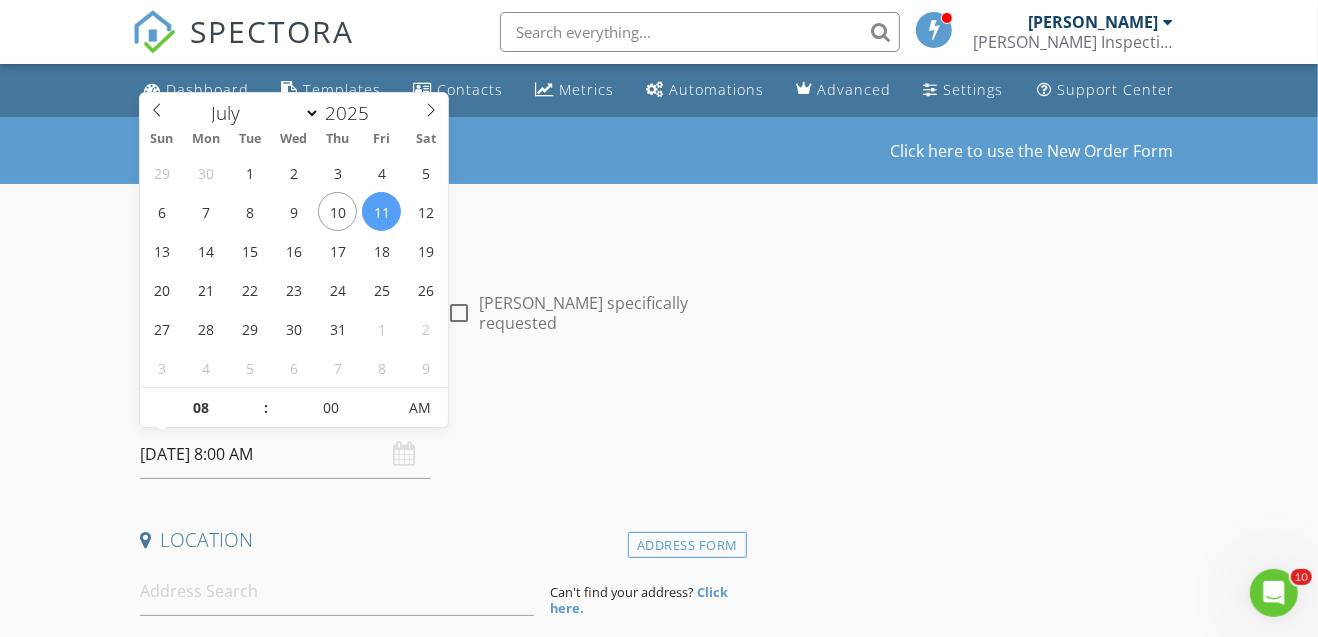 click on "07/11/2025 8:00 AM" at bounding box center [286, 454] 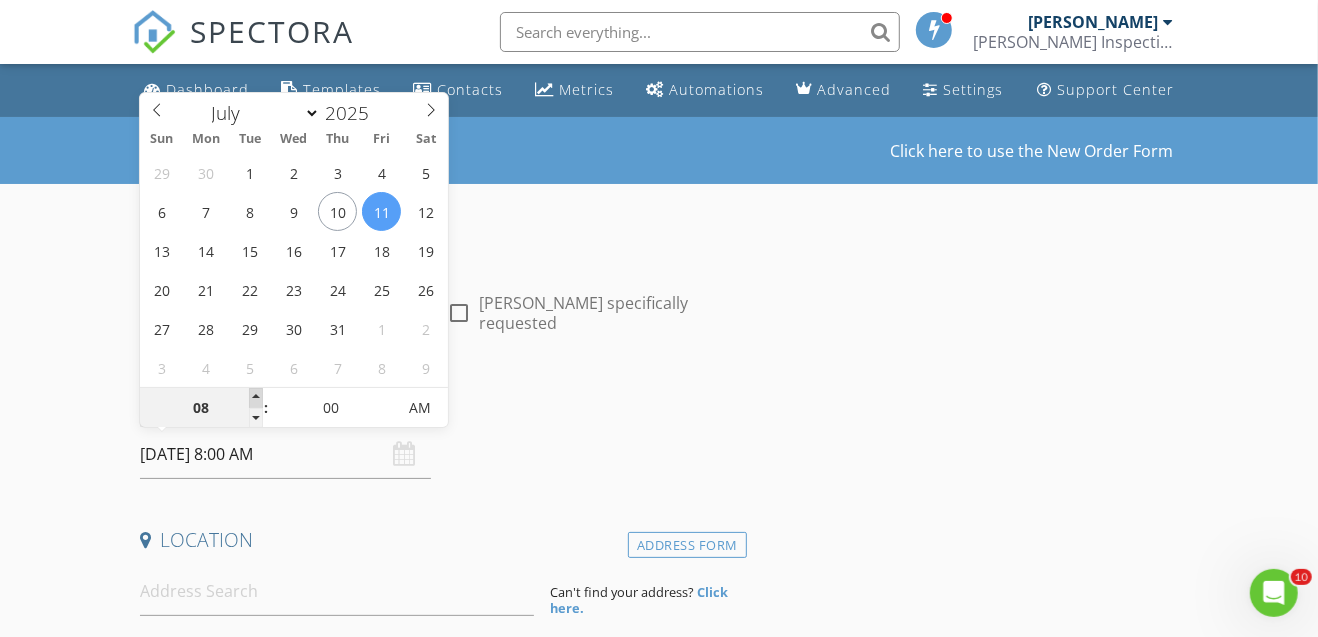 type on "09" 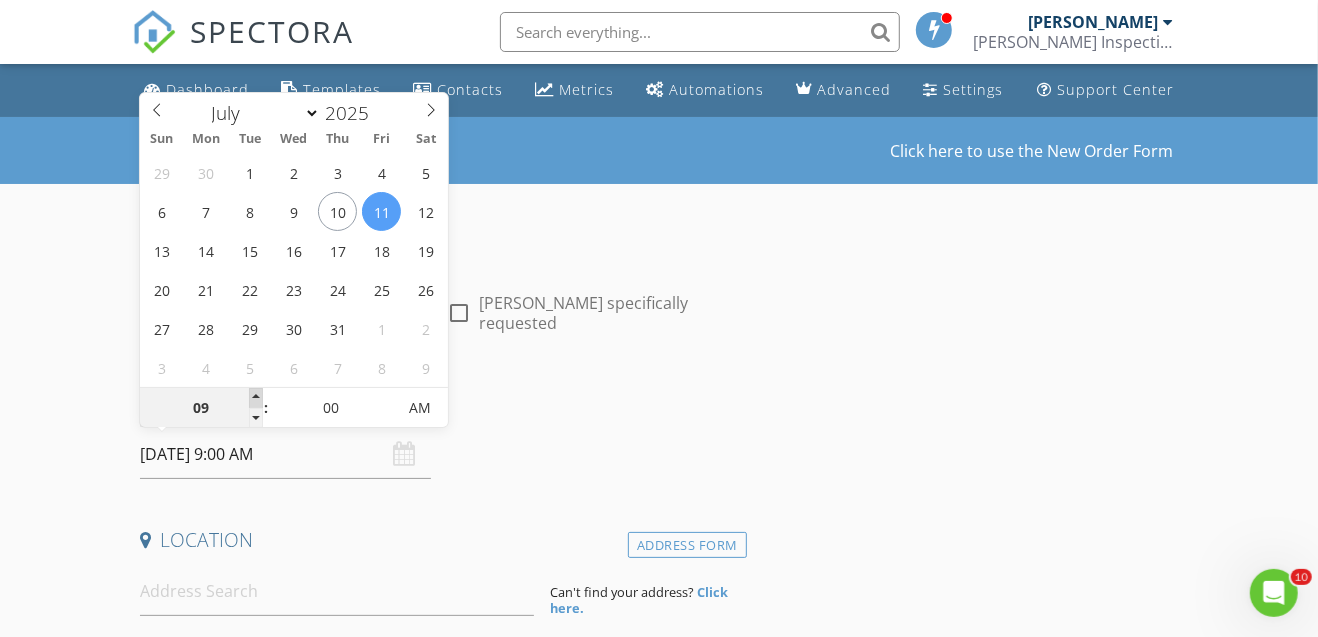 click at bounding box center [256, 398] 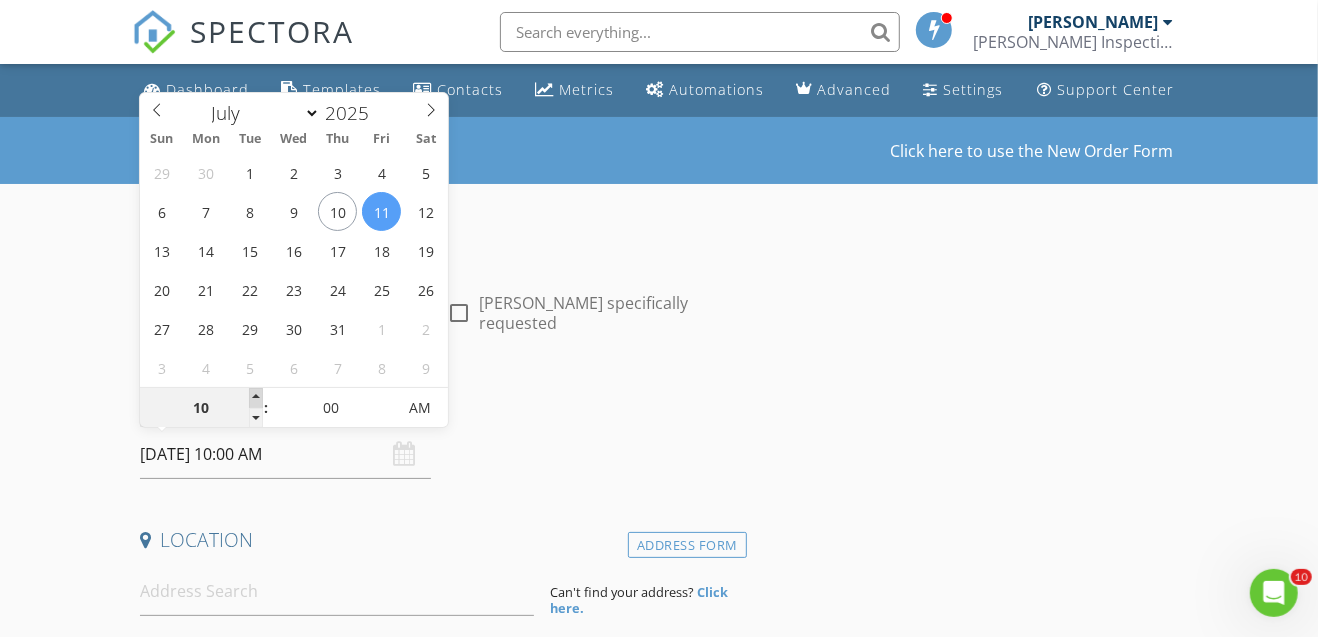 click at bounding box center (256, 398) 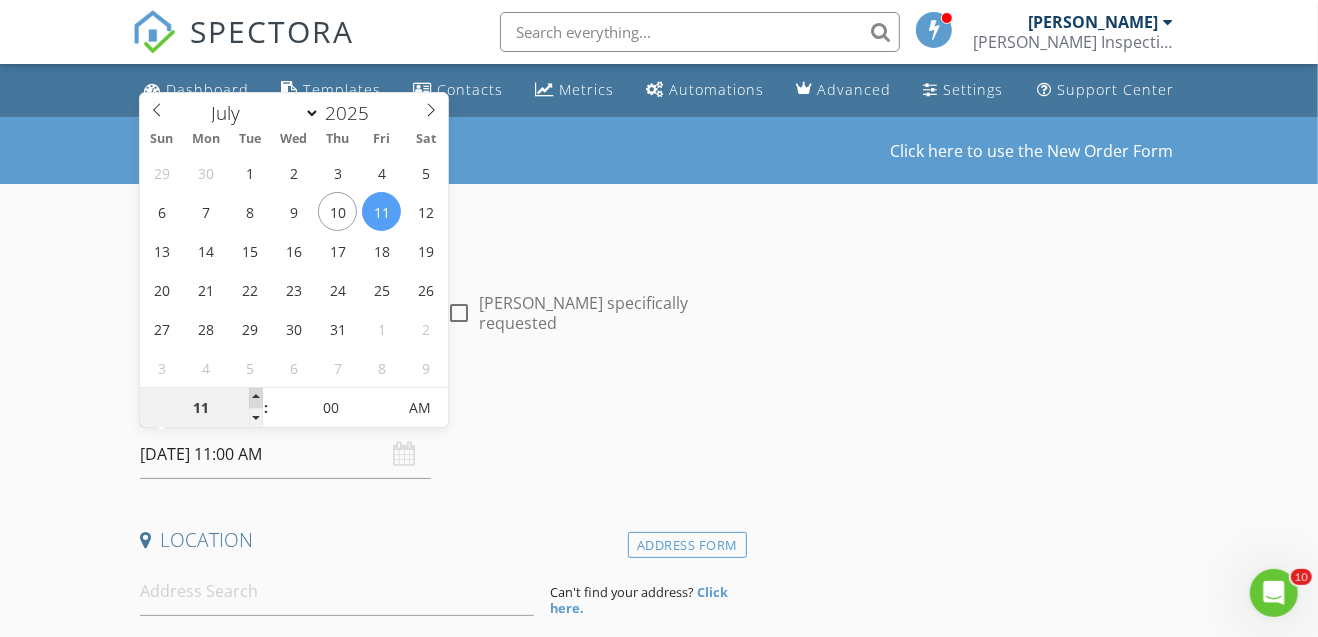 click at bounding box center (256, 398) 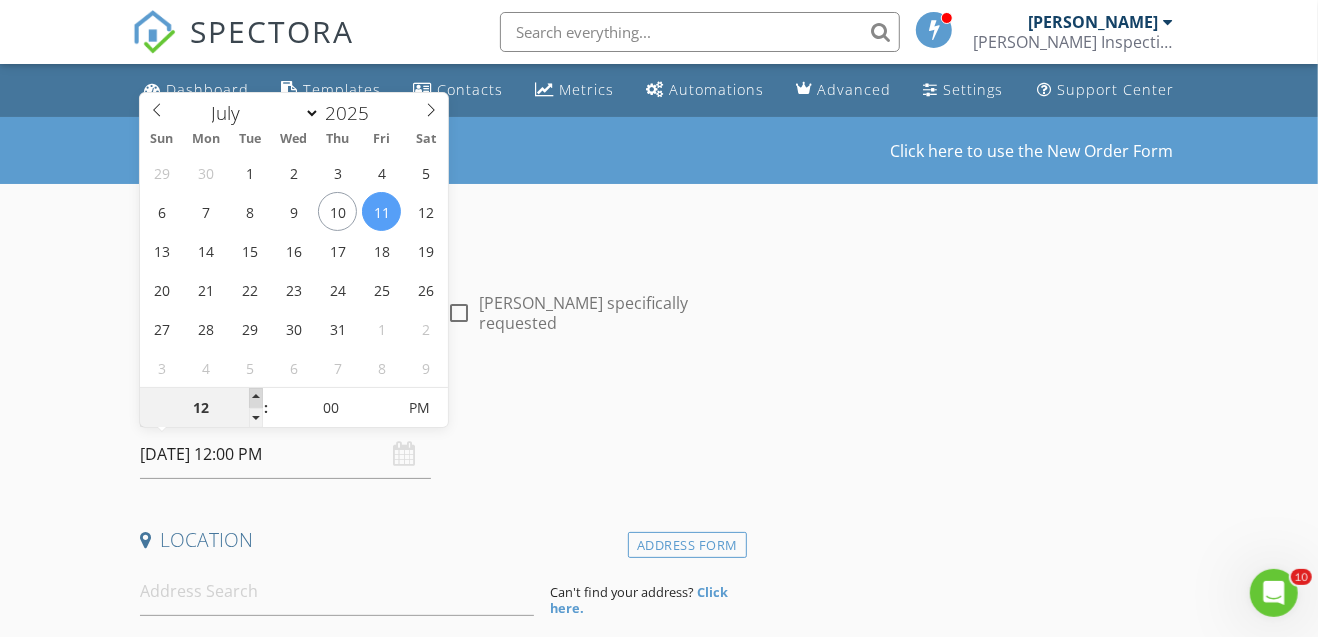 click at bounding box center (256, 398) 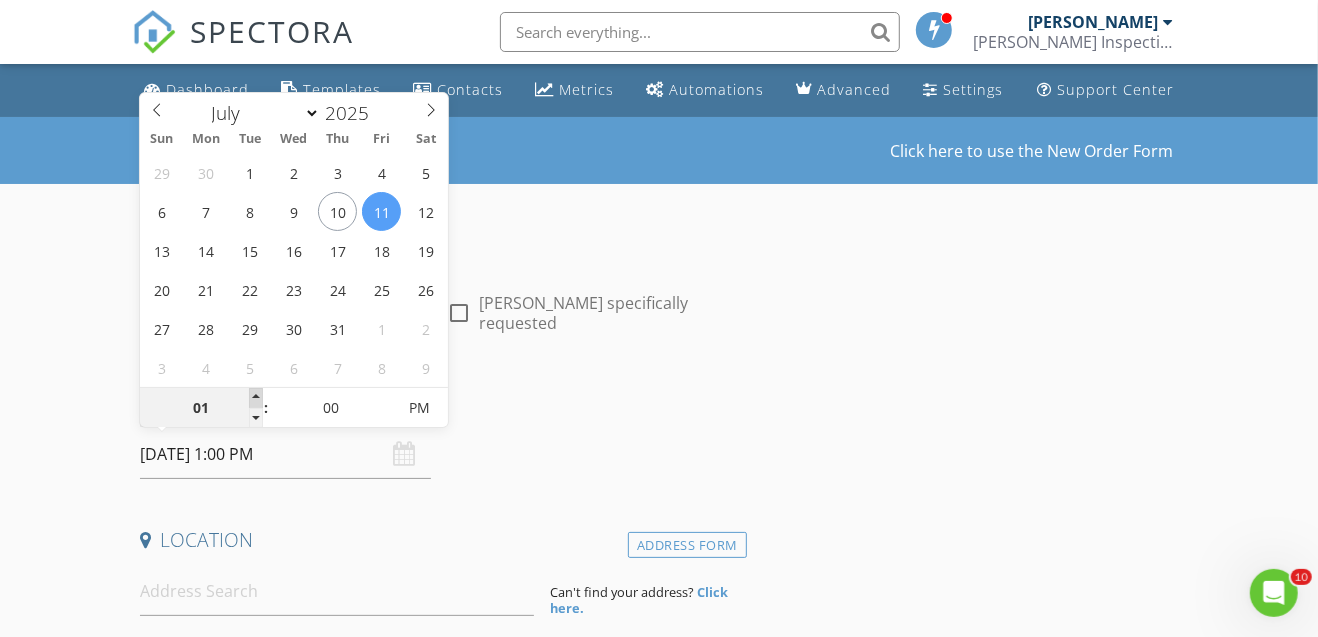 click at bounding box center [256, 398] 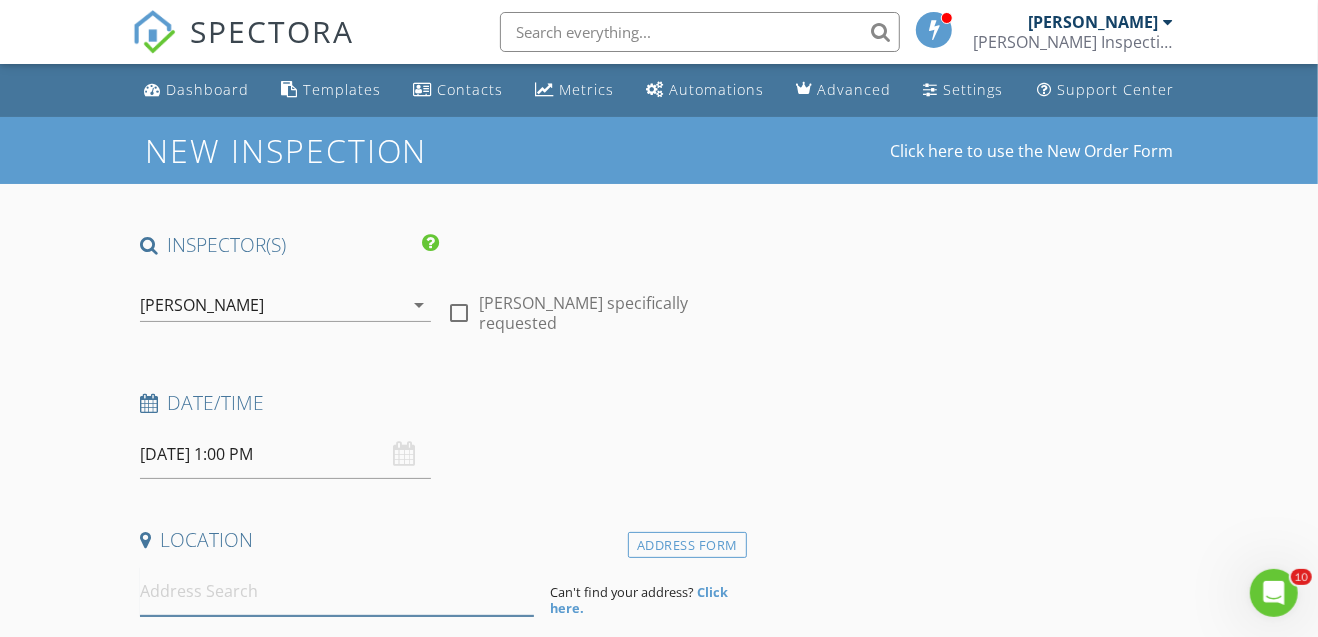 click at bounding box center (337, 591) 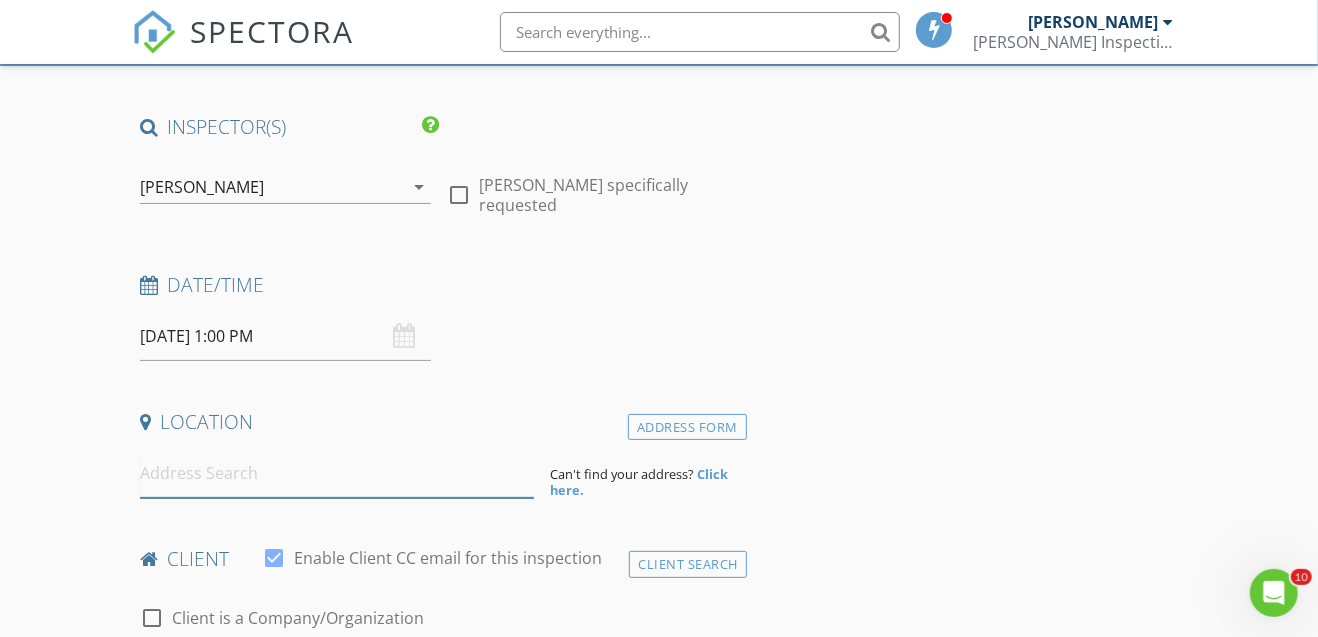 scroll, scrollTop: 199, scrollLeft: 0, axis: vertical 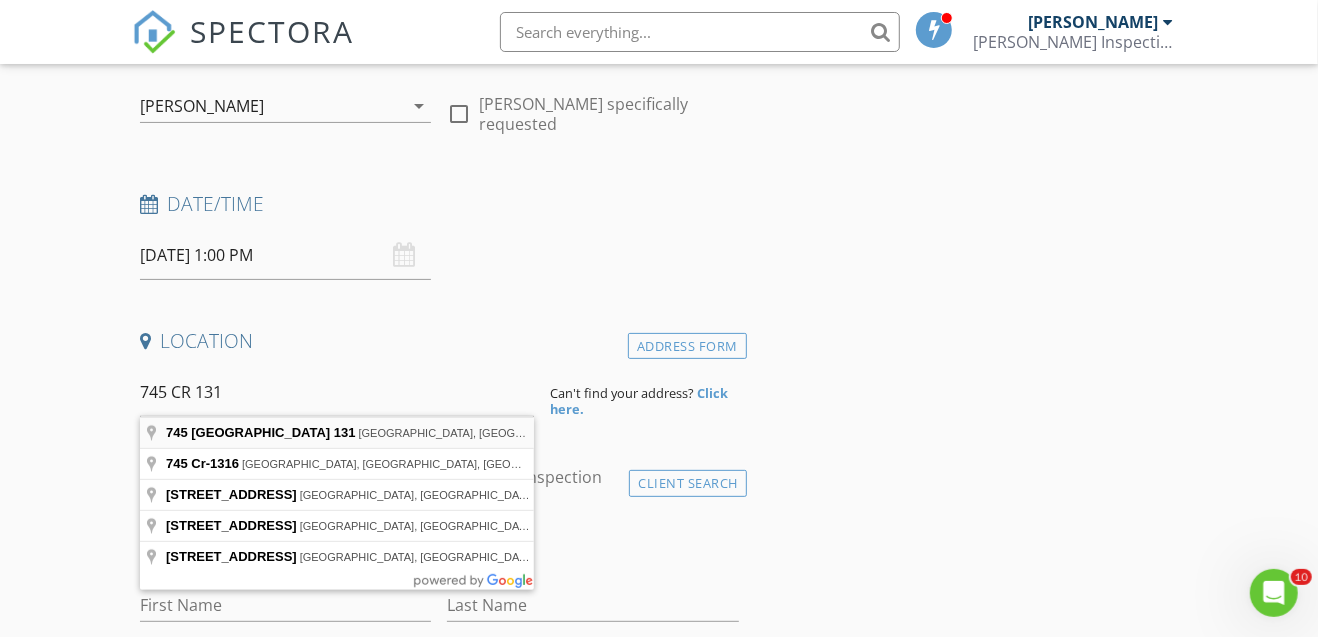 type on "745 County Road 131, Marble Falls, TX, USA" 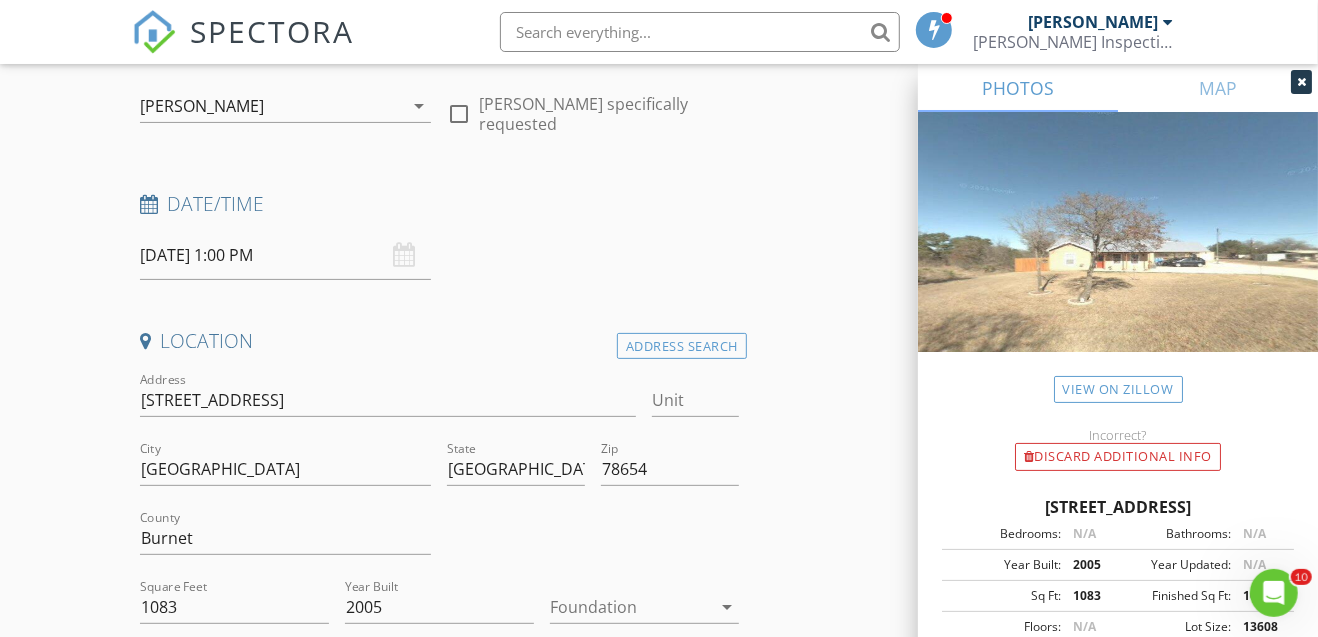 scroll, scrollTop: 333, scrollLeft: 0, axis: vertical 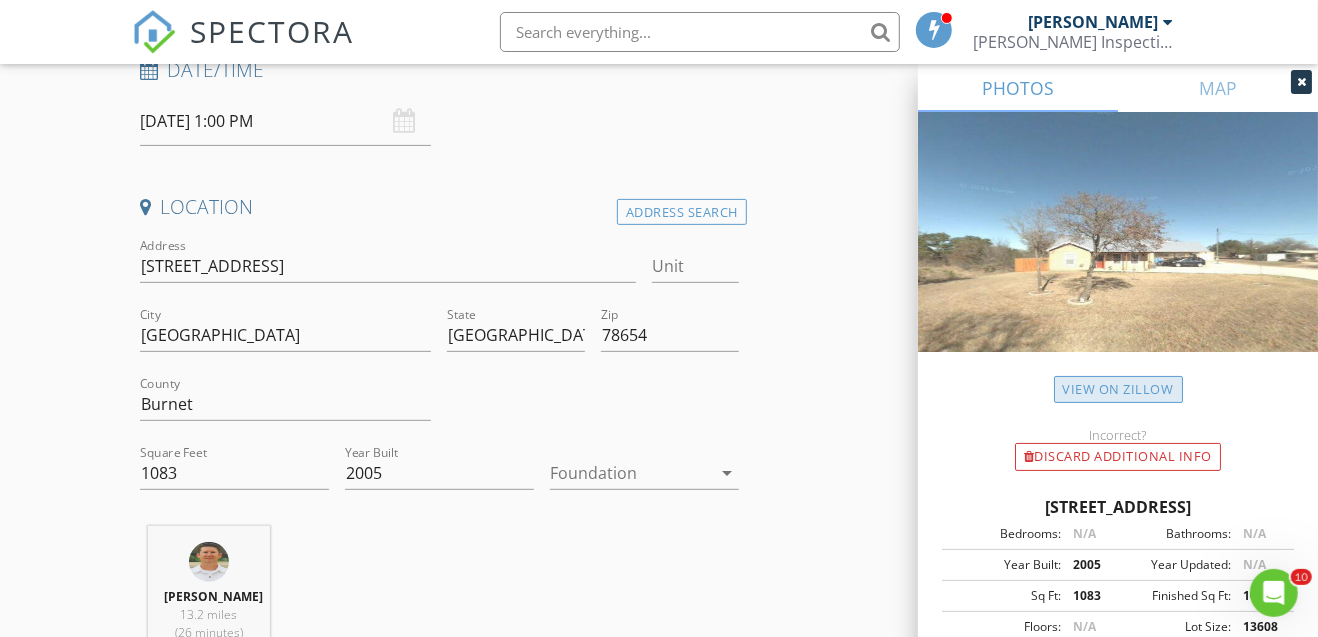 click on "View on Zillow" at bounding box center (1118, 389) 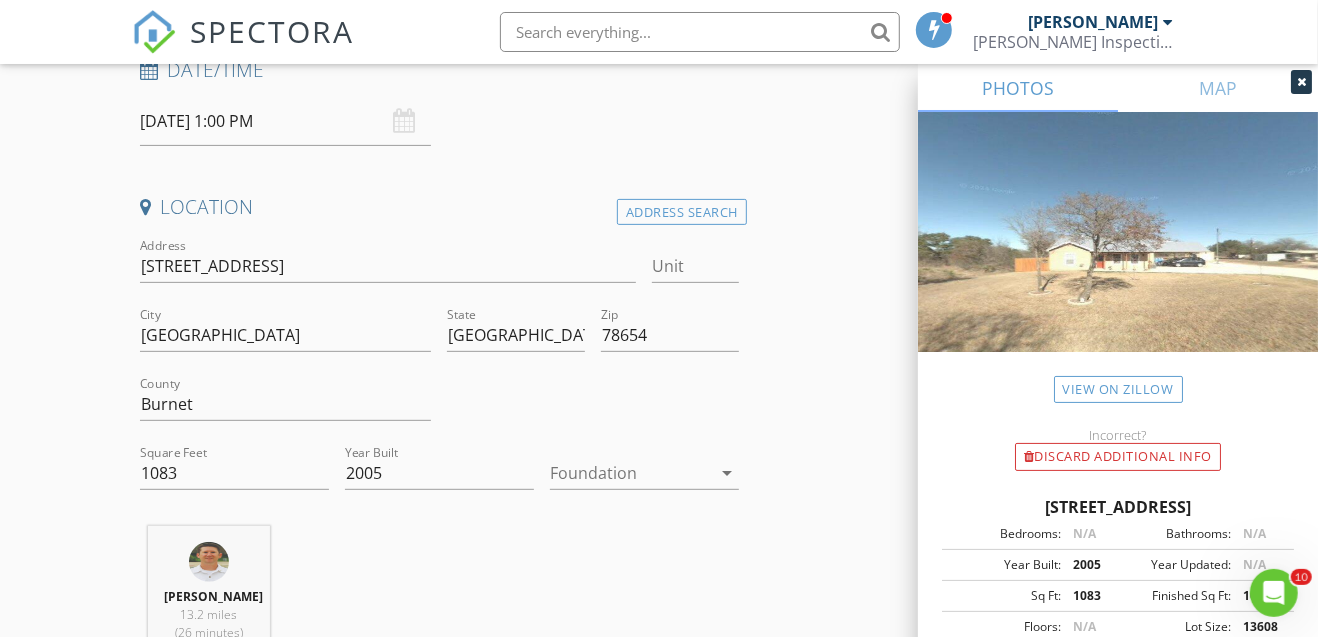 click at bounding box center (630, 473) 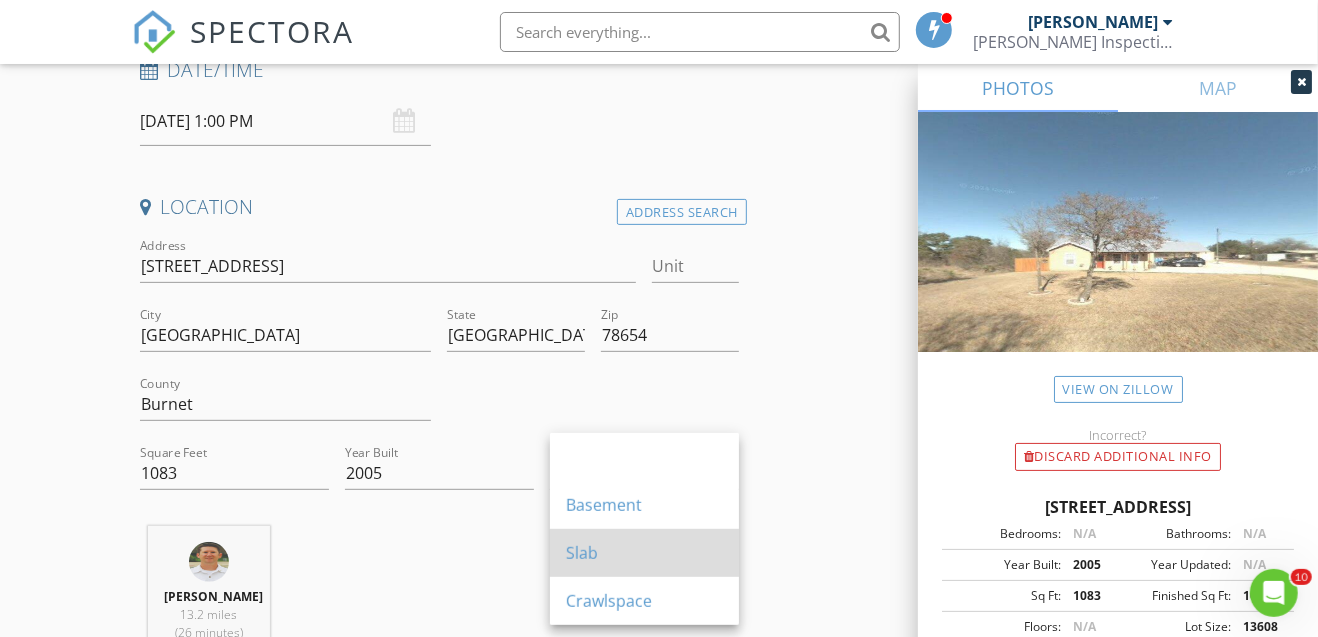 click on "Slab" at bounding box center [644, 553] 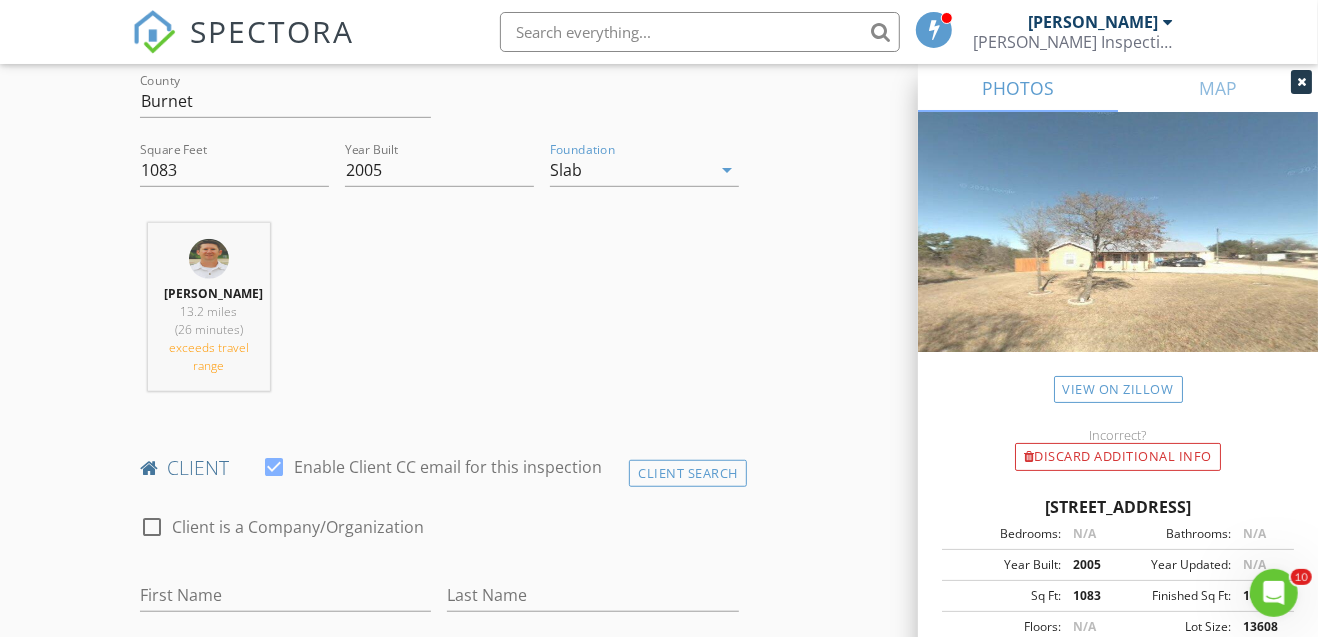 scroll, scrollTop: 666, scrollLeft: 0, axis: vertical 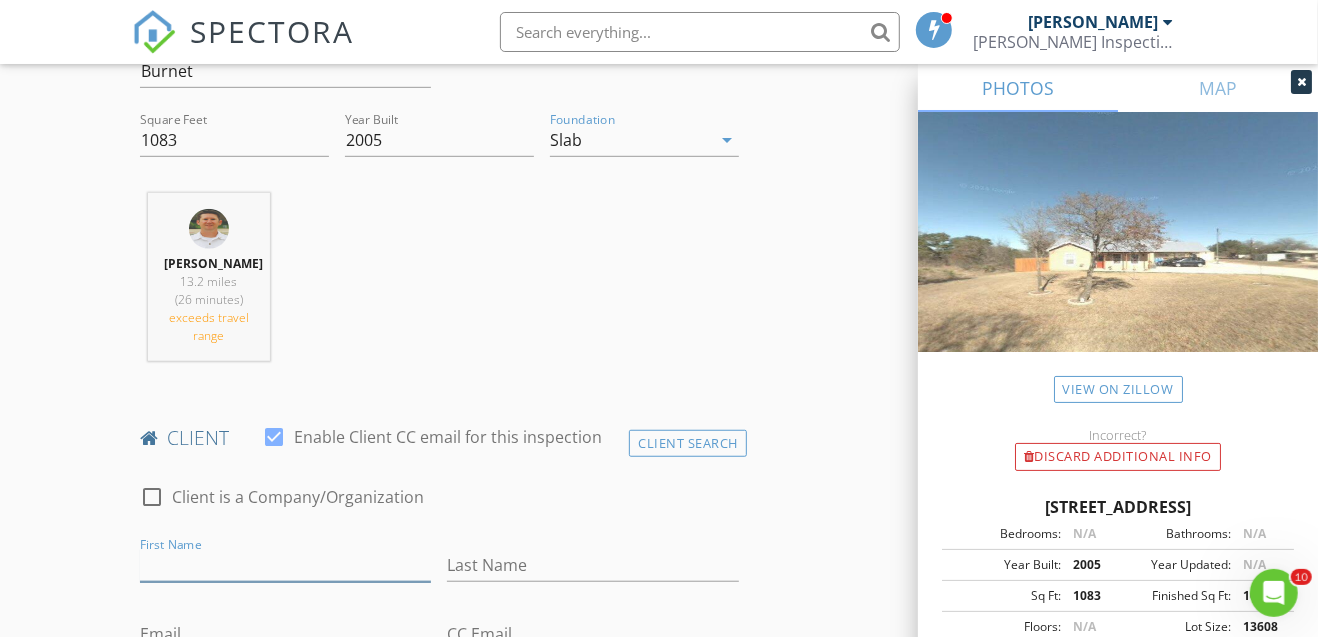 click on "First Name" at bounding box center [286, 565] 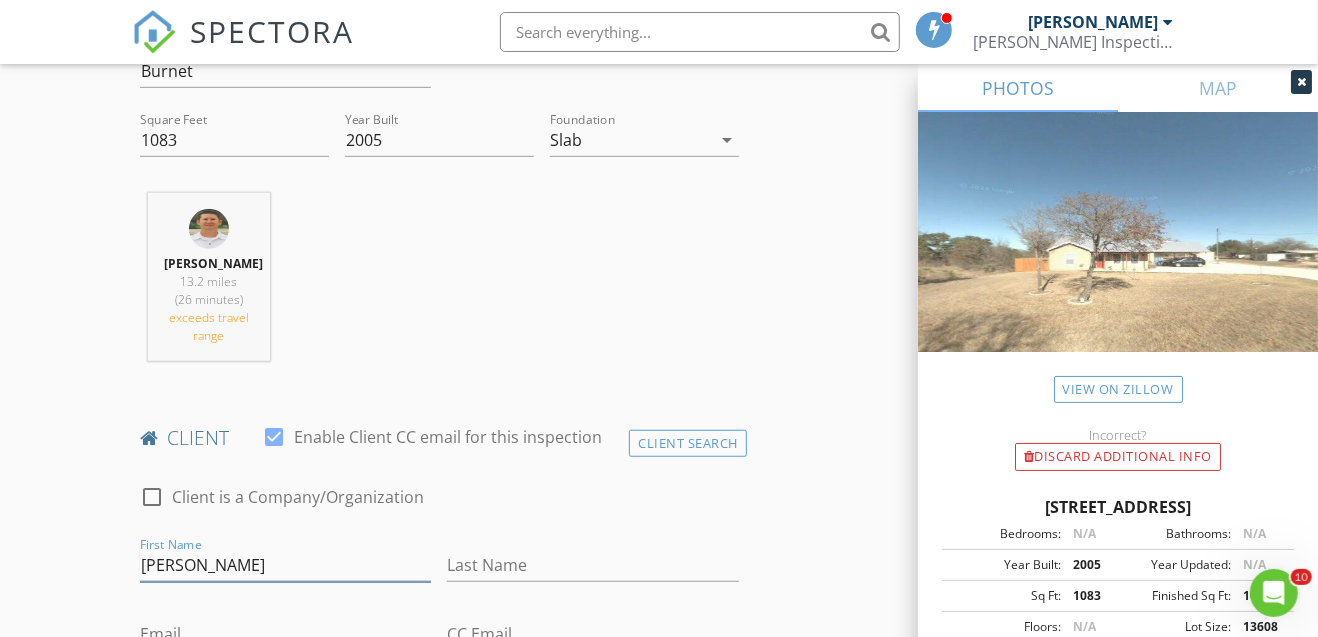 type on "Eric" 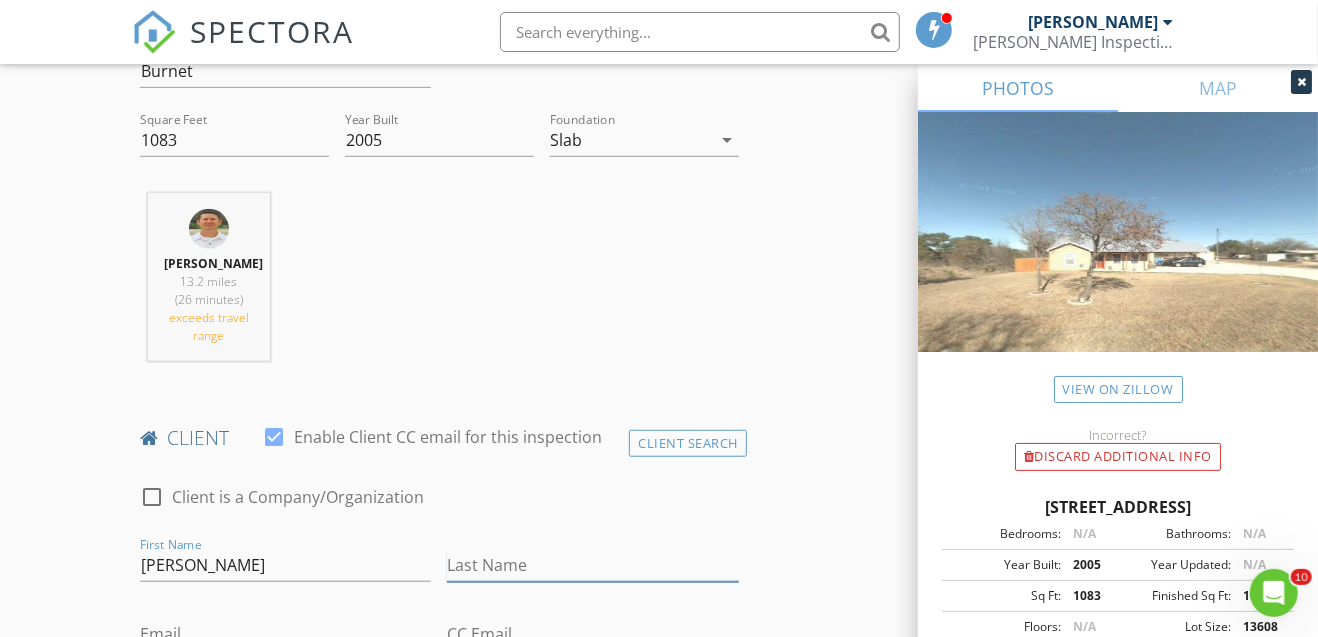 click on "Last Name" at bounding box center [593, 565] 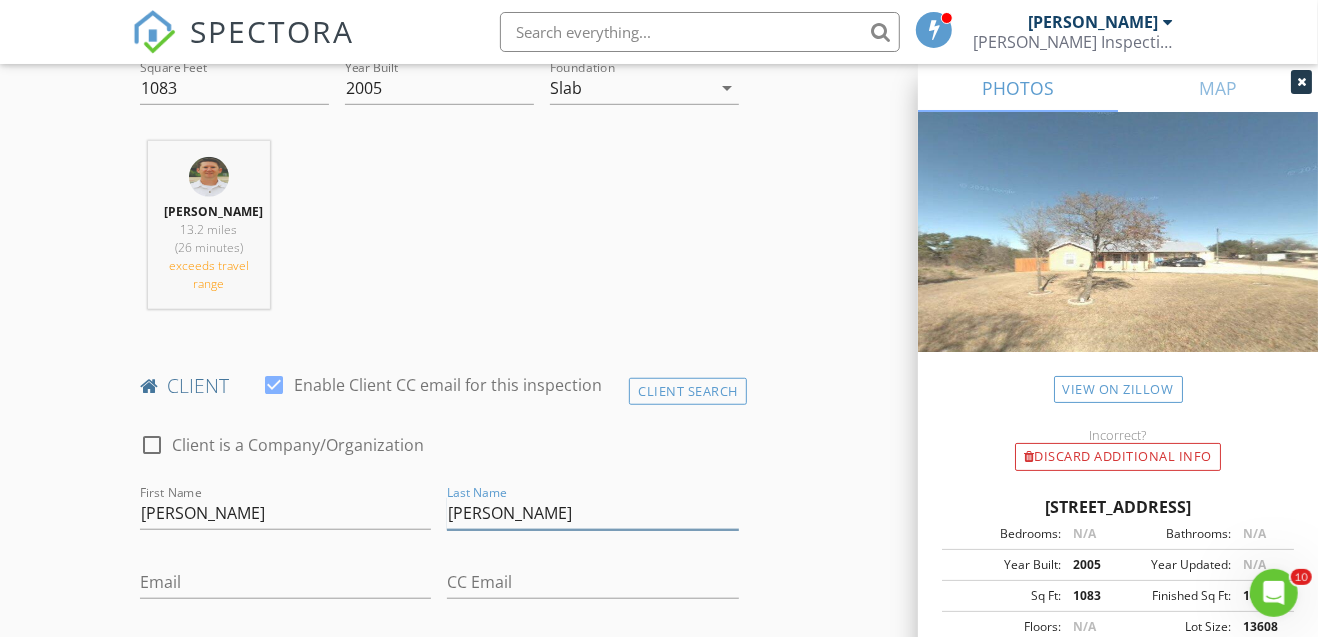 scroll, scrollTop: 733, scrollLeft: 0, axis: vertical 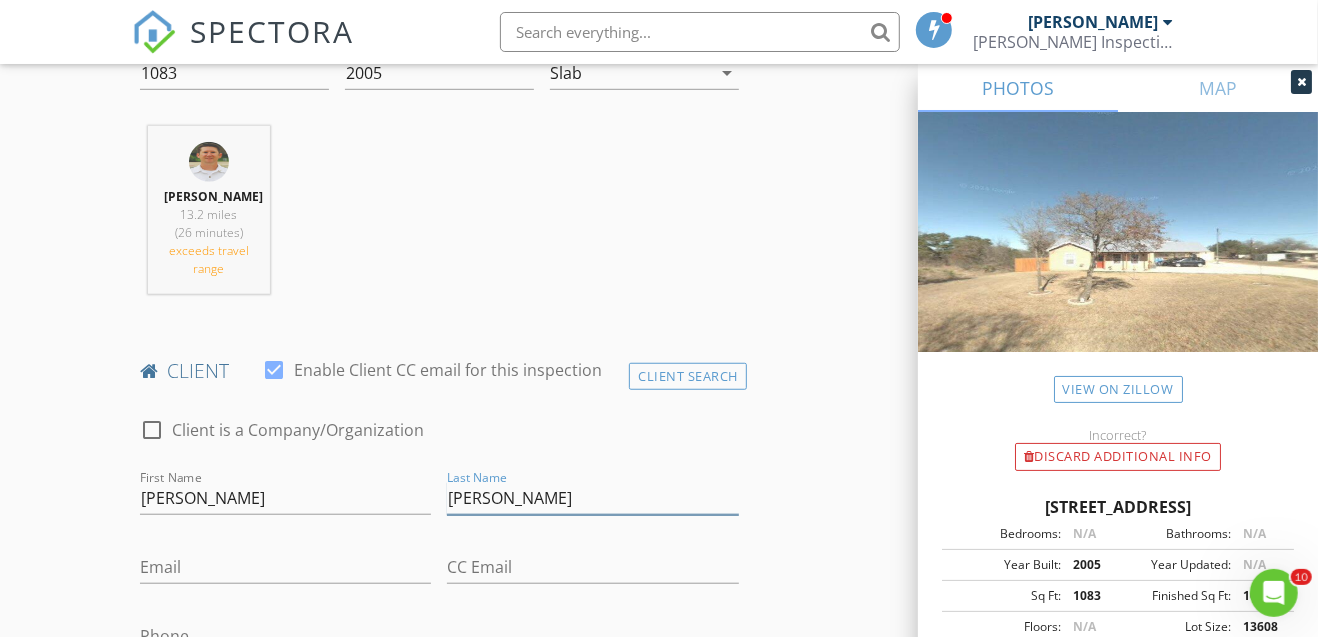 type on "Dusza" 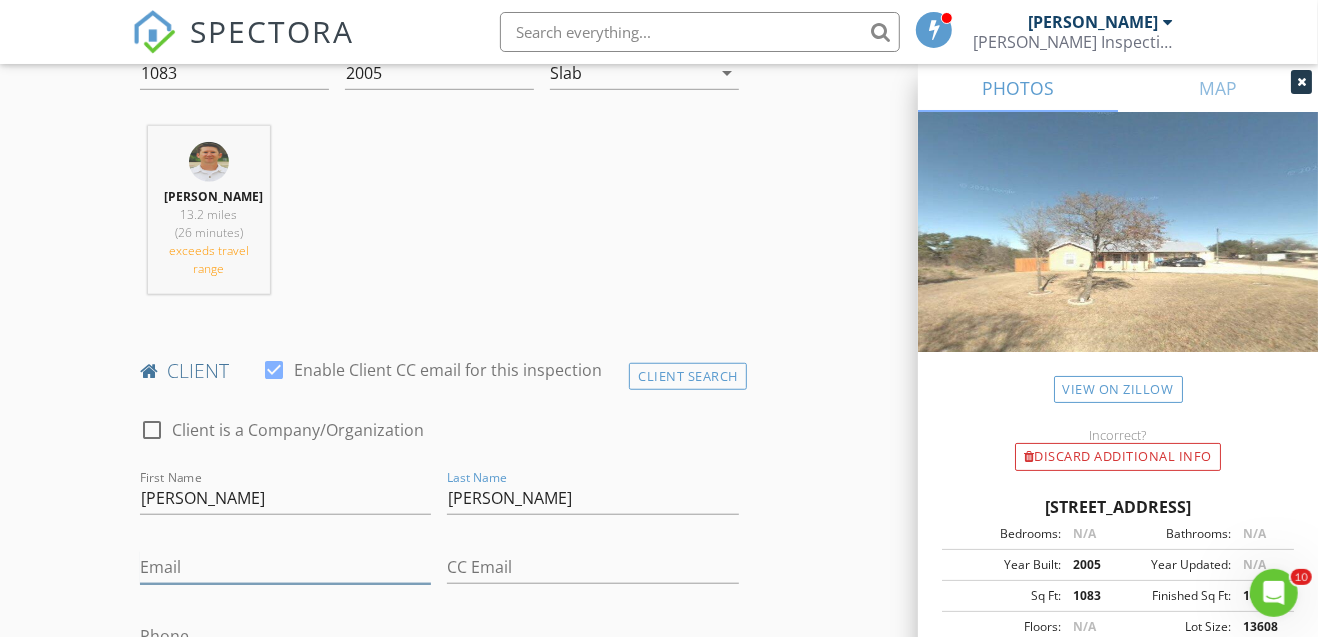 click on "Email" at bounding box center [286, 567] 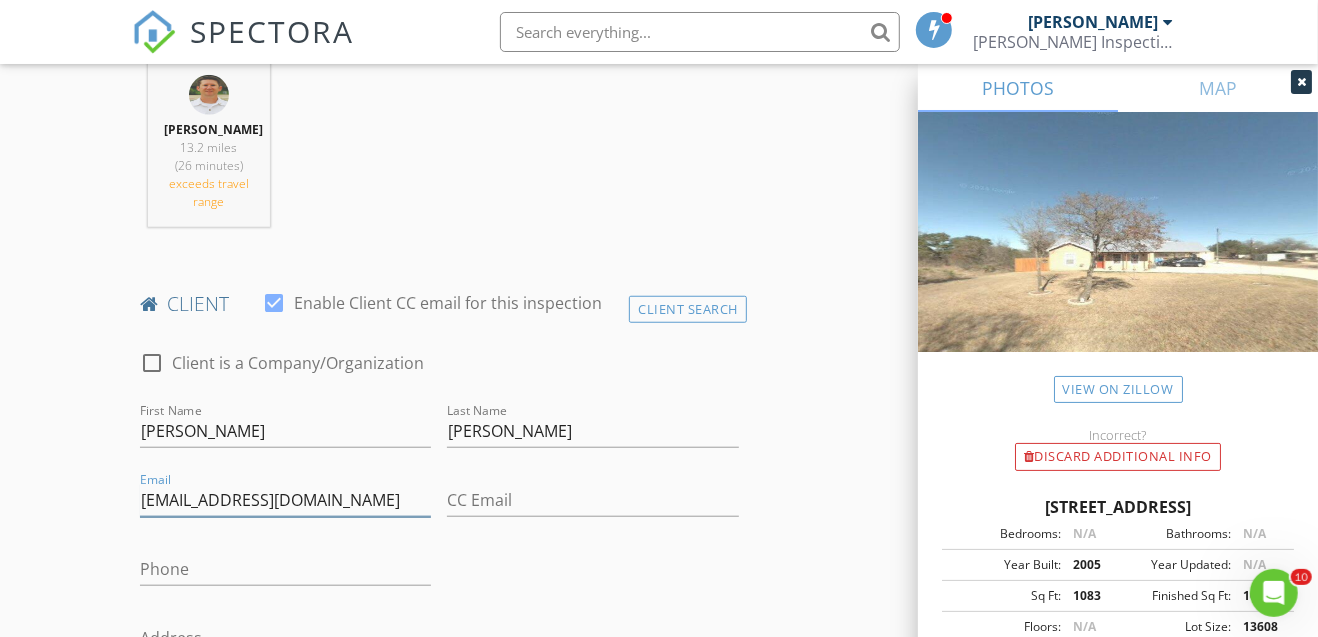 scroll, scrollTop: 933, scrollLeft: 0, axis: vertical 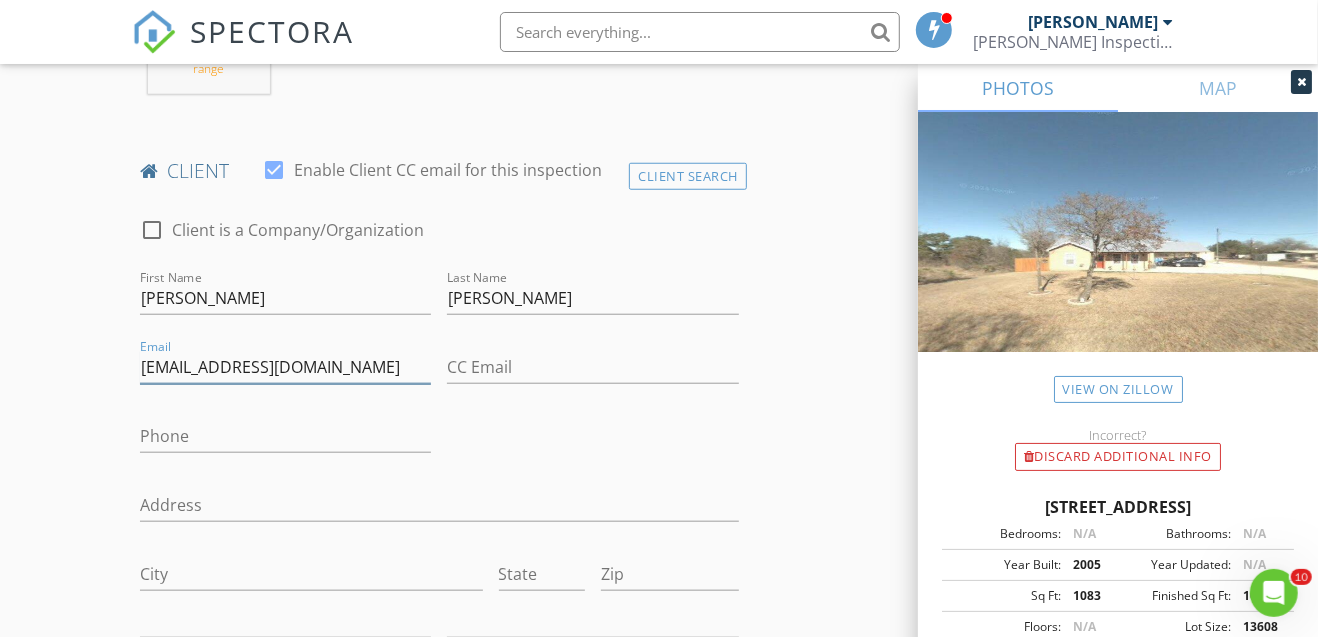 type on "ericdusza@yahoo.com" 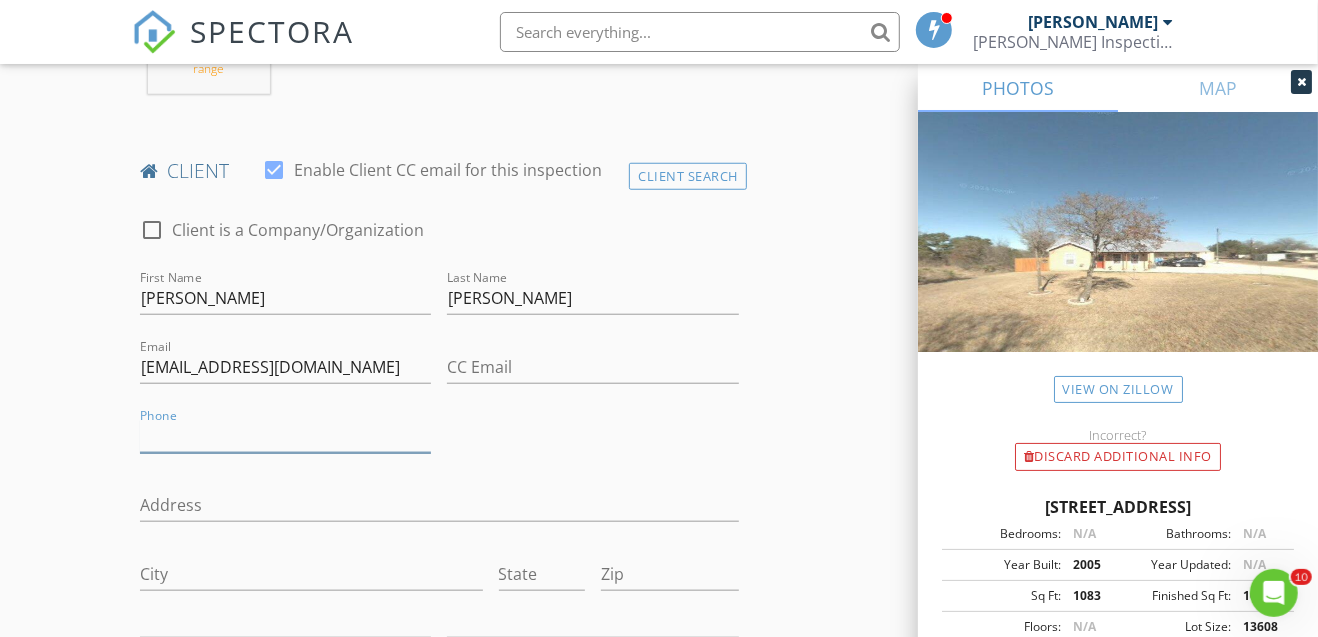 click on "Phone" at bounding box center [286, 436] 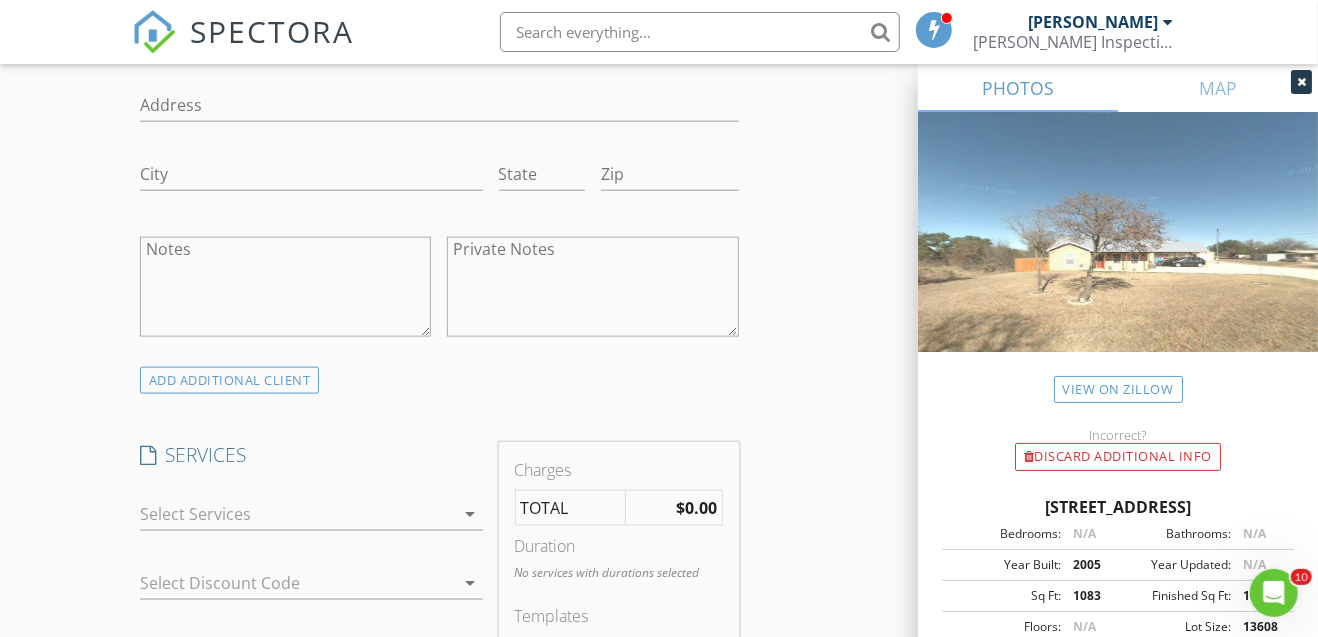 scroll, scrollTop: 1399, scrollLeft: 0, axis: vertical 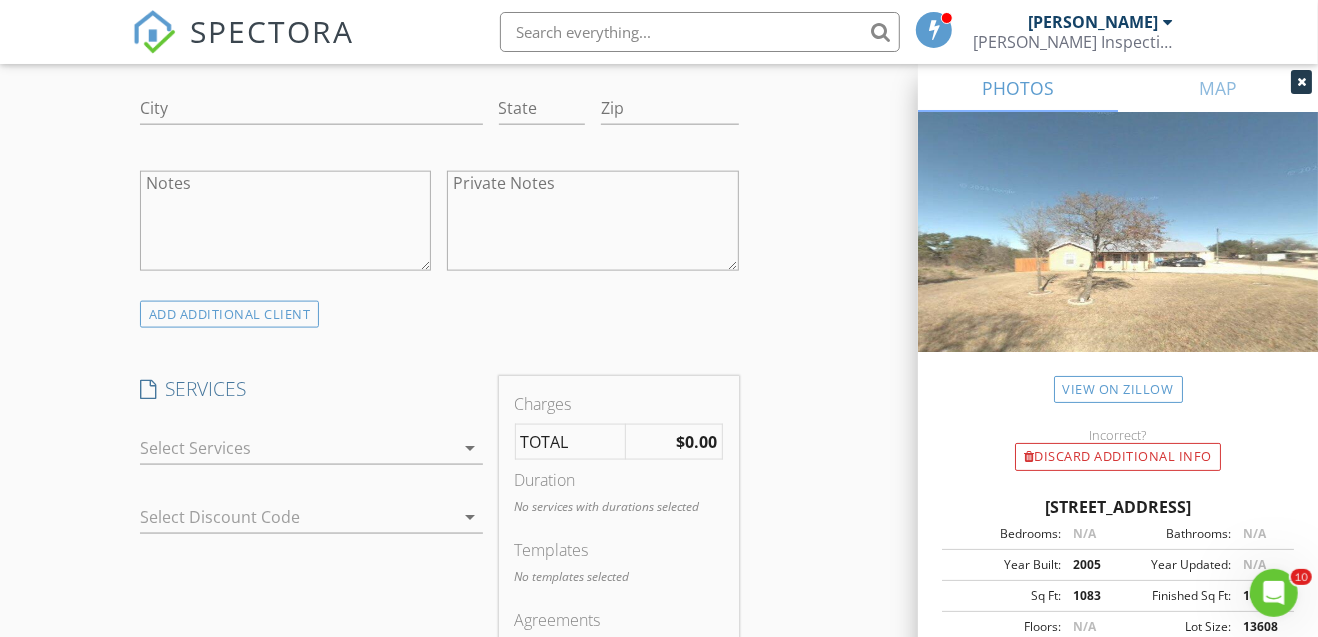 type on "512-417-8447" 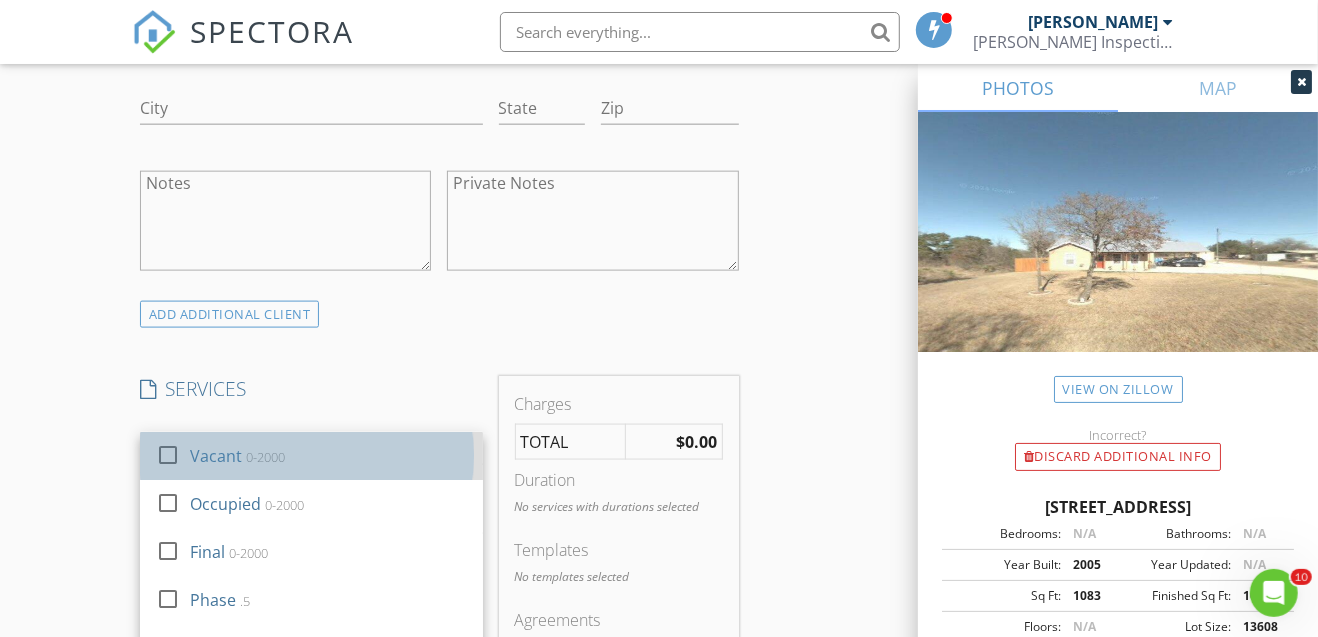 click on "Vacant" at bounding box center [216, 456] 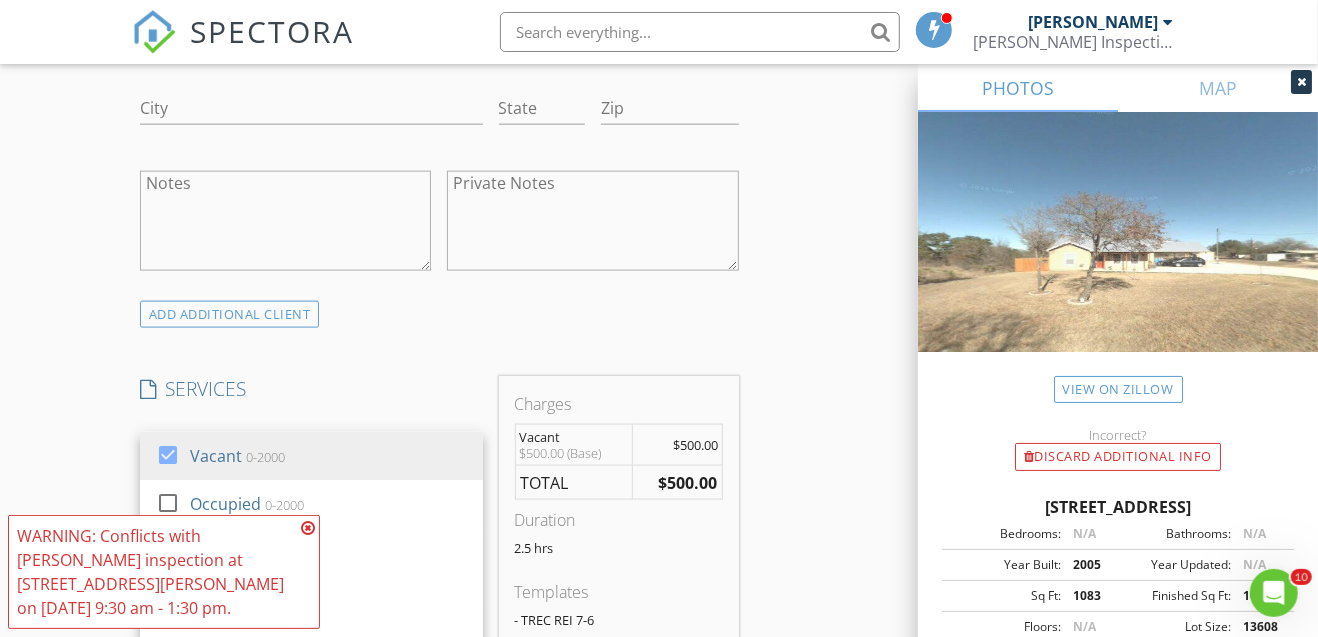 click on "ADD ADDITIONAL client" at bounding box center [439, 314] 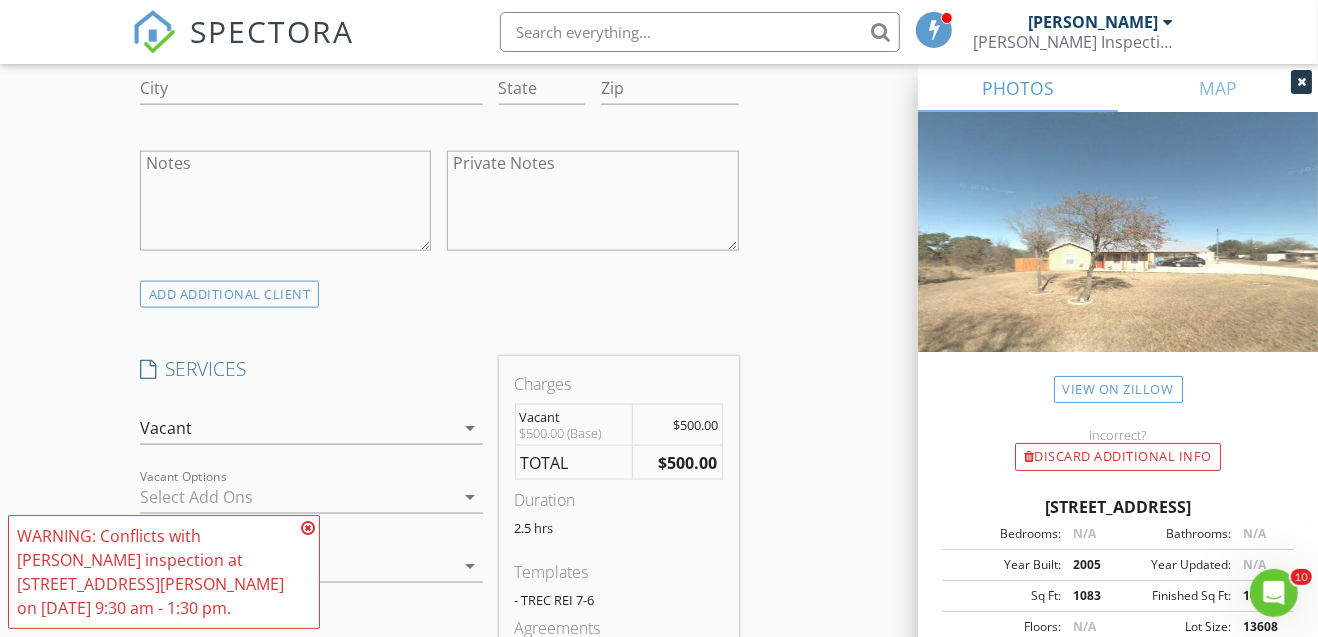 scroll, scrollTop: 1466, scrollLeft: 0, axis: vertical 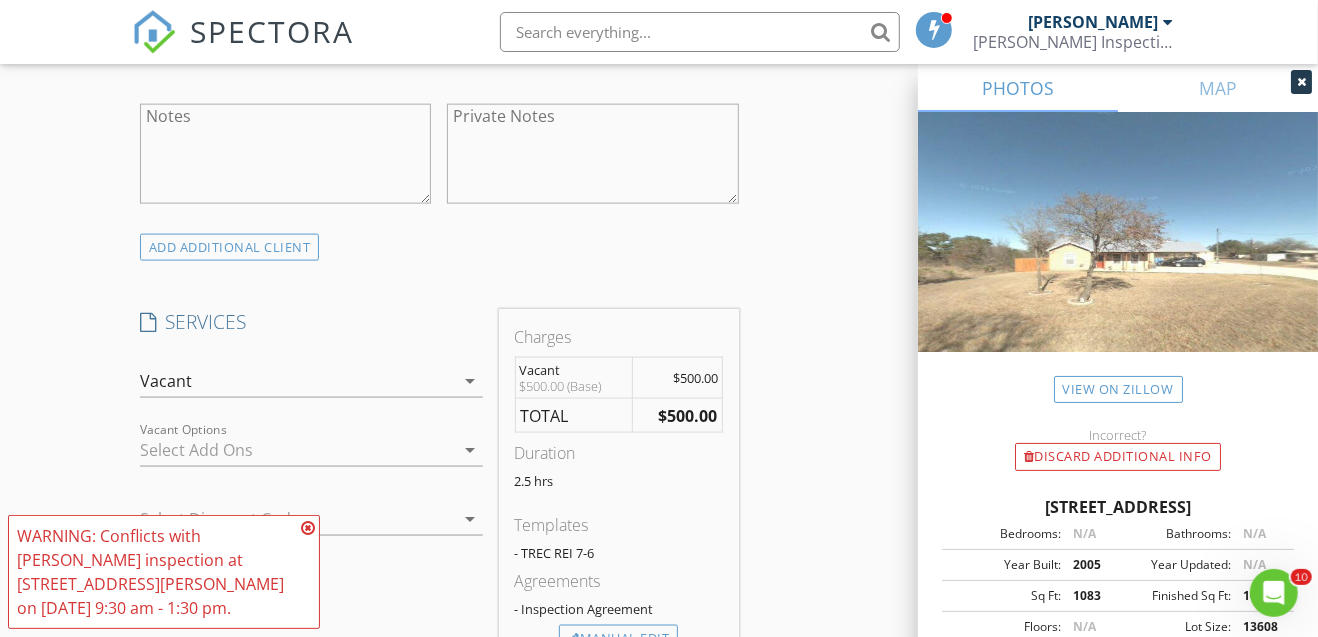 click at bounding box center (308, 528) 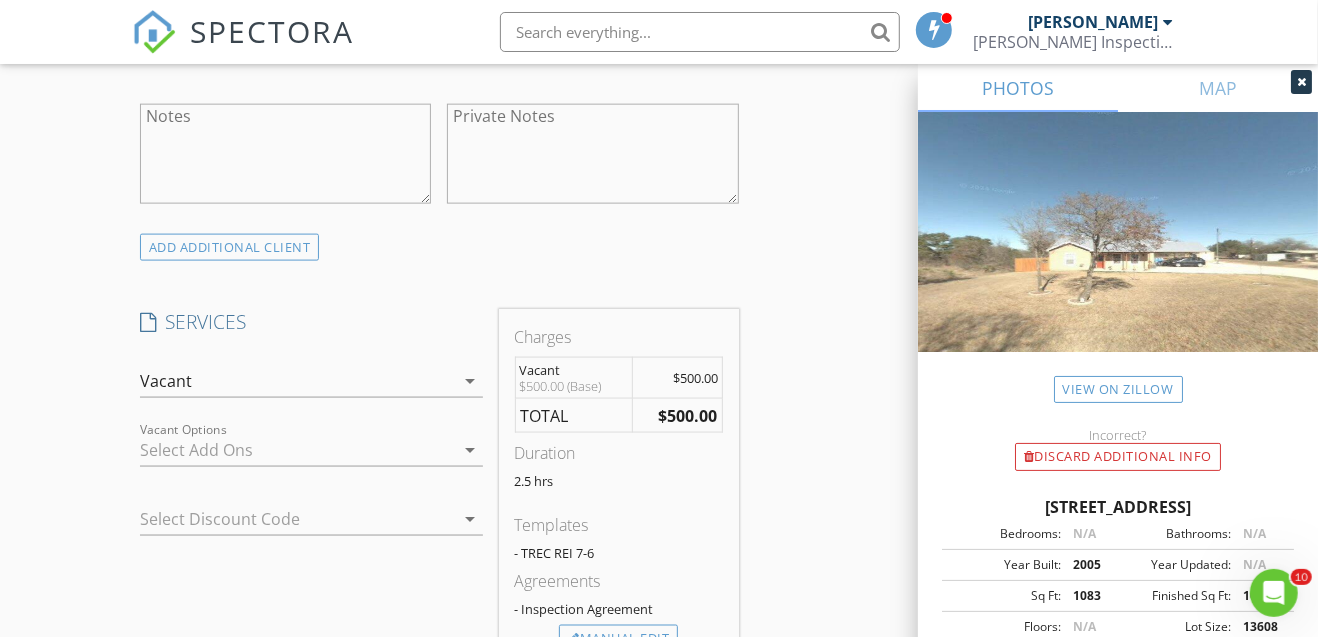 click at bounding box center (297, 450) 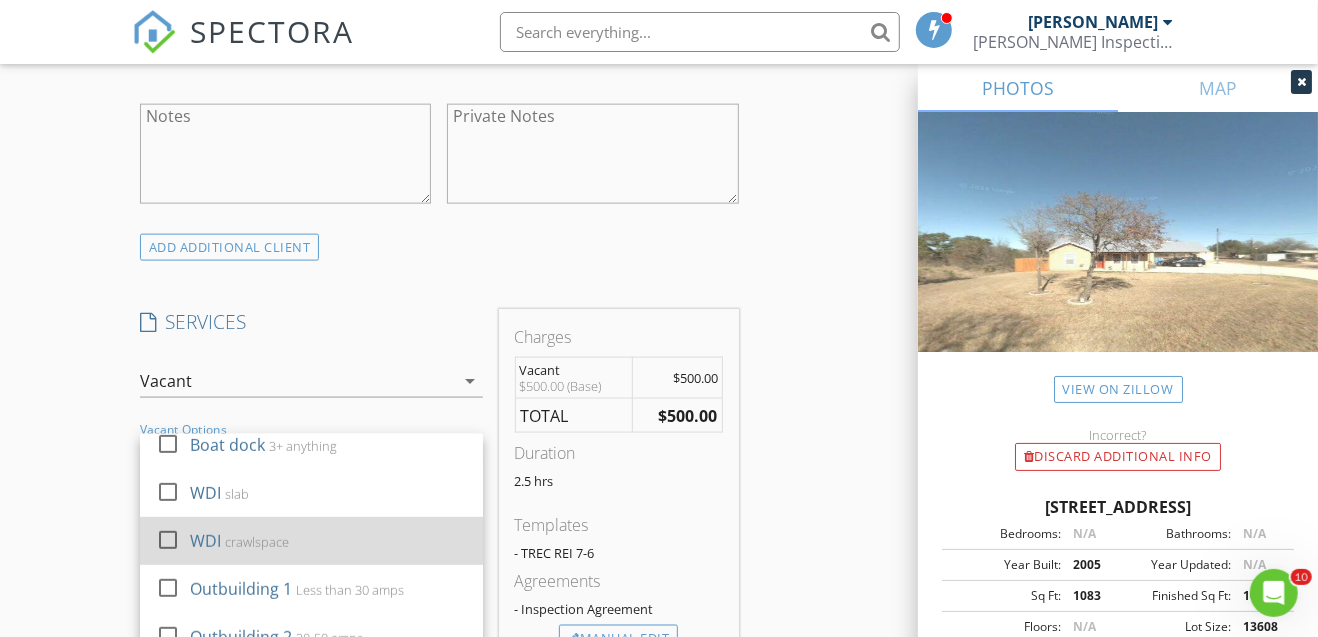 scroll, scrollTop: 803, scrollLeft: 0, axis: vertical 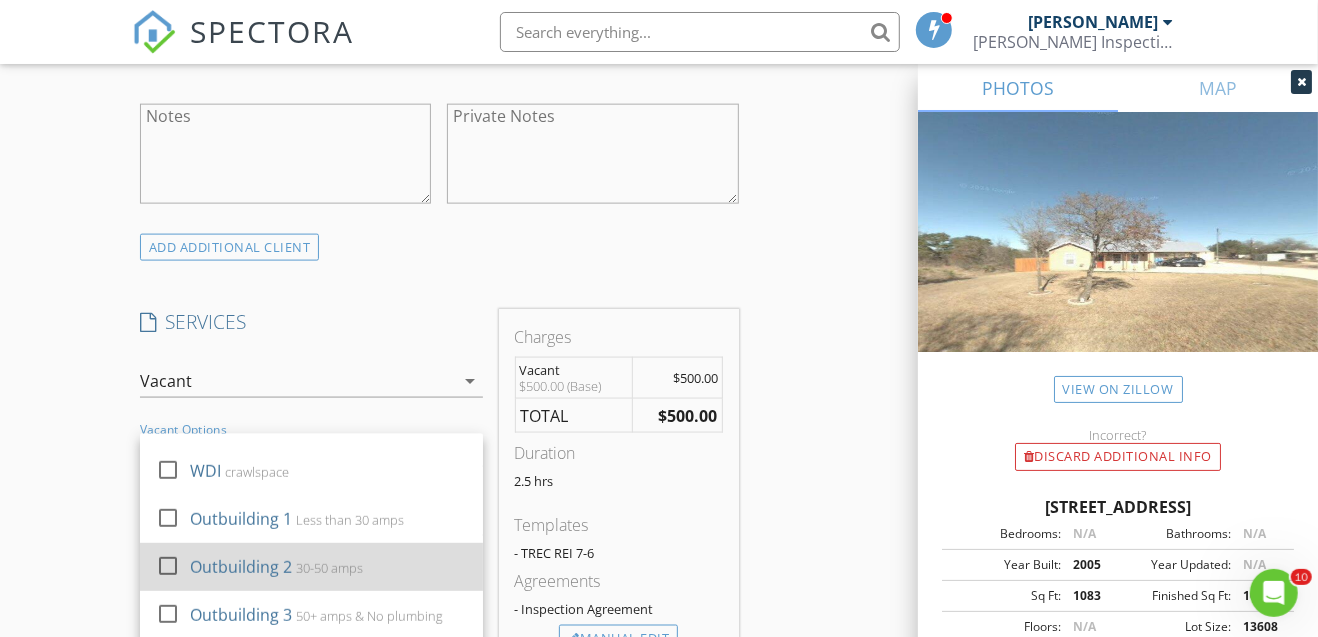 click at bounding box center [168, 566] 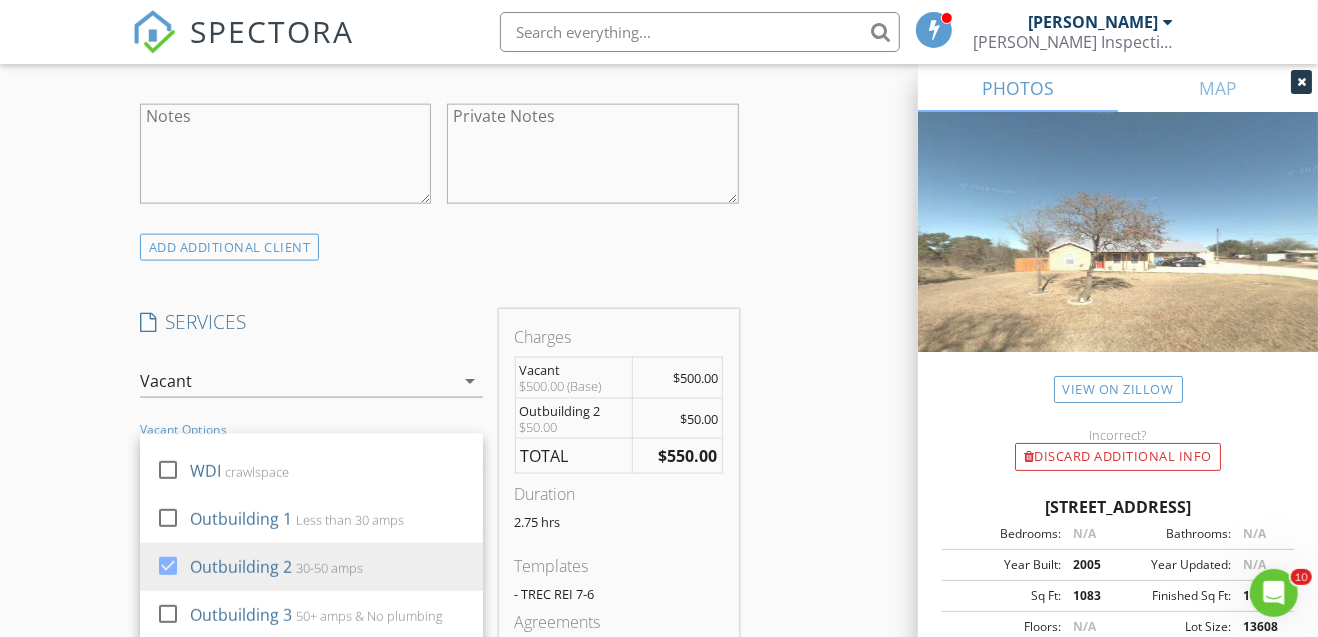 click on "INSPECTOR(S)
check_box   Brandon Smith   PRIMARY   check_box_outline_blank   Dino Maisano     Brandon Smith arrow_drop_down   check_box_outline_blank Brandon Smith specifically requested
Date/Time
07/11/2025 1:00 PM
Location
Address Search       Address 745 Co Rd 131   Unit   City Marble Falls   State TX   Zip 78654   County Burnet     Square Feet 1083   Year Built 2005   Foundation Slab arrow_drop_down     Brandon Smith     13.2 miles     (26 minutes)     exceeds travel range
client
check_box Enable Client CC email for this inspection   Client Search     check_box_outline_blank Client is a Company/Organization     First Name Eric   Last Name Dusza   Email ericdusza@yahoo.com   CC Email   Phone 512-417-8447   Address   City   State   Zip       Notes   Private Notes
ADD ADDITIONAL client
check_box   Vacant    0-2000" at bounding box center (659, 467) 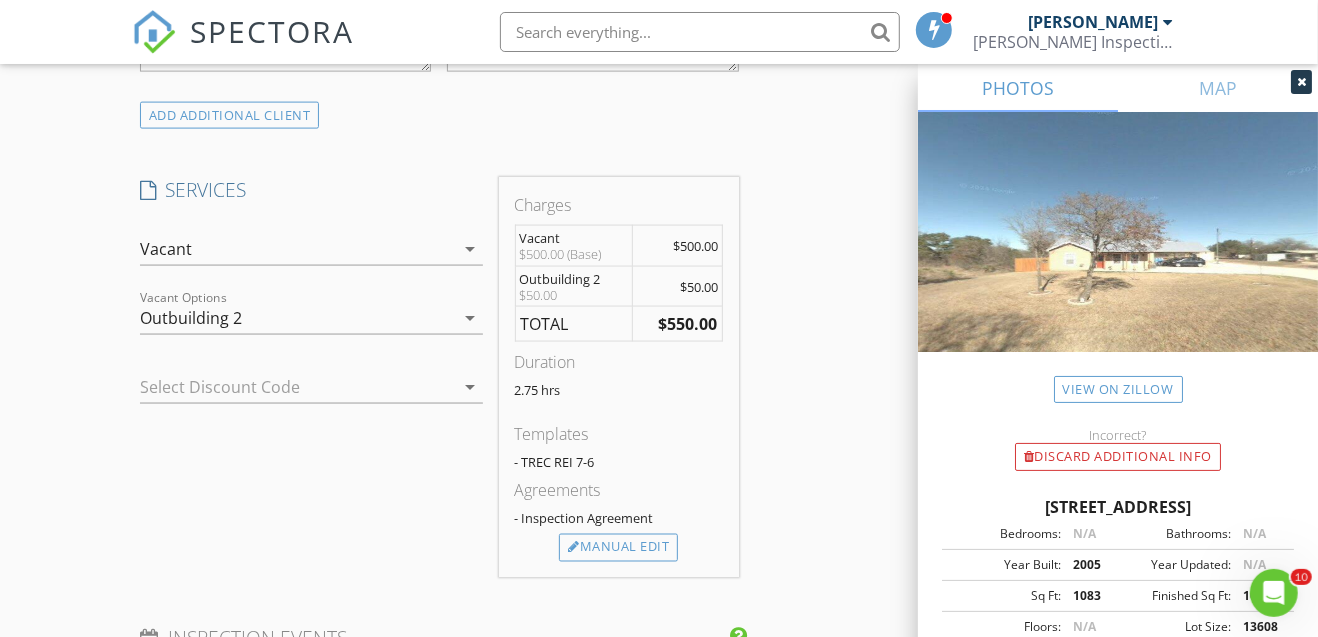 scroll, scrollTop: 1666, scrollLeft: 0, axis: vertical 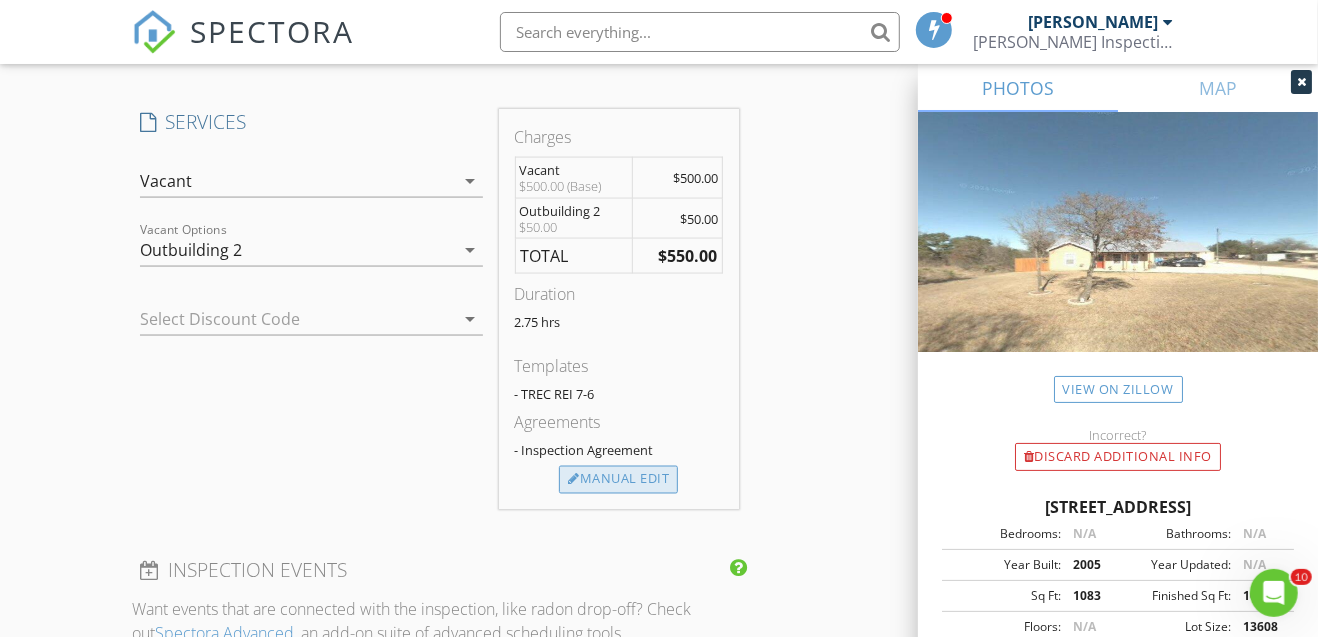 click on "Manual Edit" at bounding box center (618, 480) 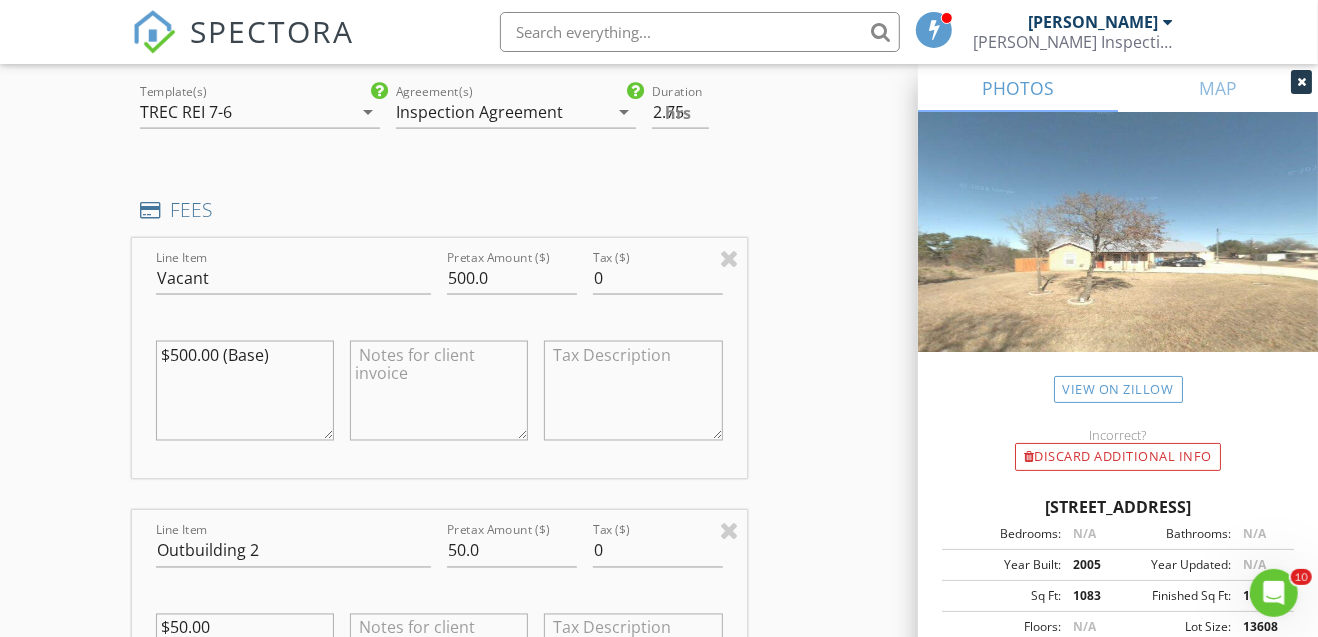scroll, scrollTop: 1799, scrollLeft: 0, axis: vertical 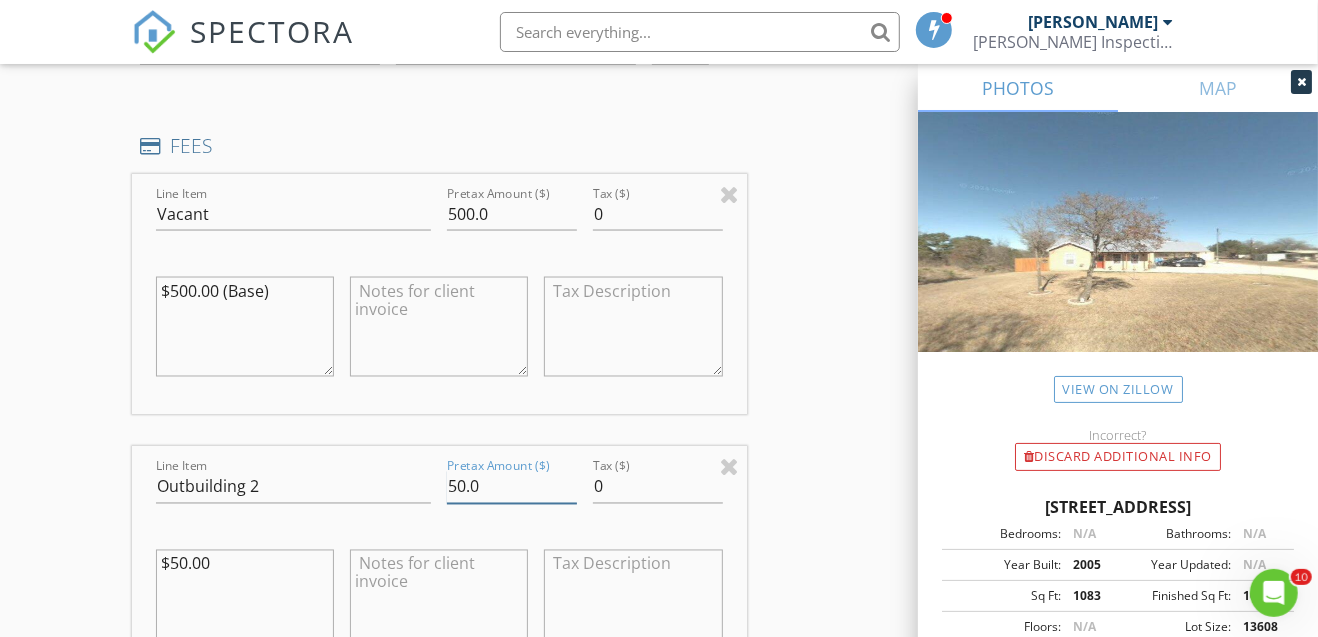 drag, startPoint x: 448, startPoint y: 479, endPoint x: 467, endPoint y: 479, distance: 19 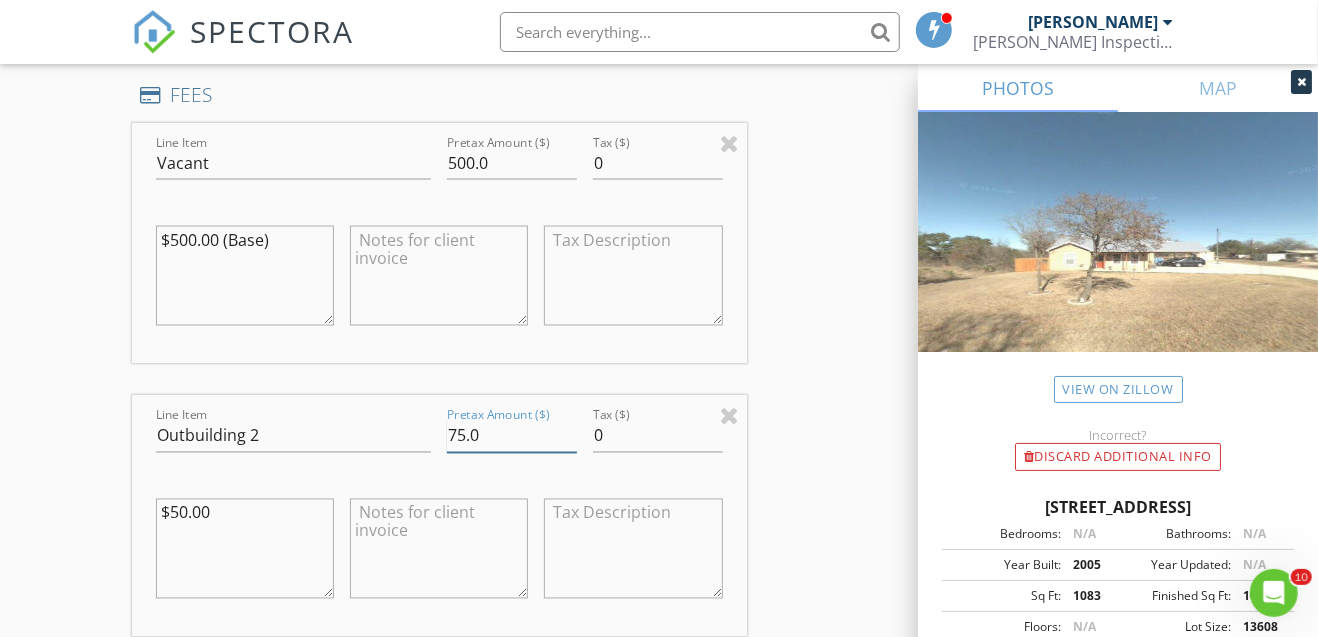 scroll, scrollTop: 1866, scrollLeft: 0, axis: vertical 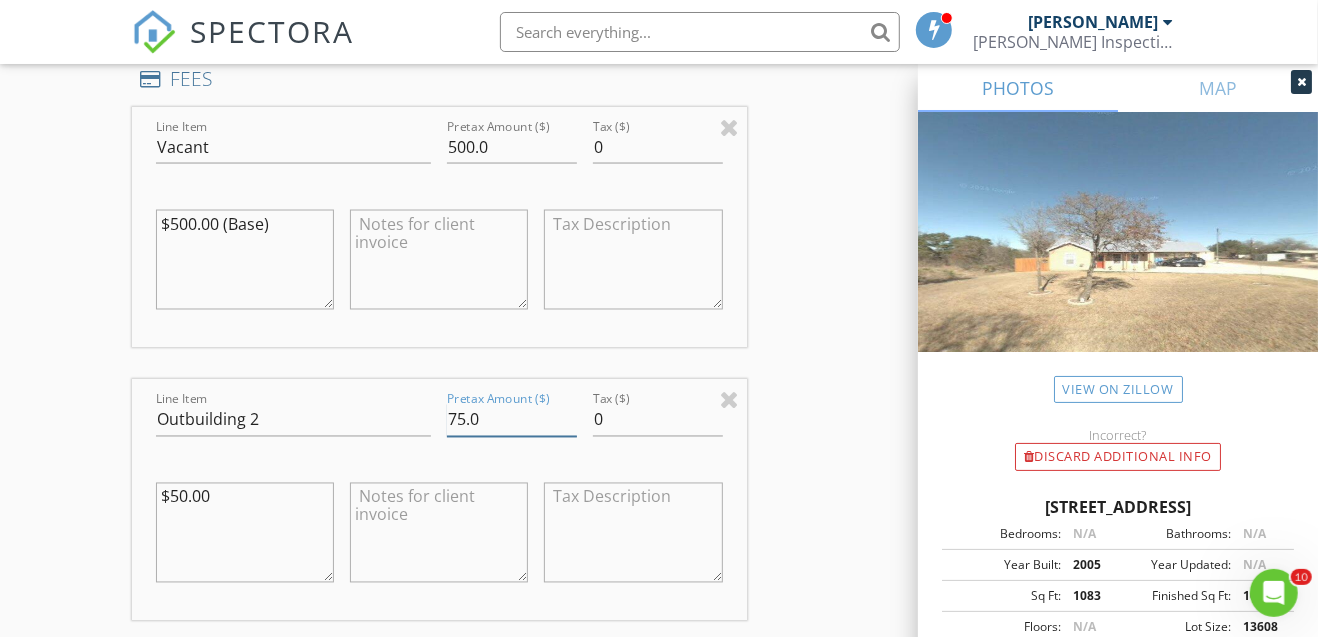 type on "75.0" 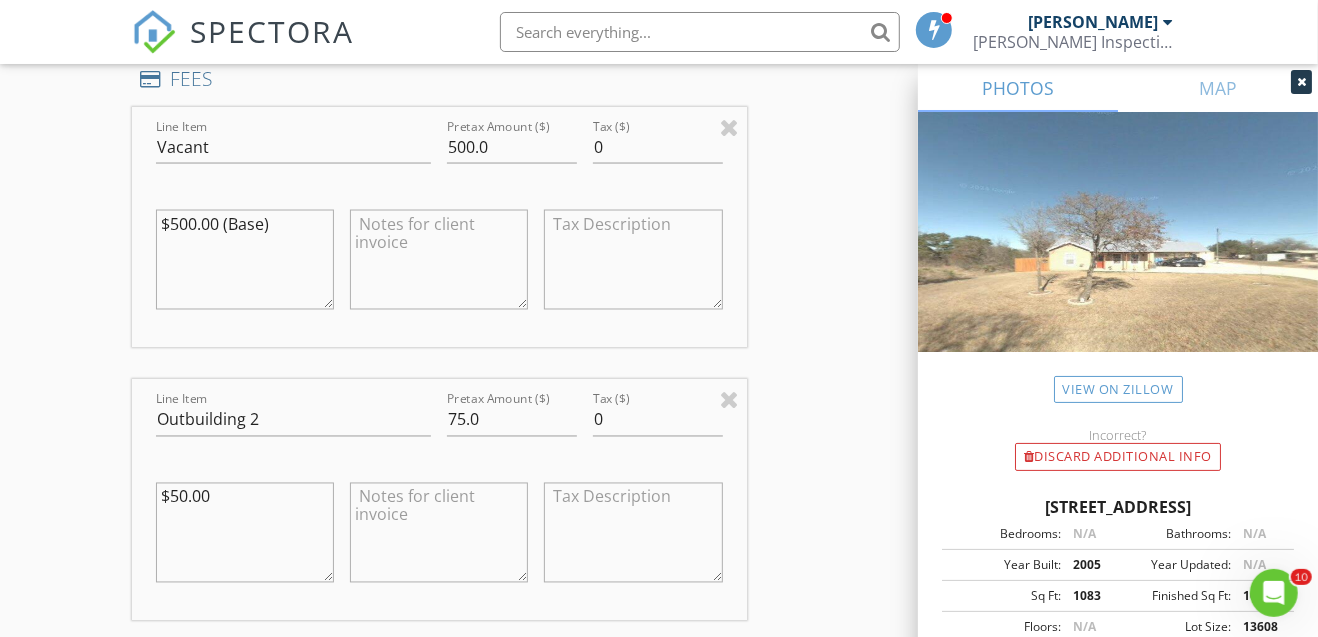 drag, startPoint x: 167, startPoint y: 489, endPoint x: 186, endPoint y: 489, distance: 19 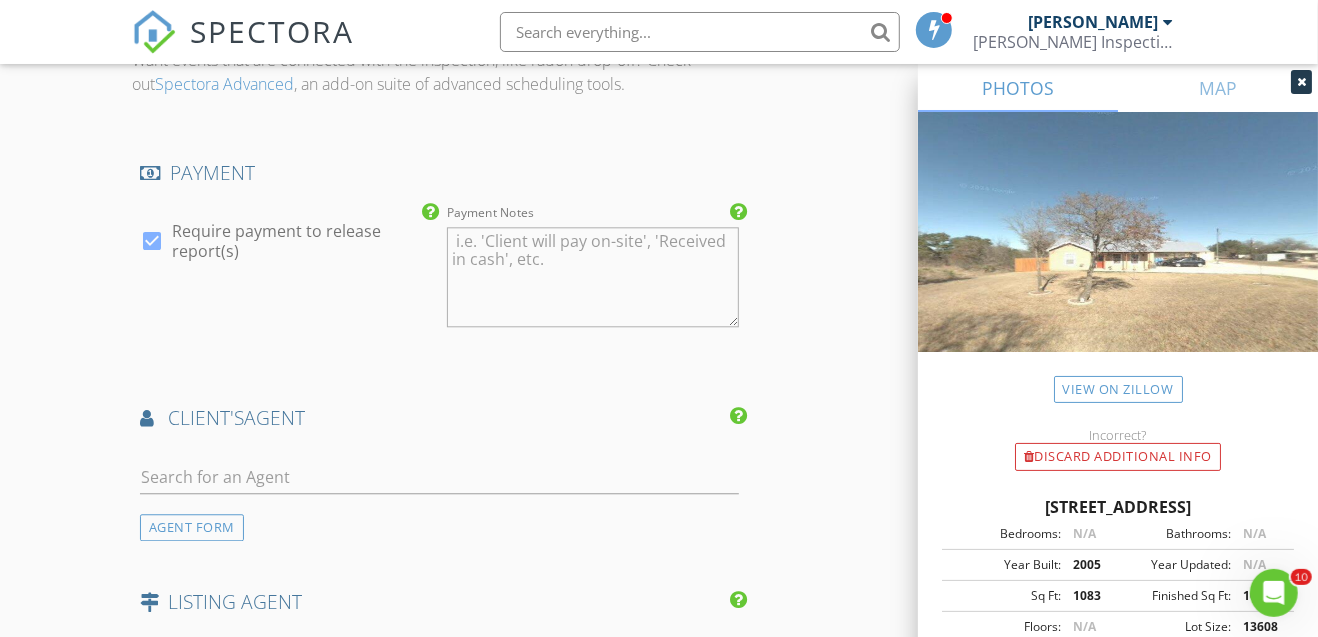 scroll, scrollTop: 2666, scrollLeft: 0, axis: vertical 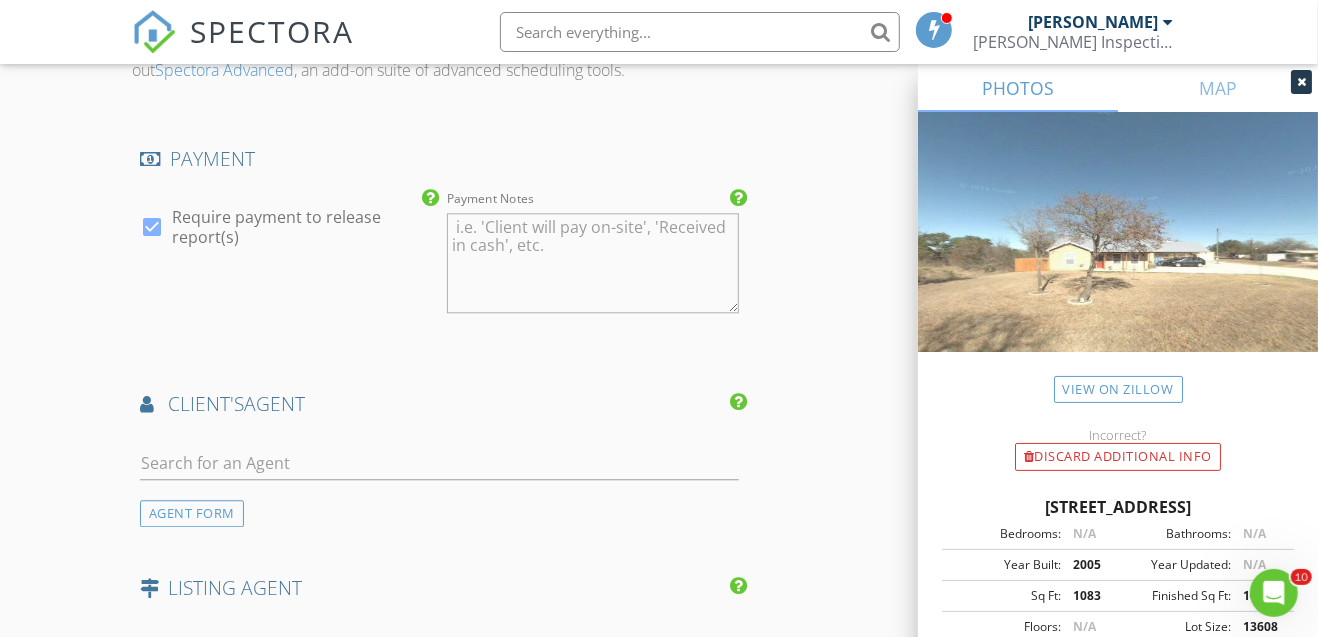 type on "$75.00" 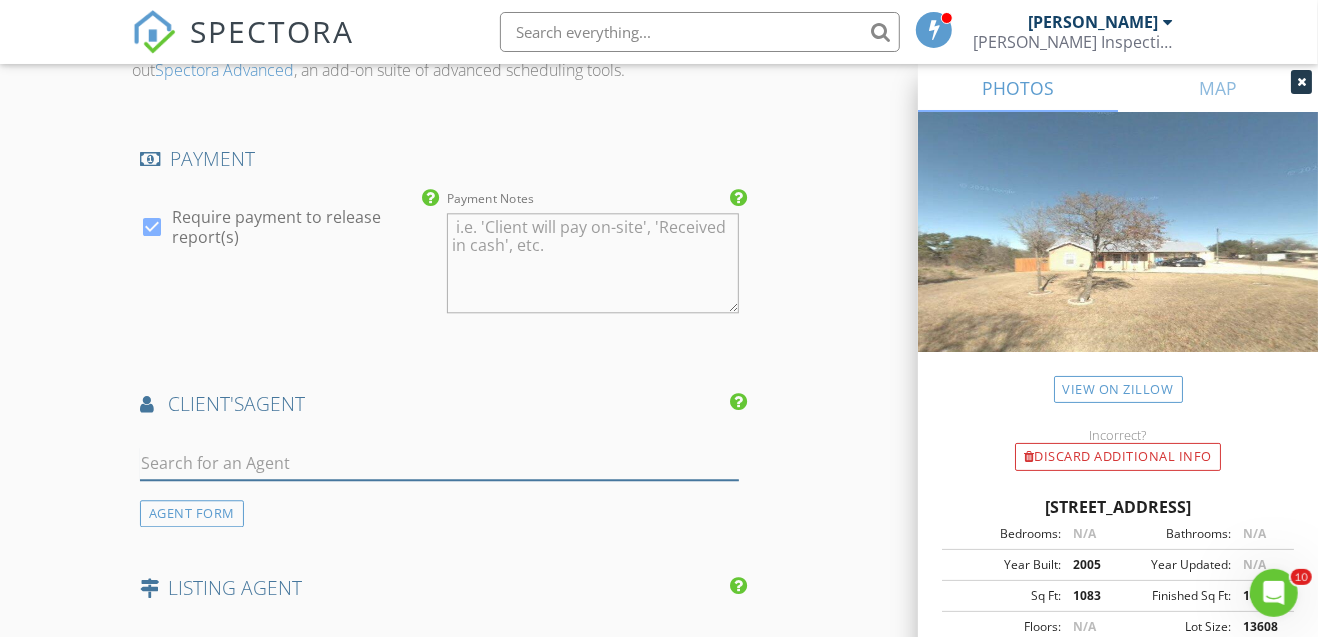 click at bounding box center (439, 463) 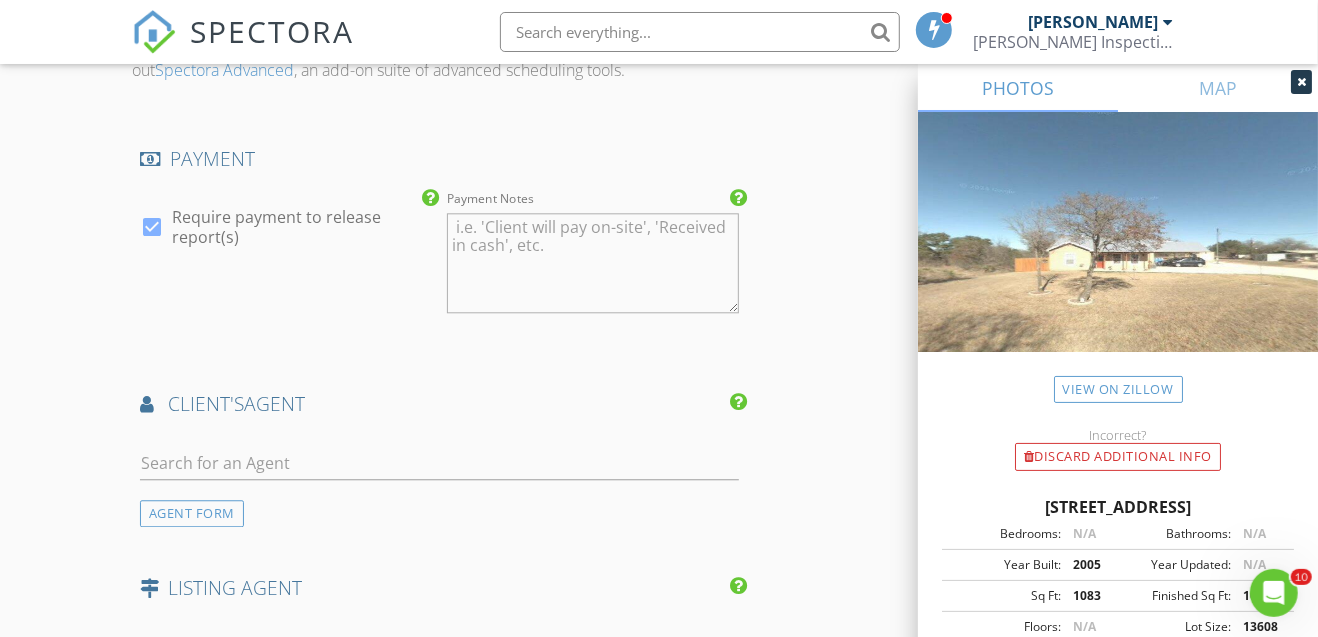 click on "INSPECTOR(S)
check_box   Brandon Smith   PRIMARY   check_box_outline_blank   Dino Maisano     Brandon Smith arrow_drop_down   check_box_outline_blank Brandon Smith specifically requested
Date/Time
07/11/2025 1:00 PM
Location
Address Search       Address 745 Co Rd 131   Unit   City Marble Falls   State TX   Zip 78654   County Burnet     Square Feet 1083   Year Built 2005   Foundation Slab arrow_drop_down     Brandon Smith     13.2 miles     (26 minutes)     exceeds travel range
client
check_box Enable Client CC email for this inspection   Client Search     check_box_outline_blank Client is a Company/Organization     First Name Eric   Last Name Dusza   Email ericdusza@yahoo.com   CC Email   Phone 512-417-8447   Address   City   State   Zip       Notes   Private Notes
ADD ADDITIONAL client
check_box   Vacant    0-2000" at bounding box center (659, -515) 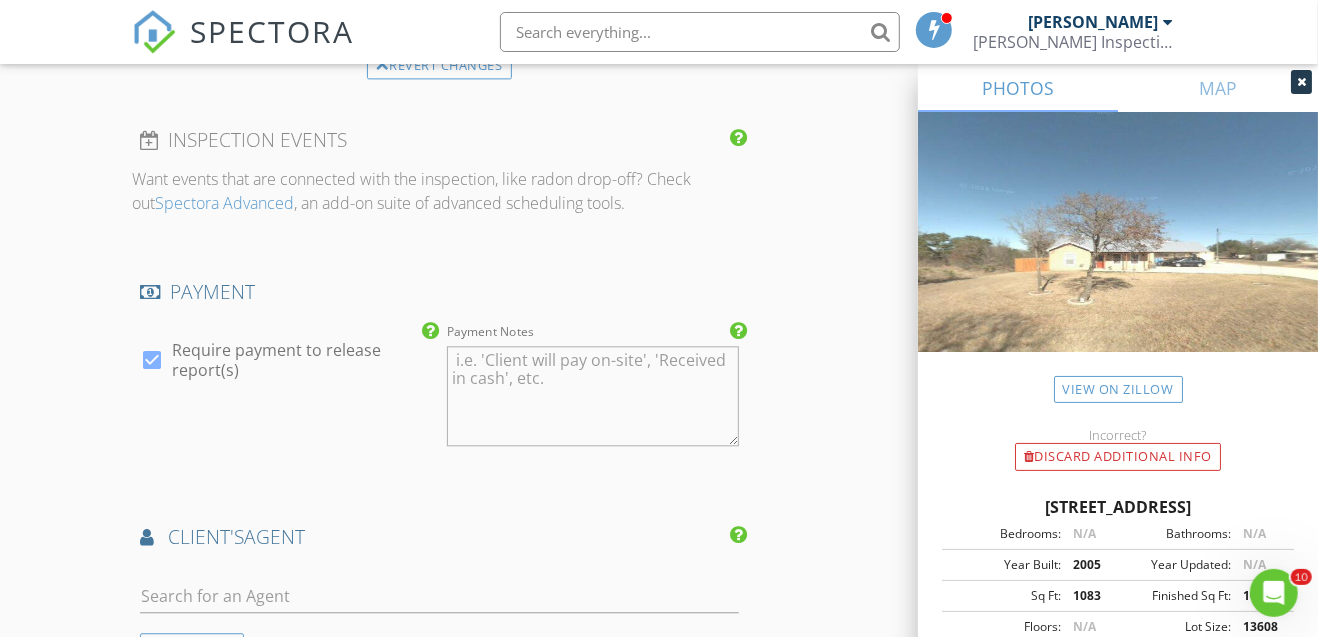 scroll, scrollTop: 2666, scrollLeft: 0, axis: vertical 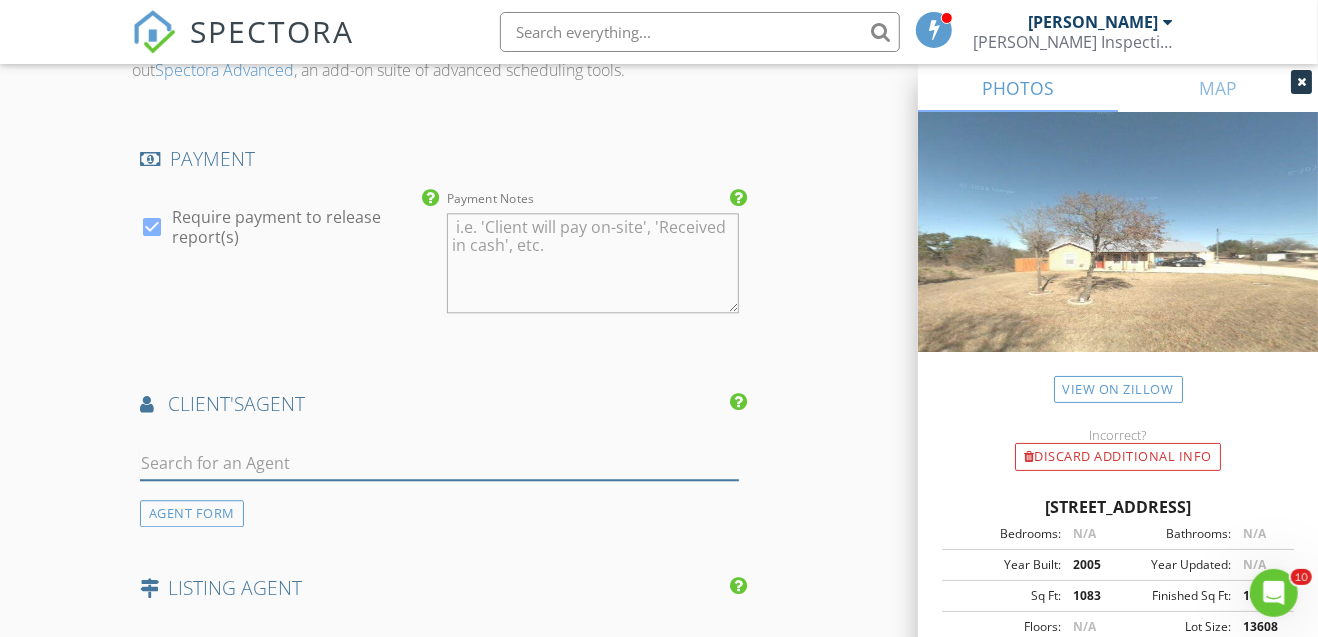 click at bounding box center [439, 463] 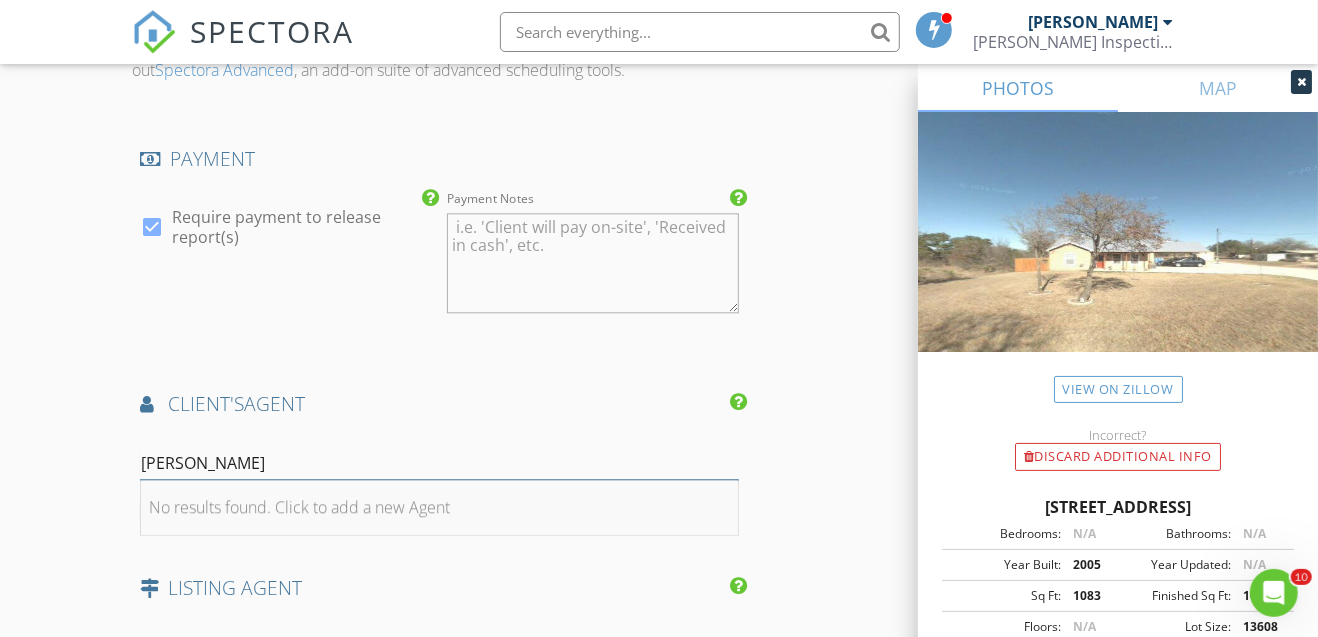 type on "Marj" 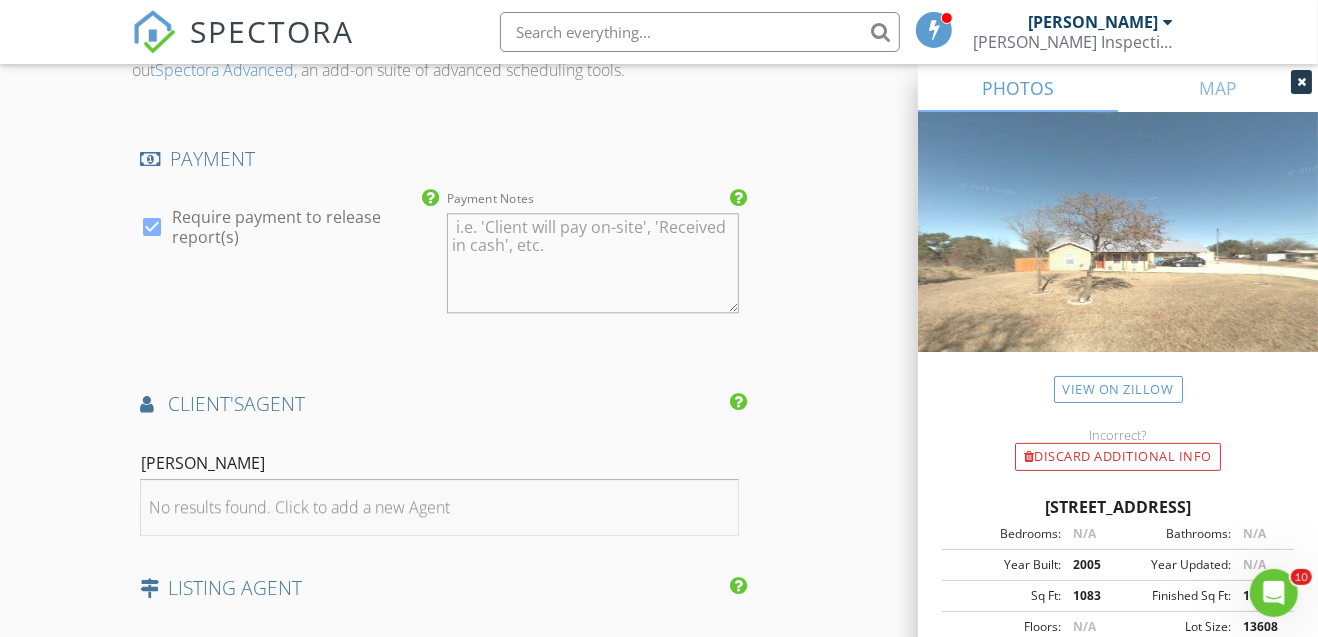 click on "No results found. Click to add a new Agent" at bounding box center (299, 507) 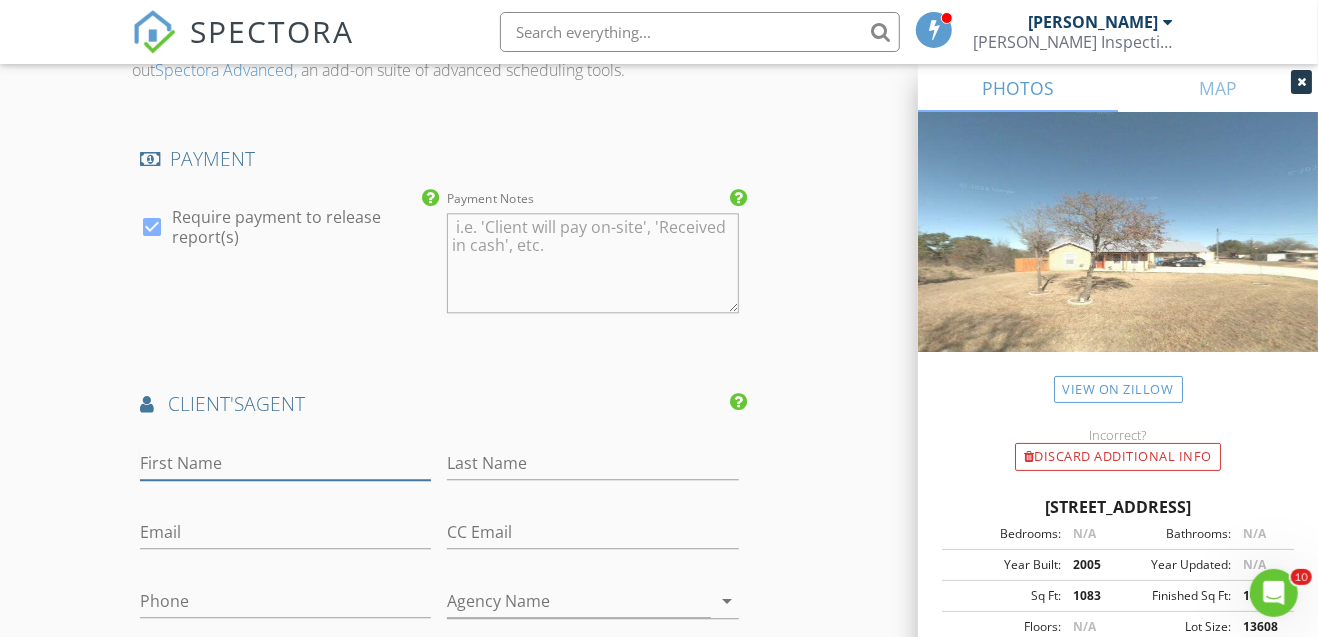 click on "First Name" at bounding box center [286, 463] 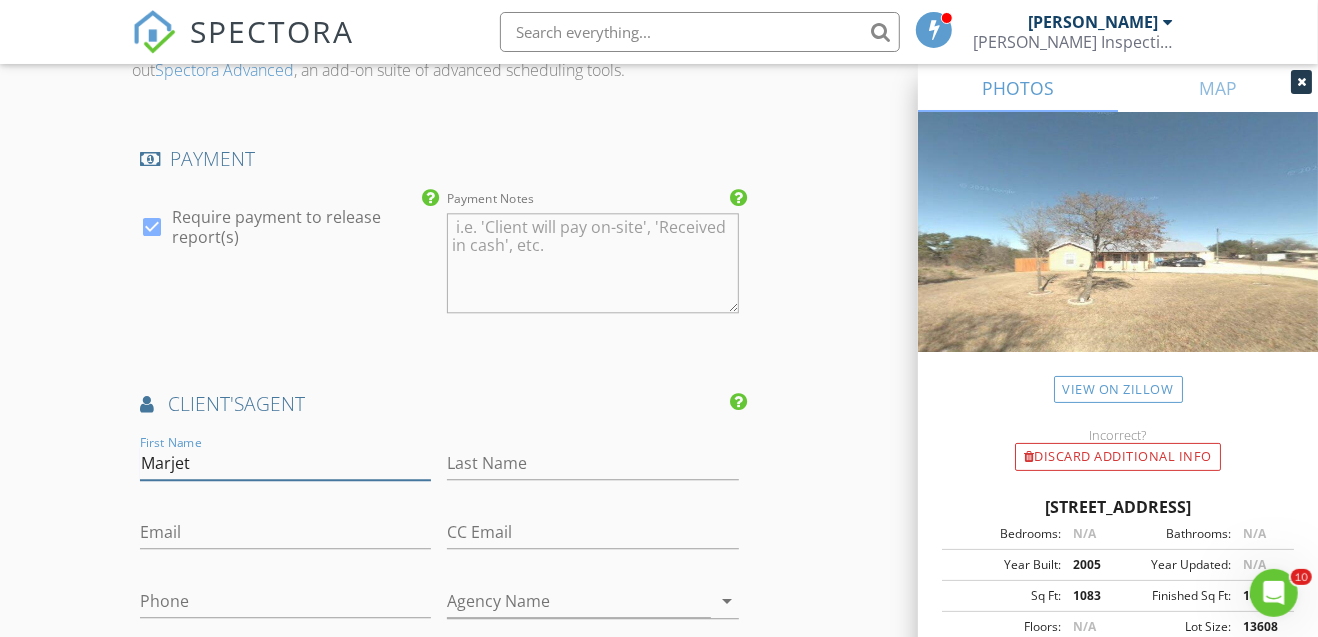 type on "Marjet" 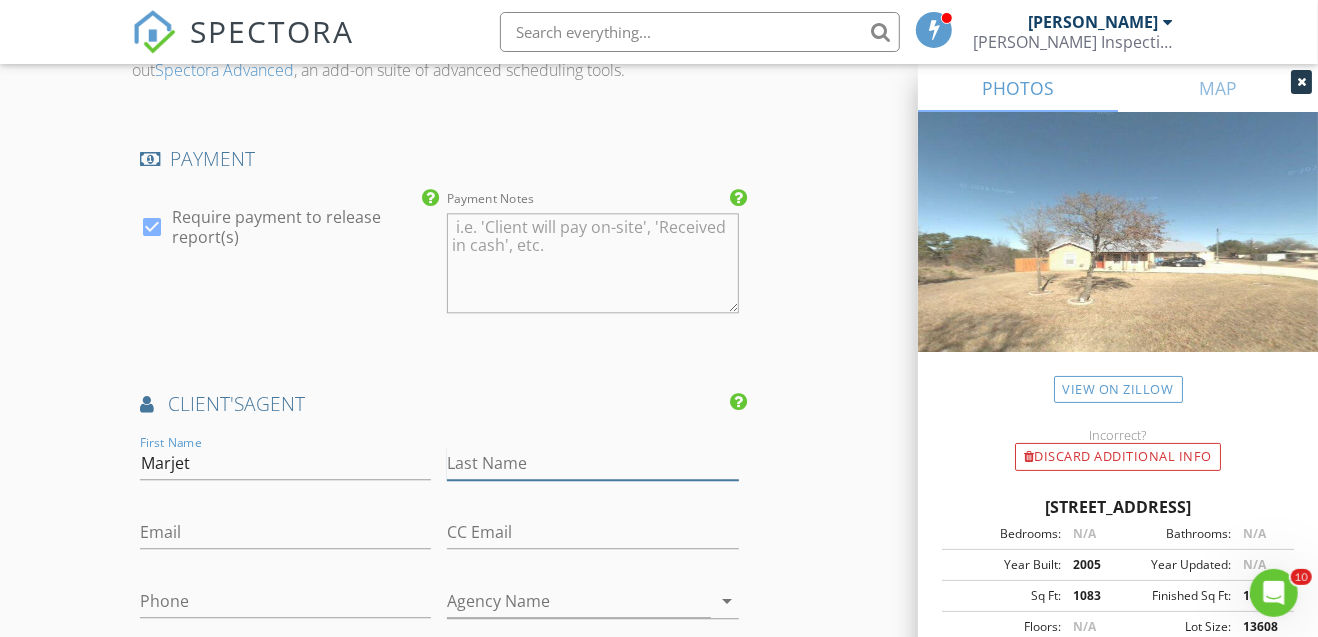 click on "Last Name" at bounding box center [593, 463] 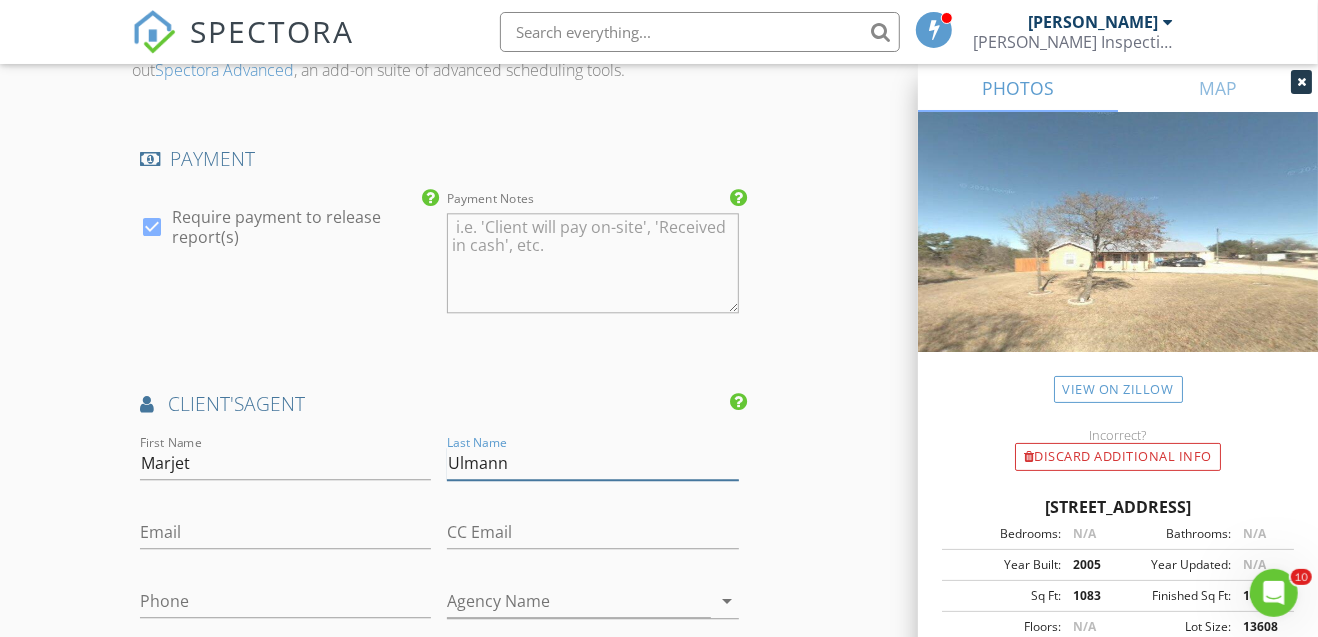 type on "Ulmann" 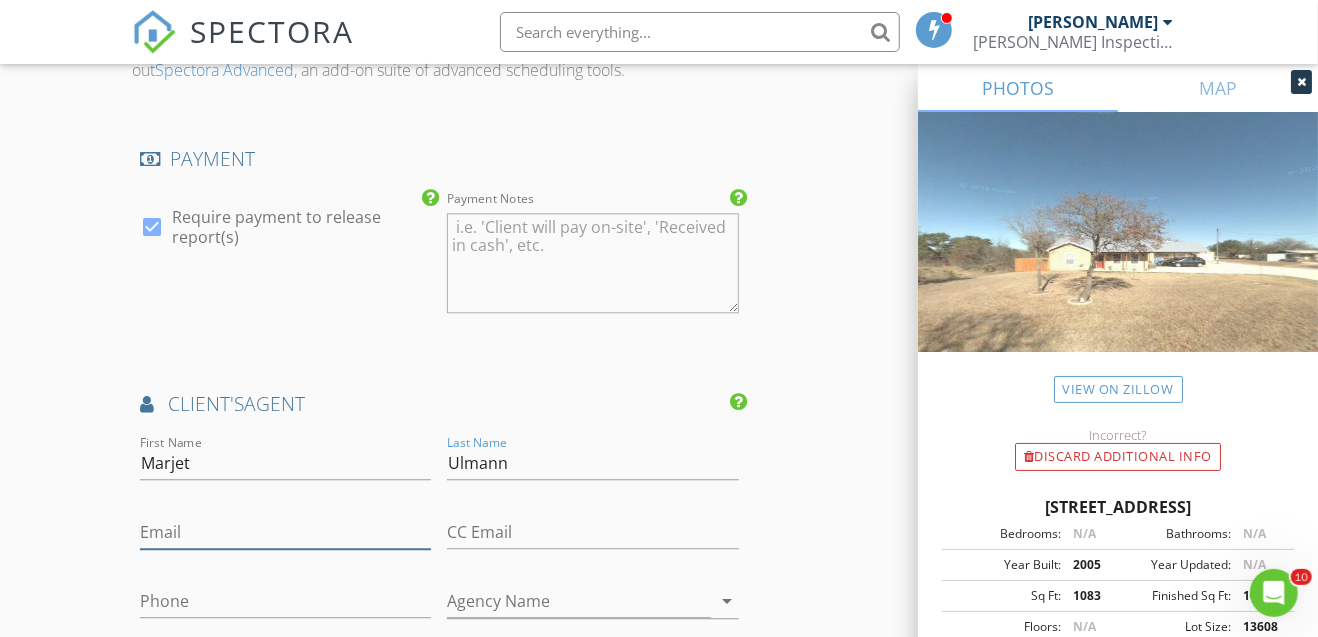 click on "Email" at bounding box center [286, 532] 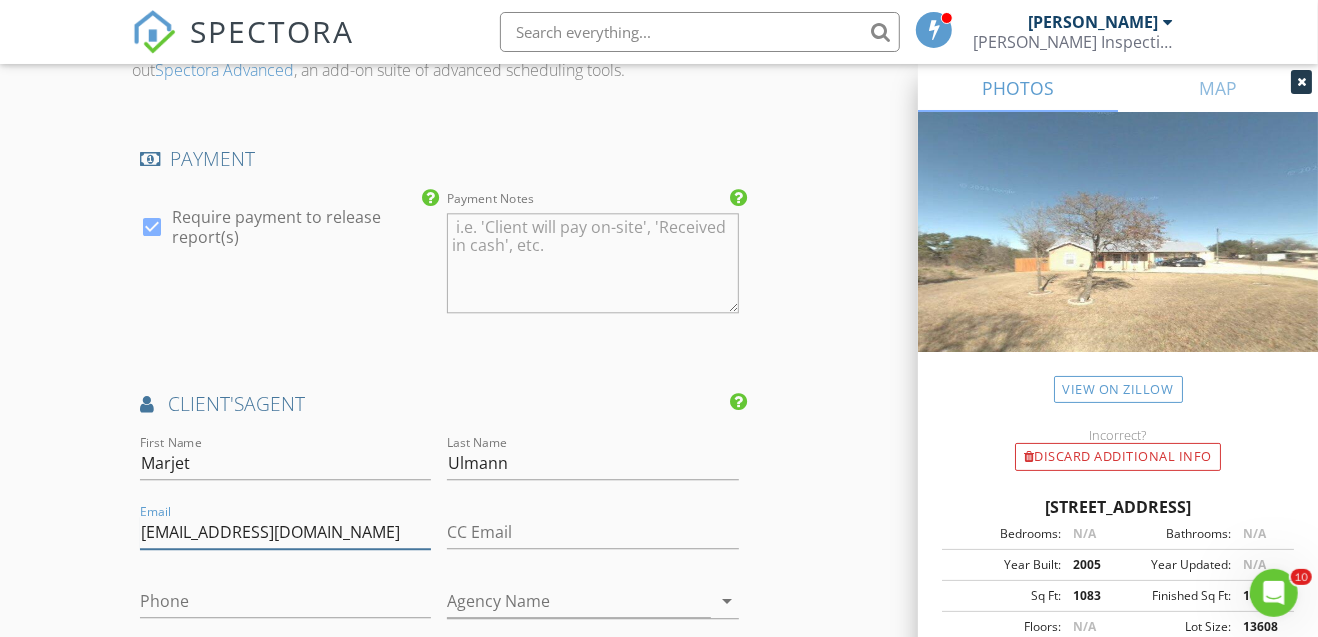 type on "[EMAIL_ADDRESS][DOMAIN_NAME]" 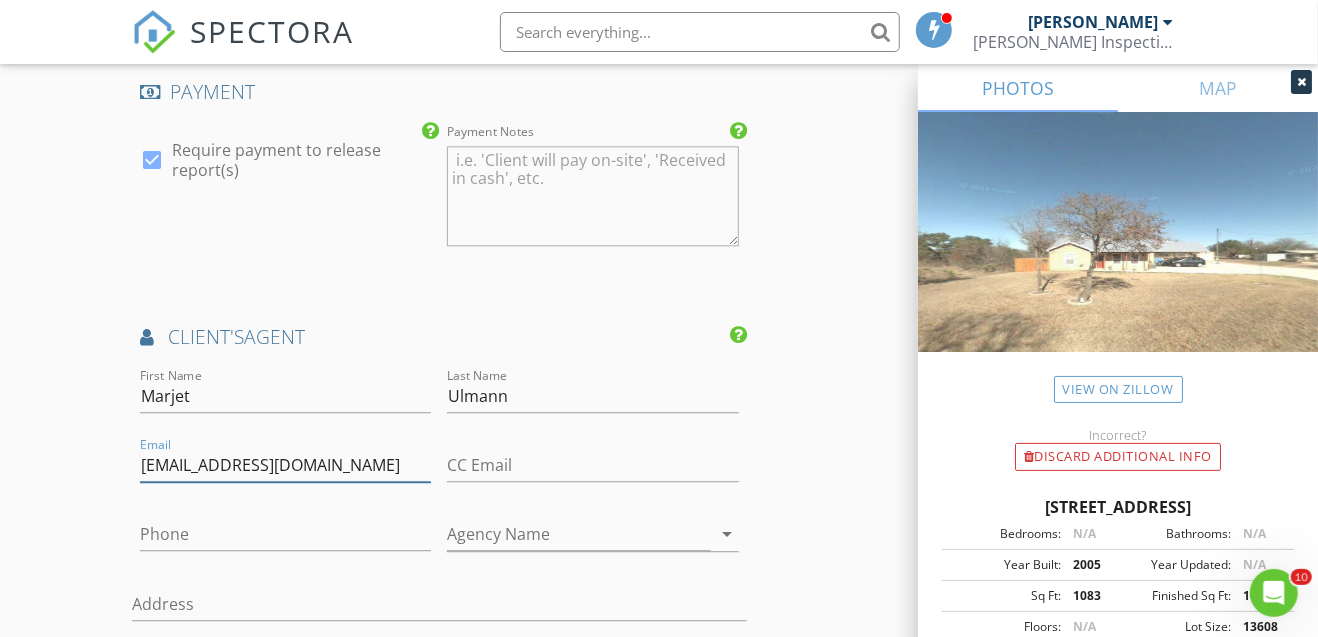 scroll, scrollTop: 2800, scrollLeft: 0, axis: vertical 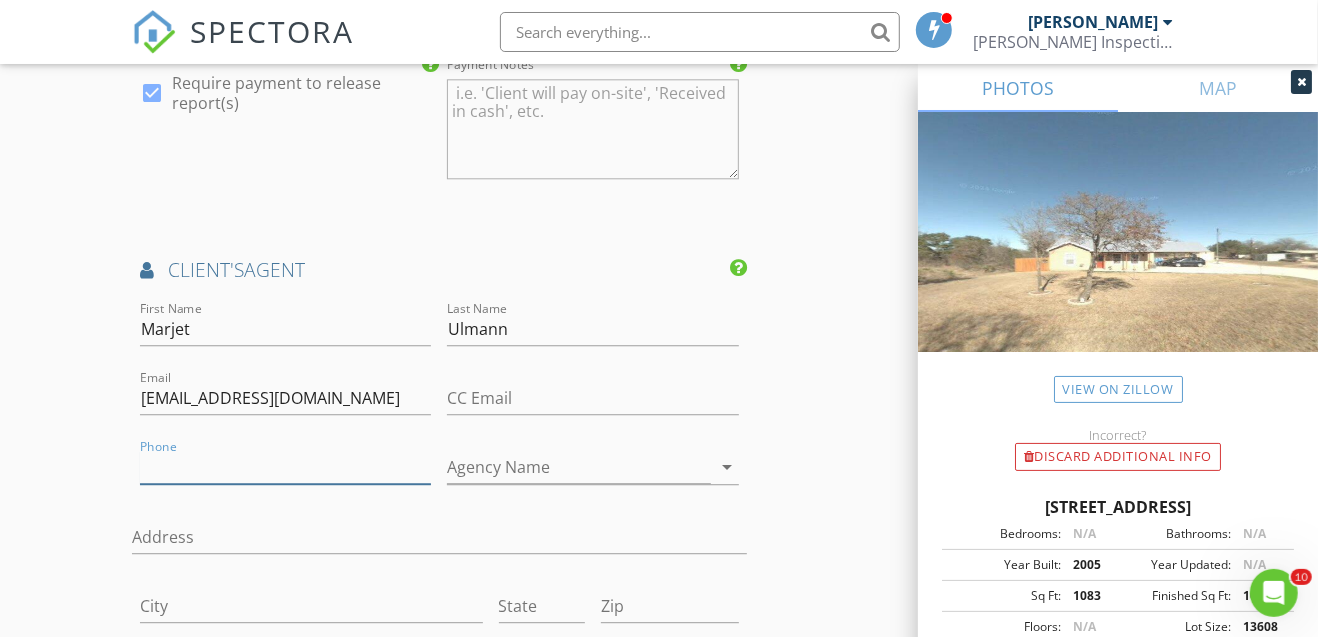click on "Phone" at bounding box center [286, 467] 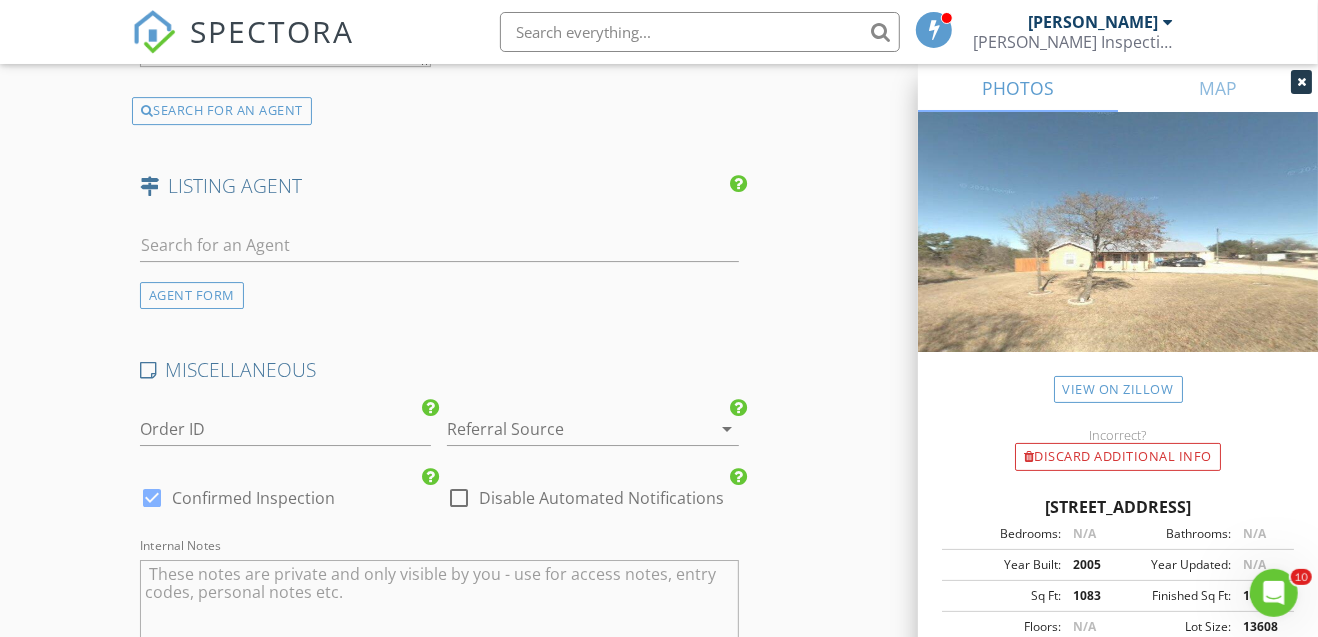 scroll, scrollTop: 3666, scrollLeft: 0, axis: vertical 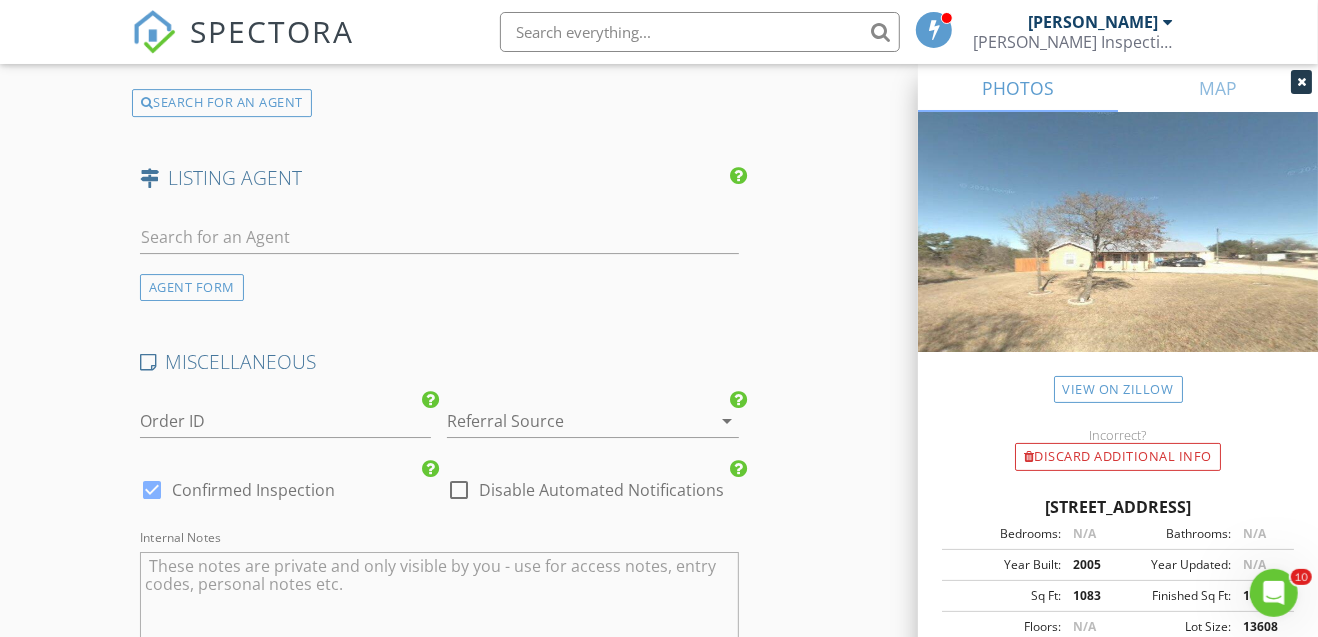 type on "[PHONE_NUMBER]" 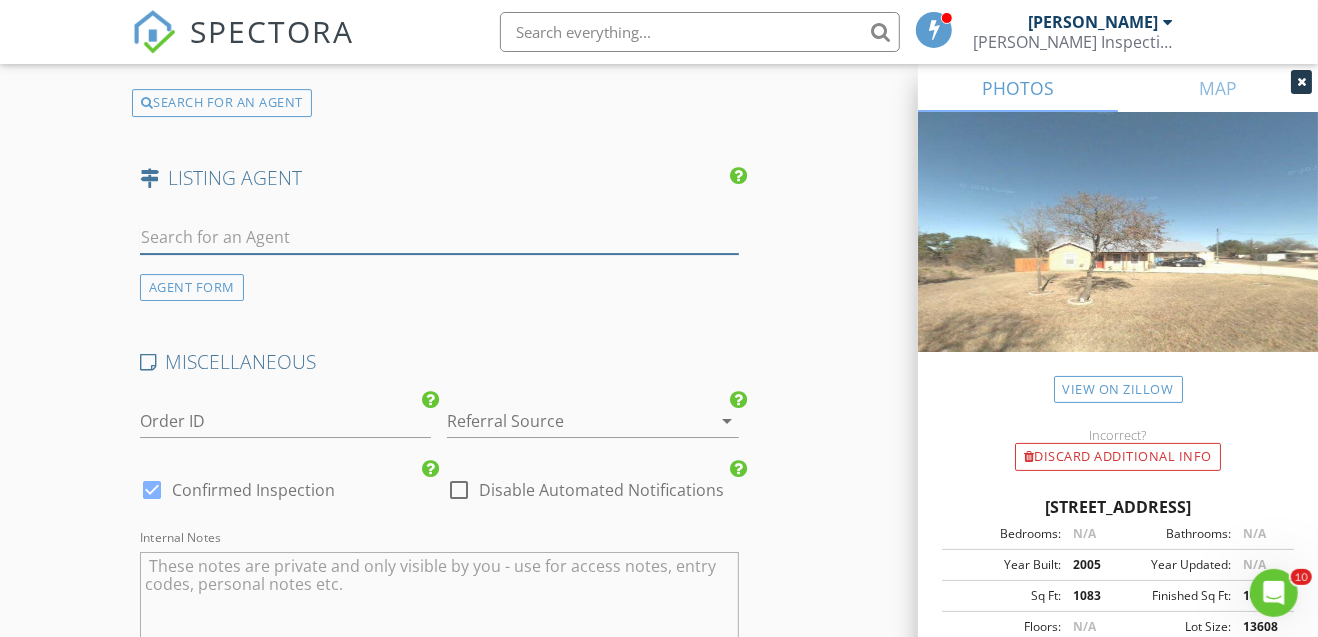 click at bounding box center [439, 237] 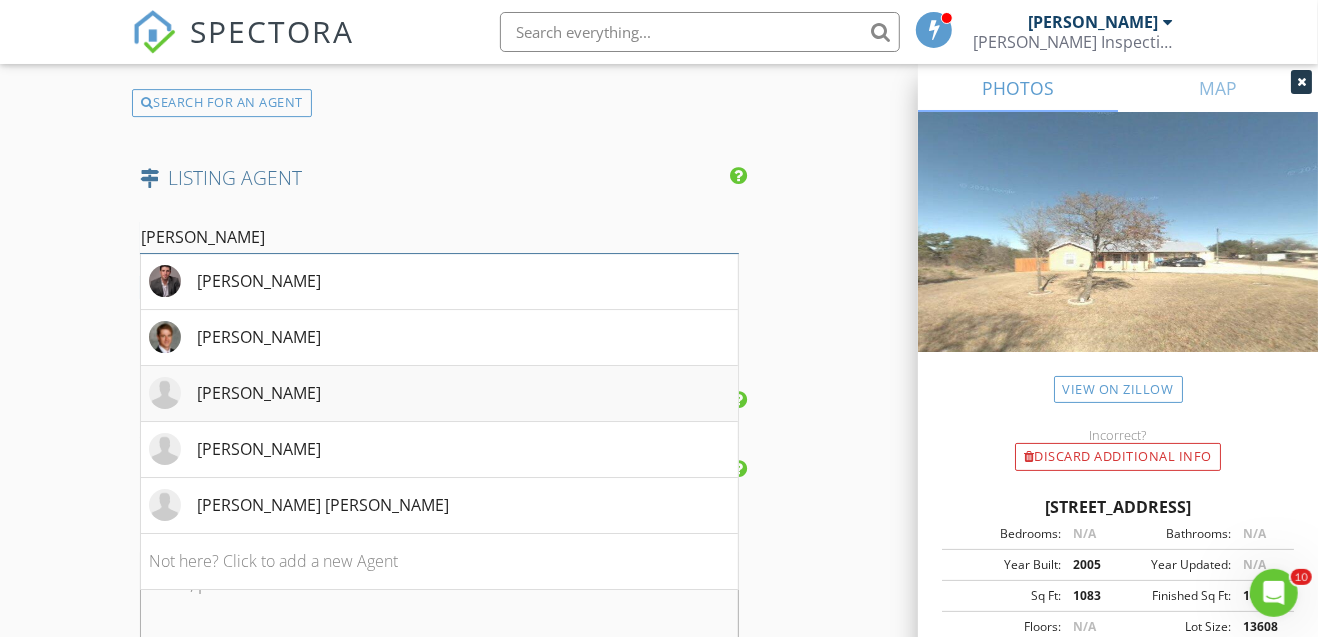 type on "ryan" 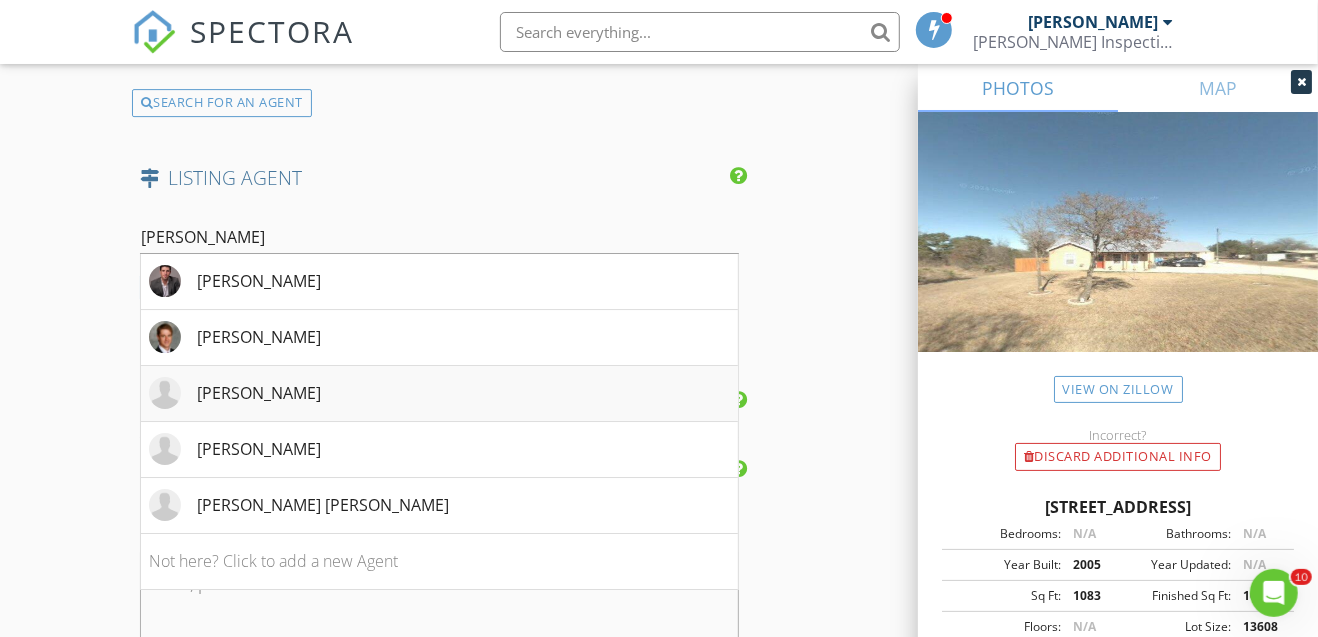 click on "[PERSON_NAME]" at bounding box center [439, 394] 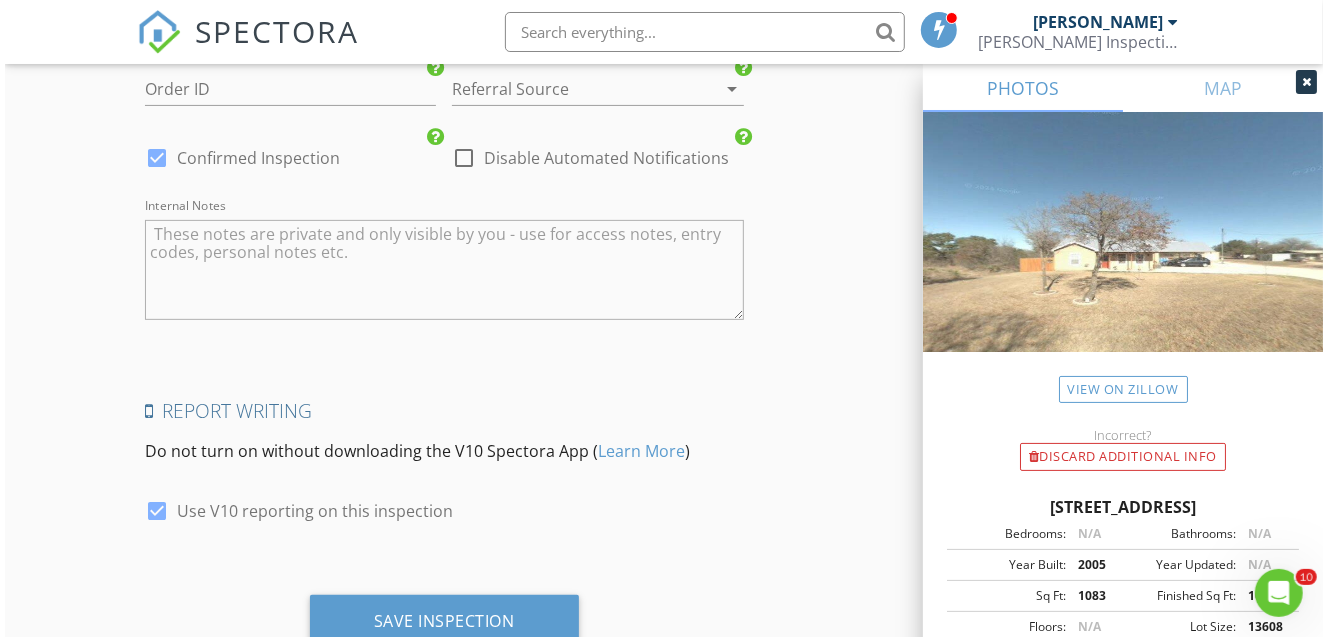 scroll, scrollTop: 4652, scrollLeft: 0, axis: vertical 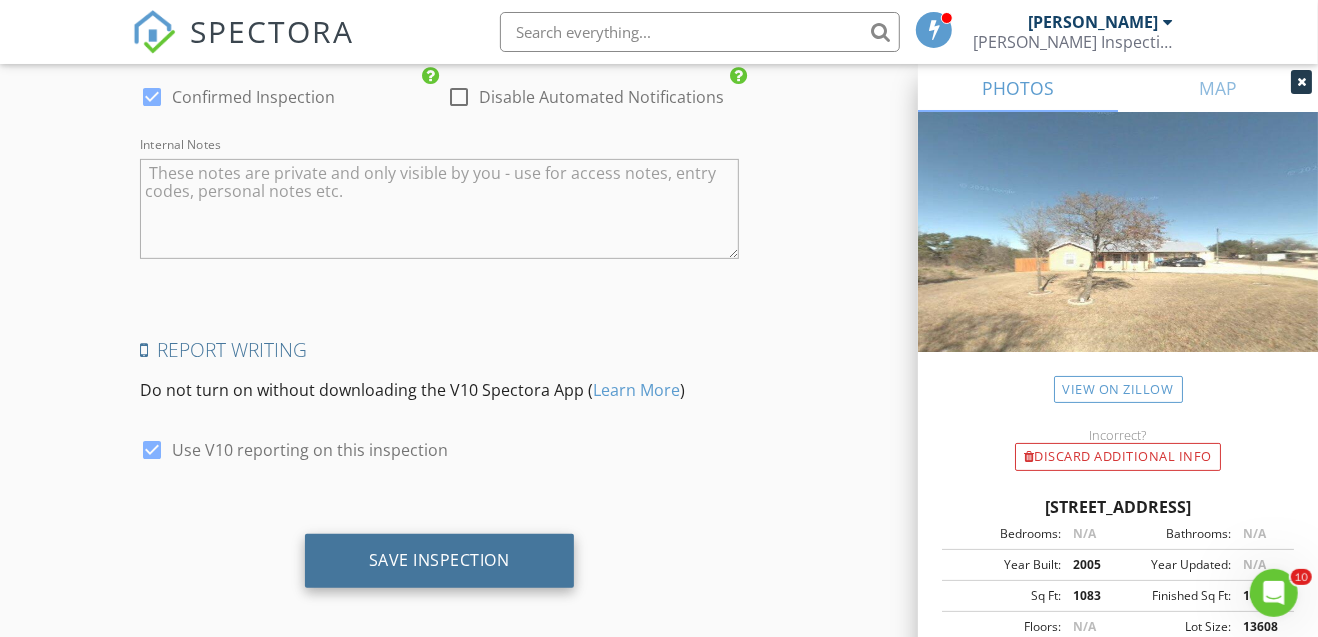 click on "Save Inspection" at bounding box center (439, 560) 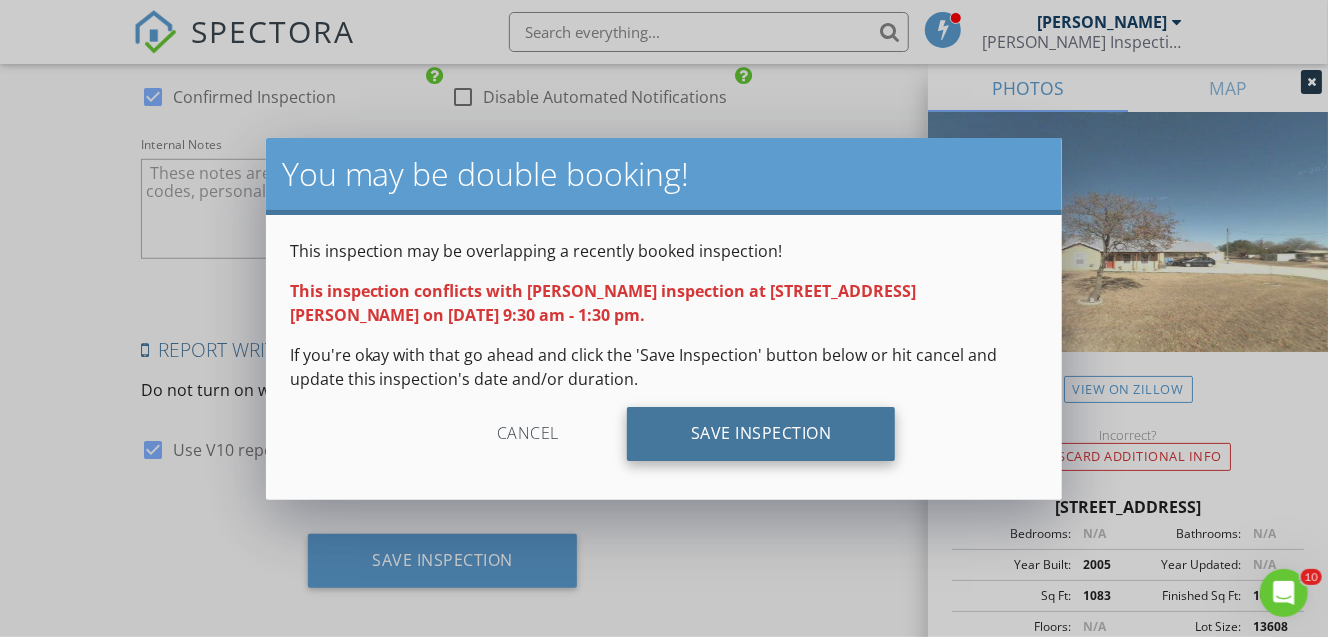 click on "Save Inspection" at bounding box center [761, 434] 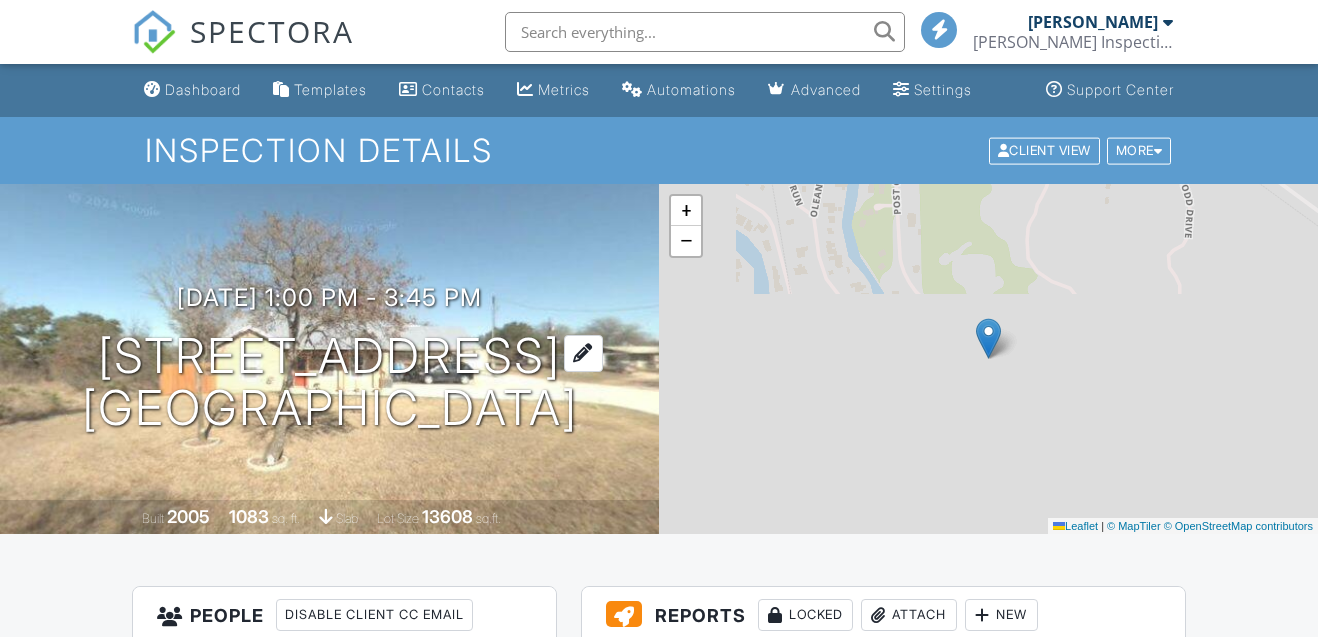 scroll, scrollTop: 0, scrollLeft: 0, axis: both 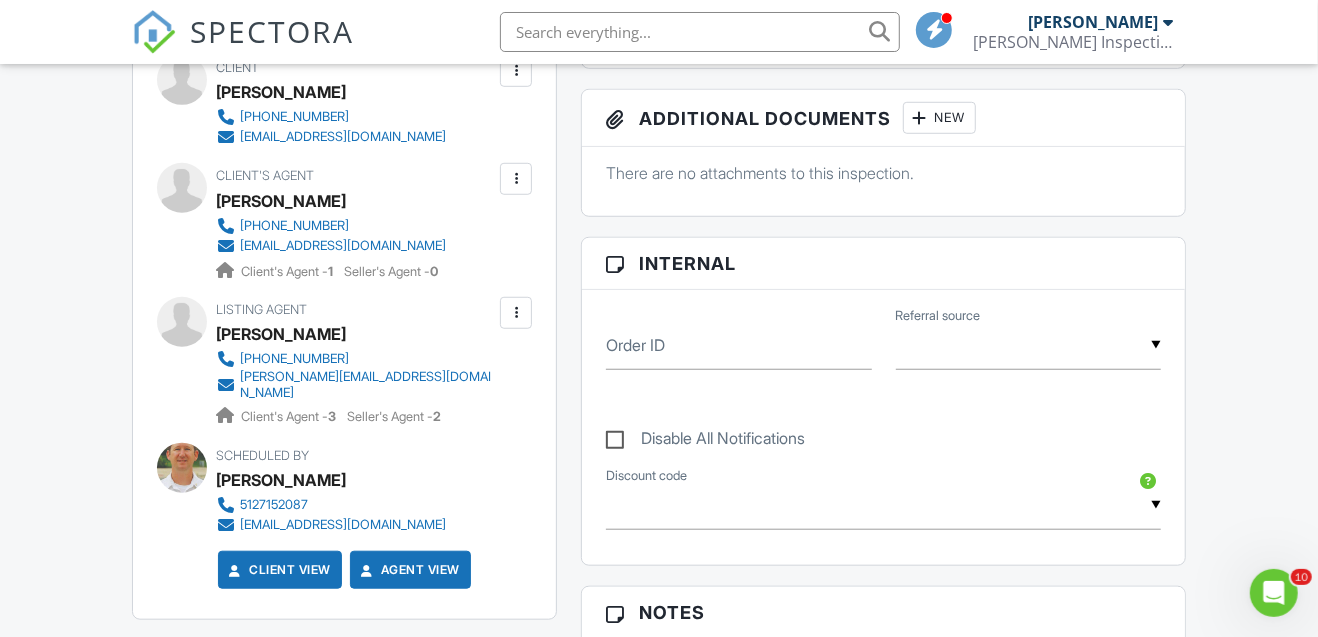 click at bounding box center [516, 313] 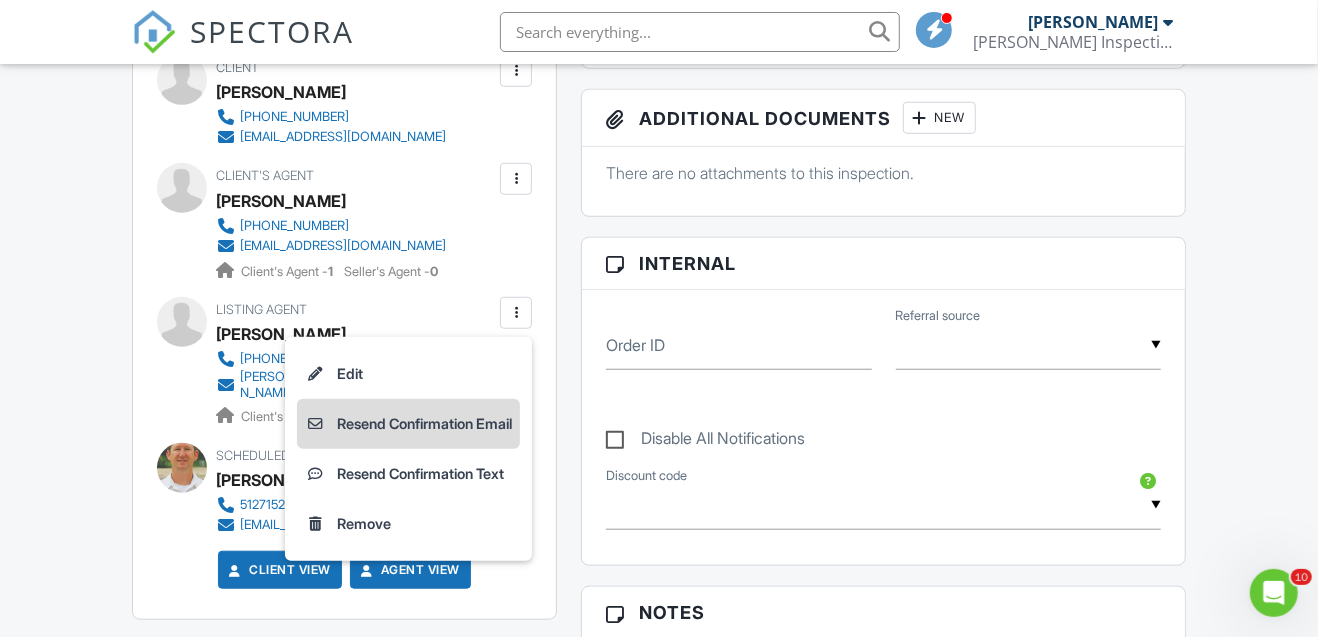 click on "Resend Confirmation Email" at bounding box center [408, 424] 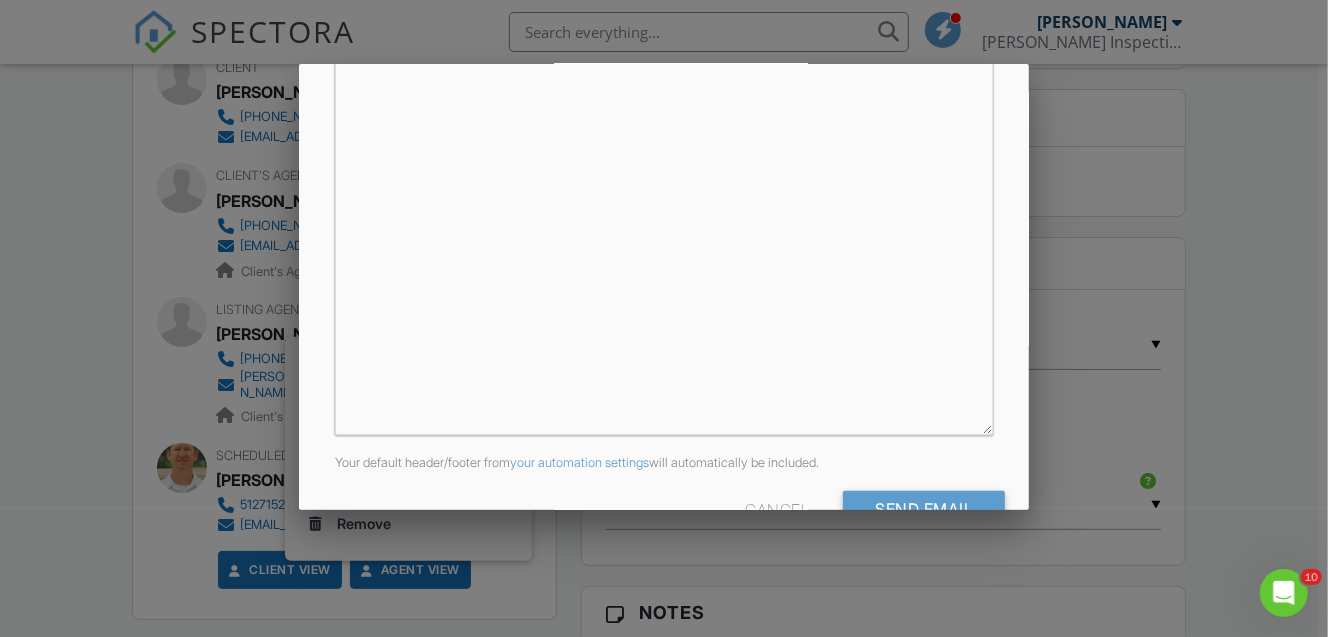 scroll, scrollTop: 535, scrollLeft: 0, axis: vertical 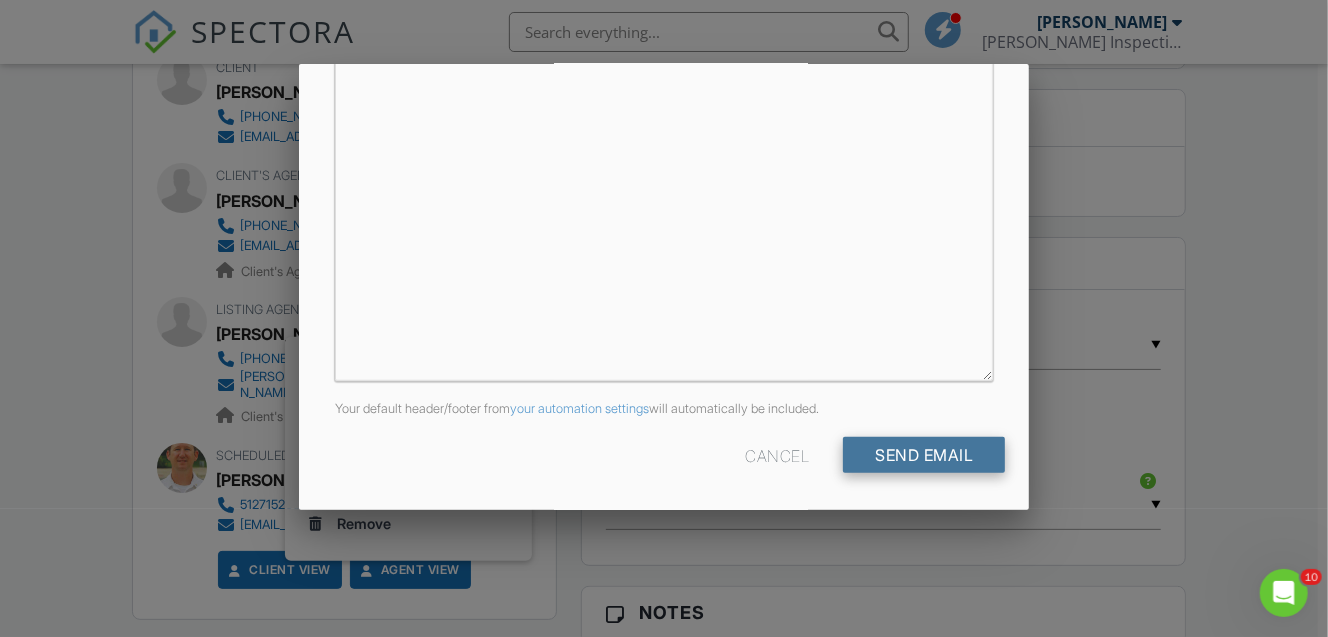 click on "Send Email" at bounding box center (924, 455) 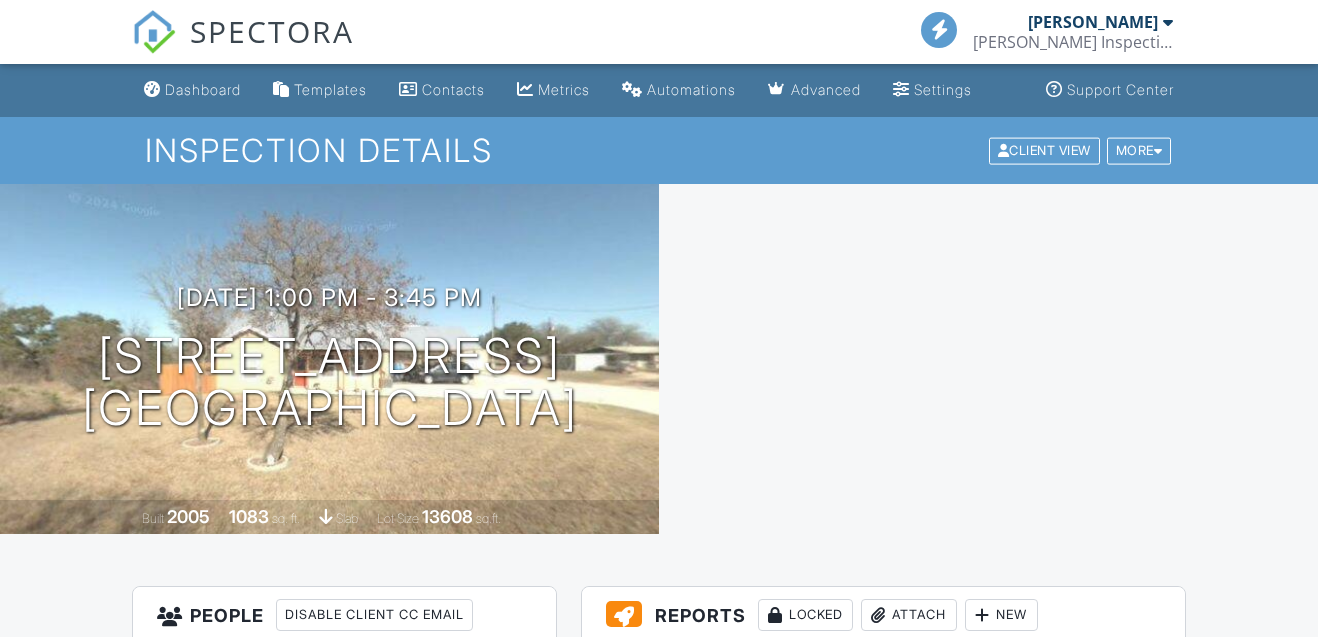 scroll, scrollTop: 0, scrollLeft: 0, axis: both 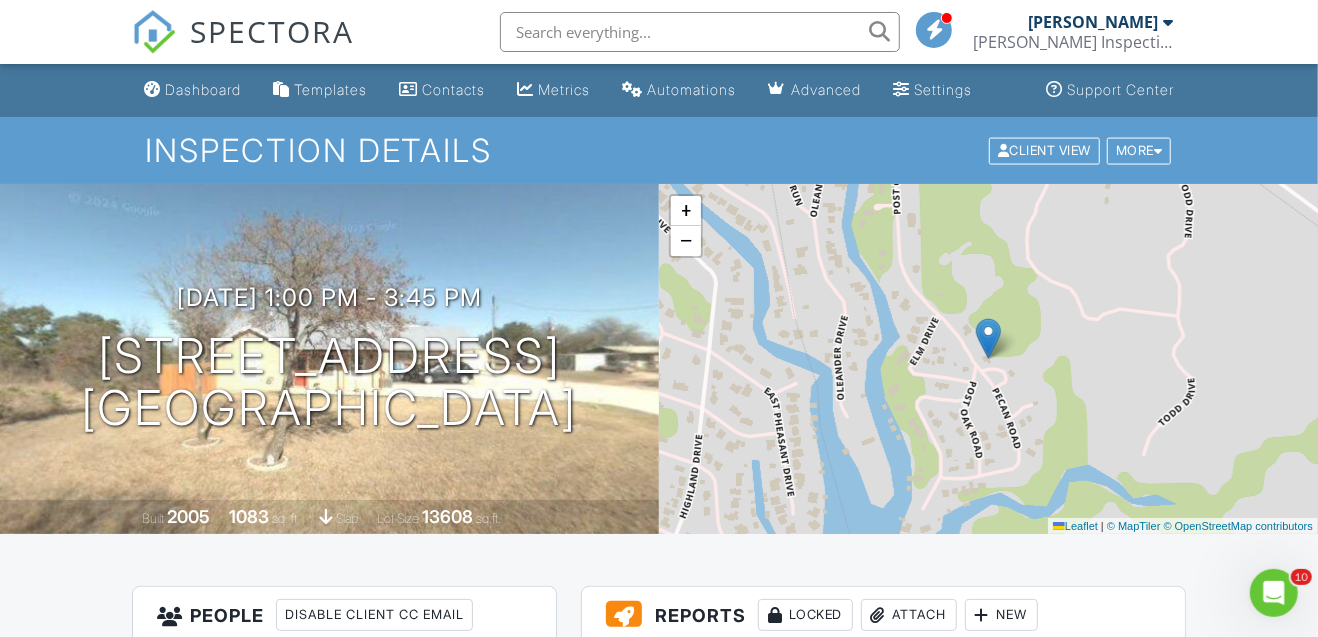 click on "Dashboard" at bounding box center (203, 89) 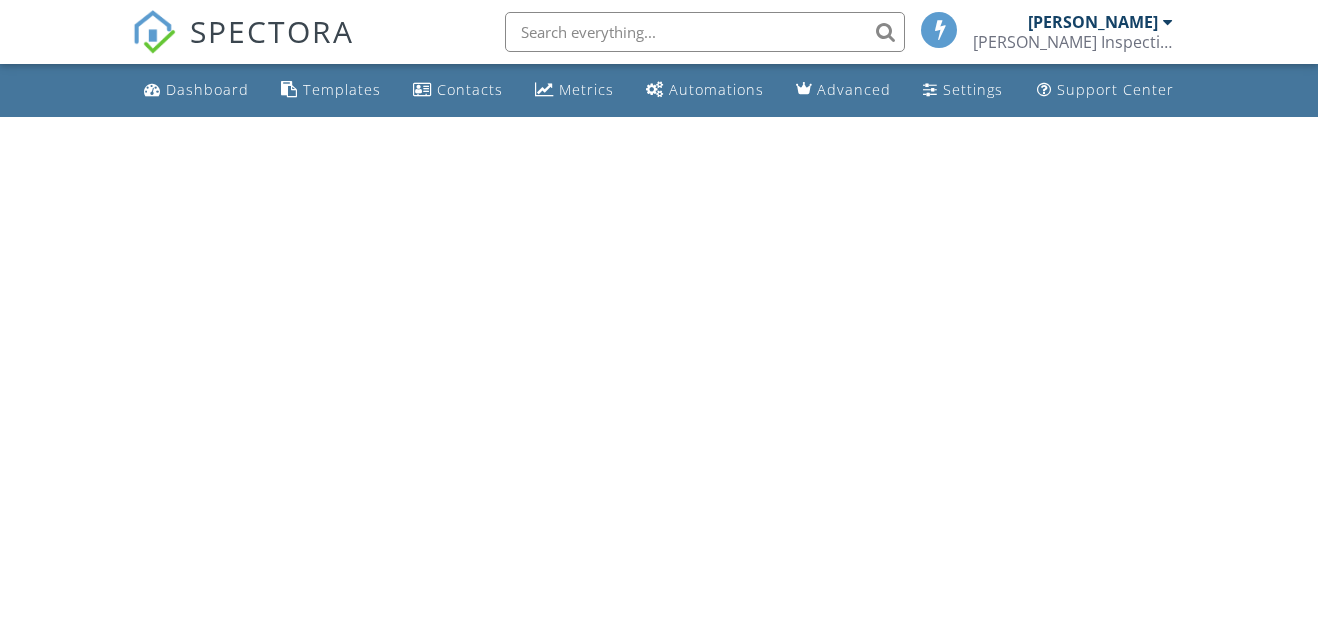 scroll, scrollTop: 0, scrollLeft: 0, axis: both 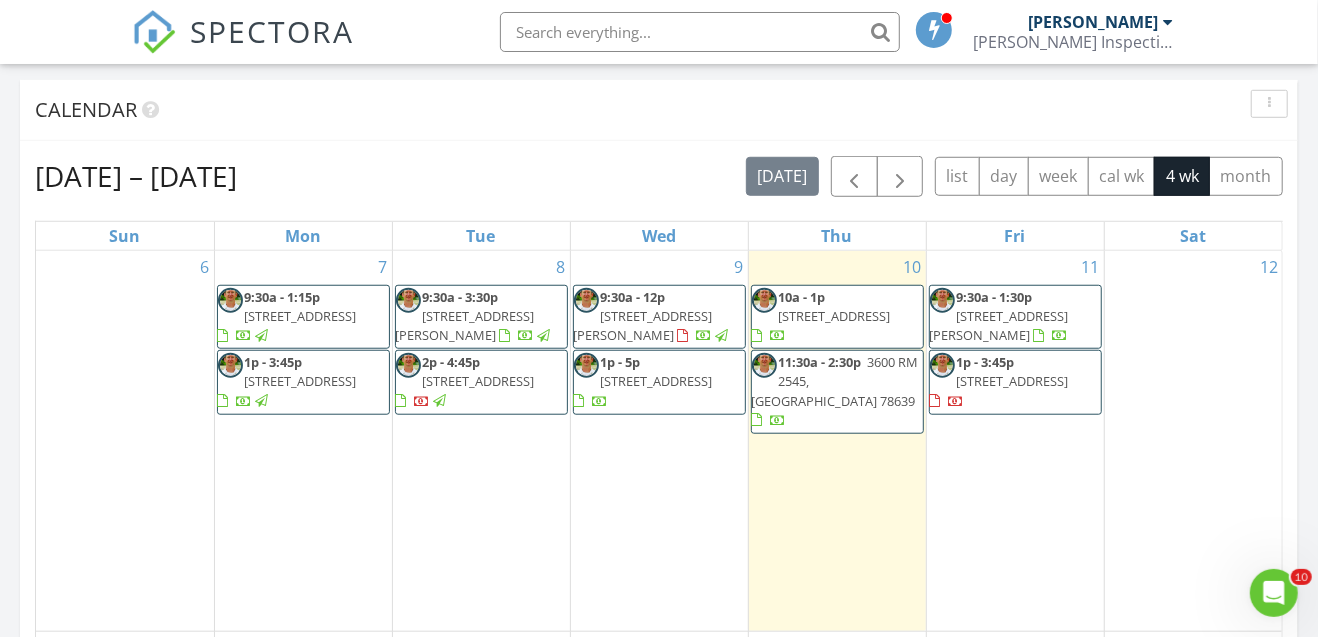click on "1p - 3:45p
[STREET_ADDRESS]" at bounding box center (1015, 382) 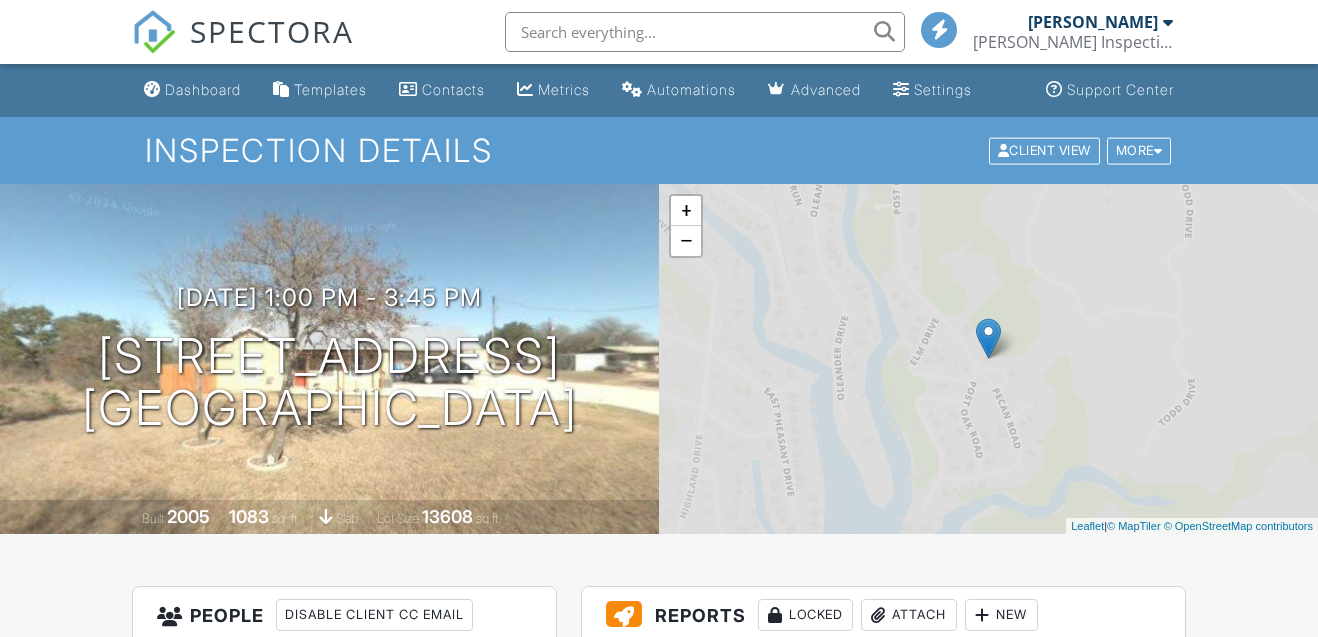 scroll, scrollTop: 0, scrollLeft: 0, axis: both 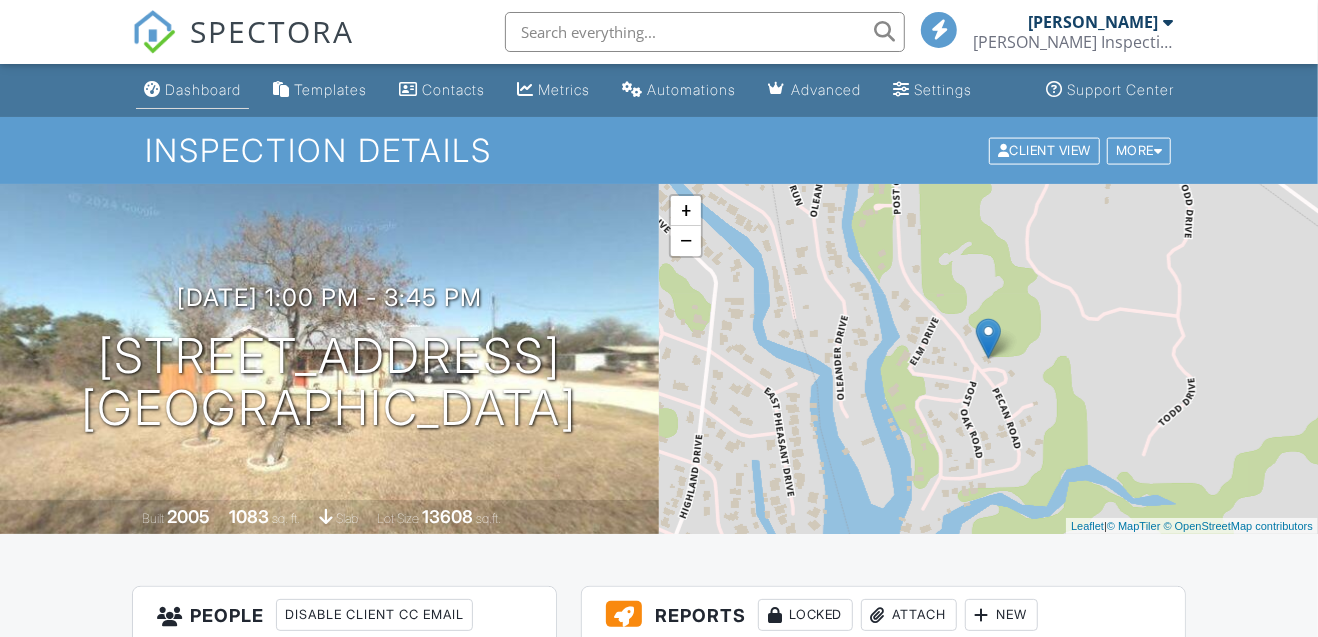 click on "Dashboard" at bounding box center [203, 89] 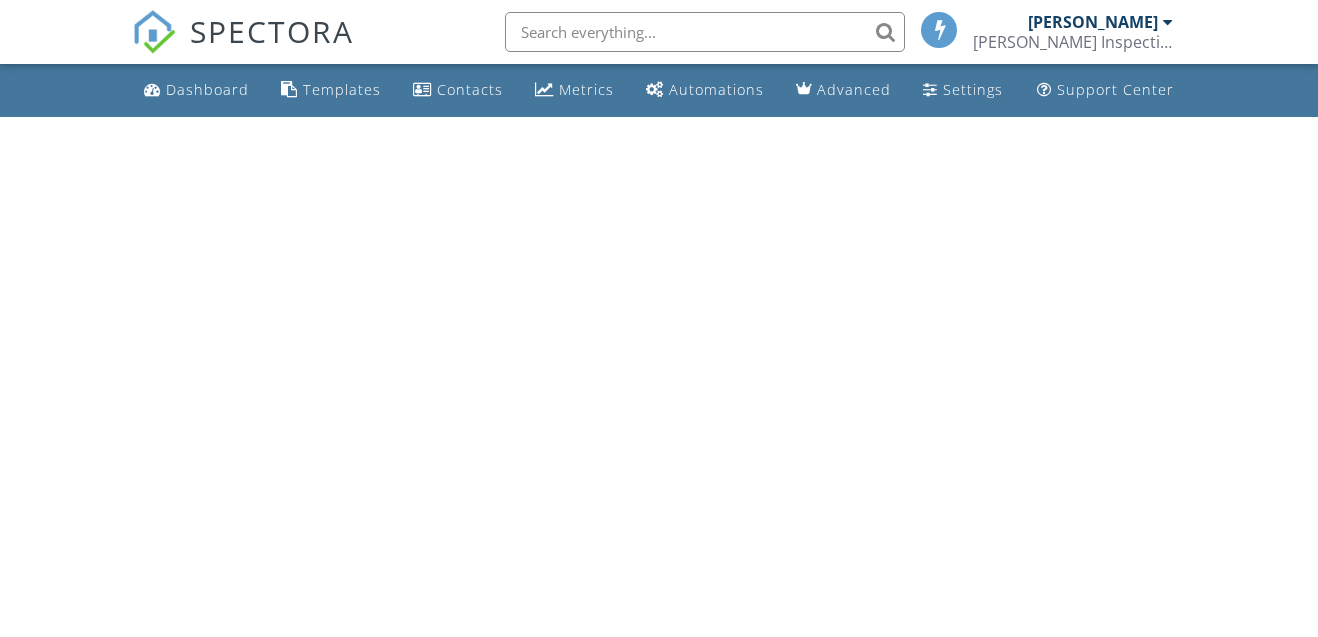 scroll, scrollTop: 0, scrollLeft: 0, axis: both 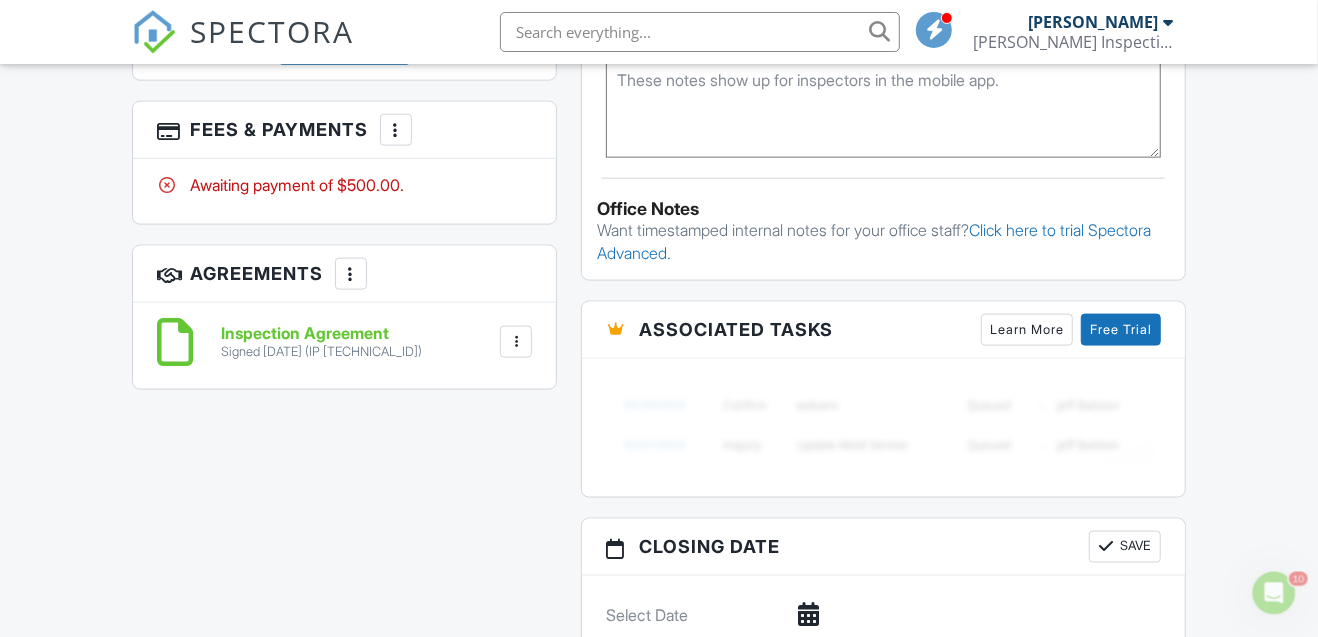 click at bounding box center (396, 130) 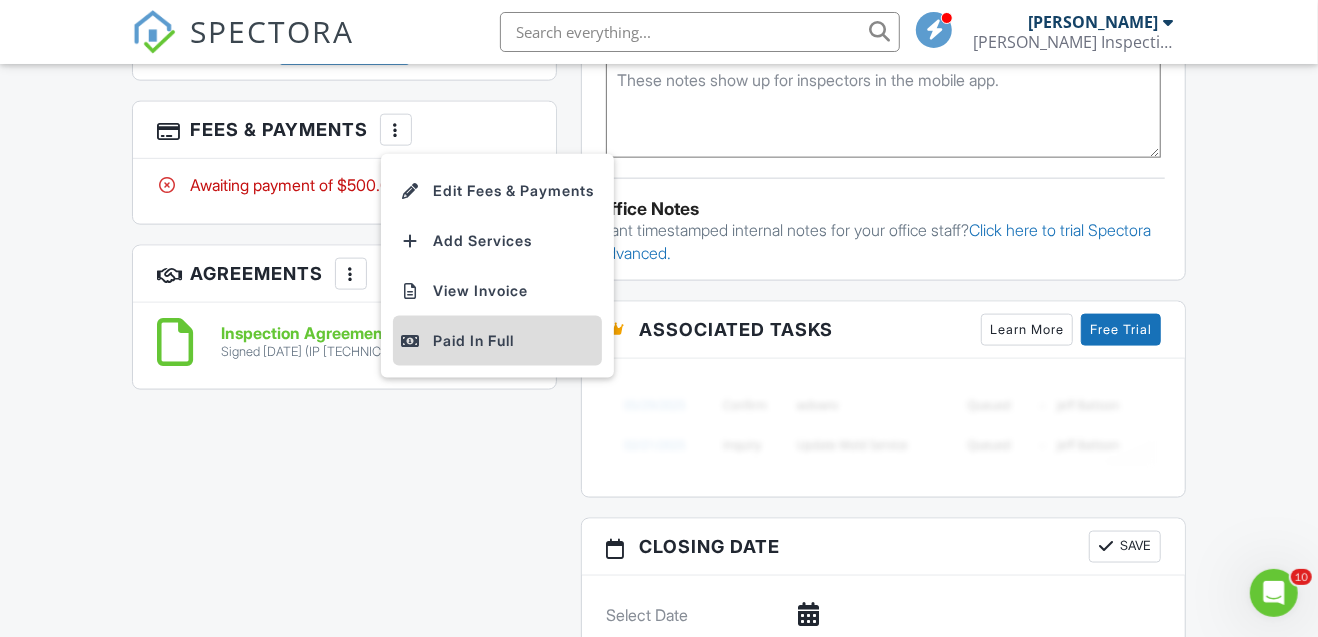 click on "Paid In Full" at bounding box center [497, 341] 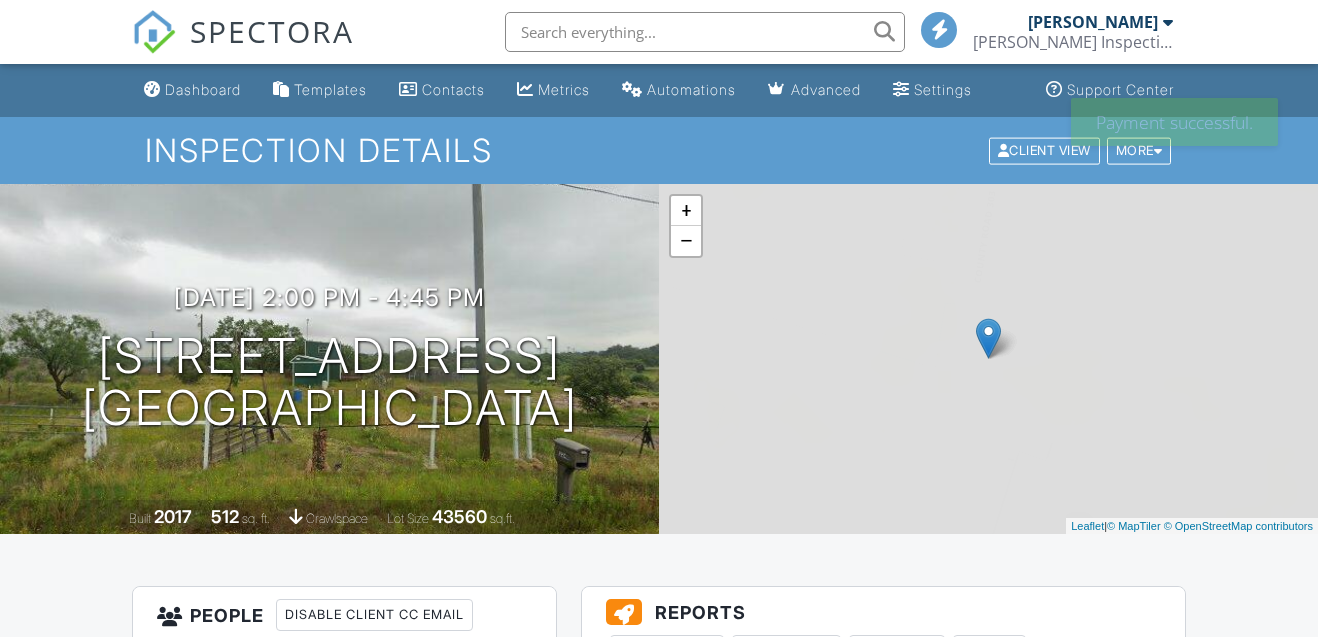 scroll, scrollTop: 0, scrollLeft: 0, axis: both 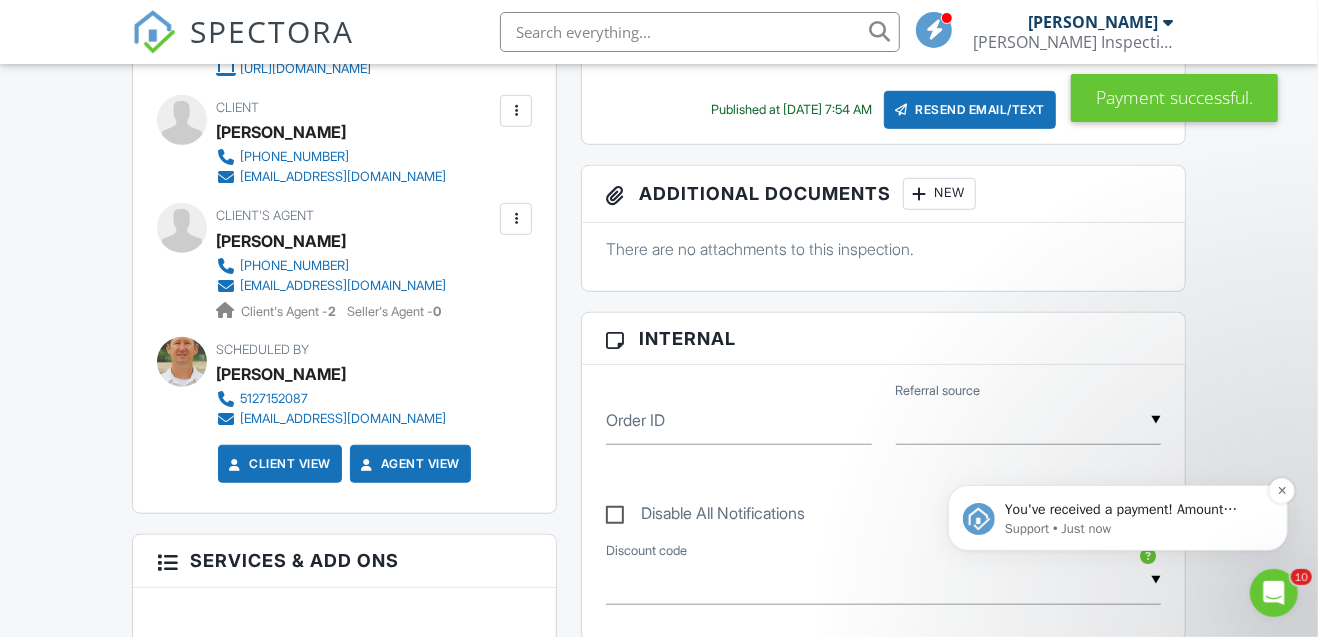 click on "You've received a payment!  Amount  $500.00  Fee  $0.00  Net  $500.00  Transaction #    Inspection  224 Co Rd 303, Llano, TX 78643" at bounding box center (1133, 509) 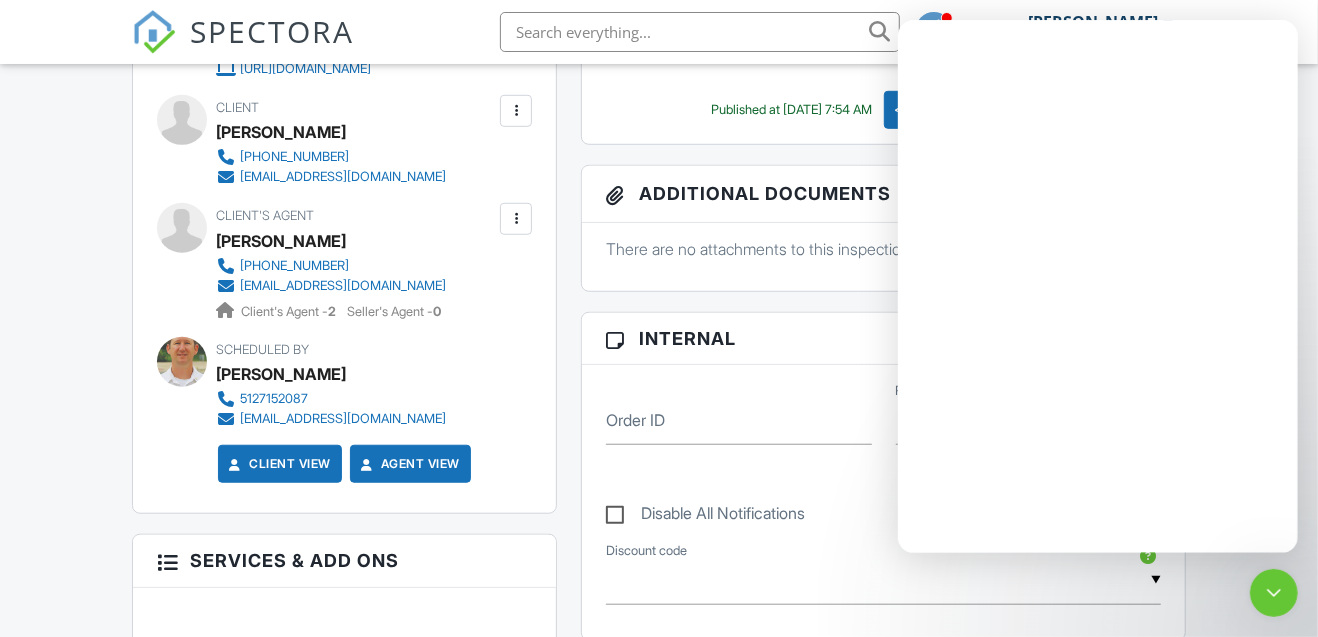 scroll, scrollTop: 0, scrollLeft: 0, axis: both 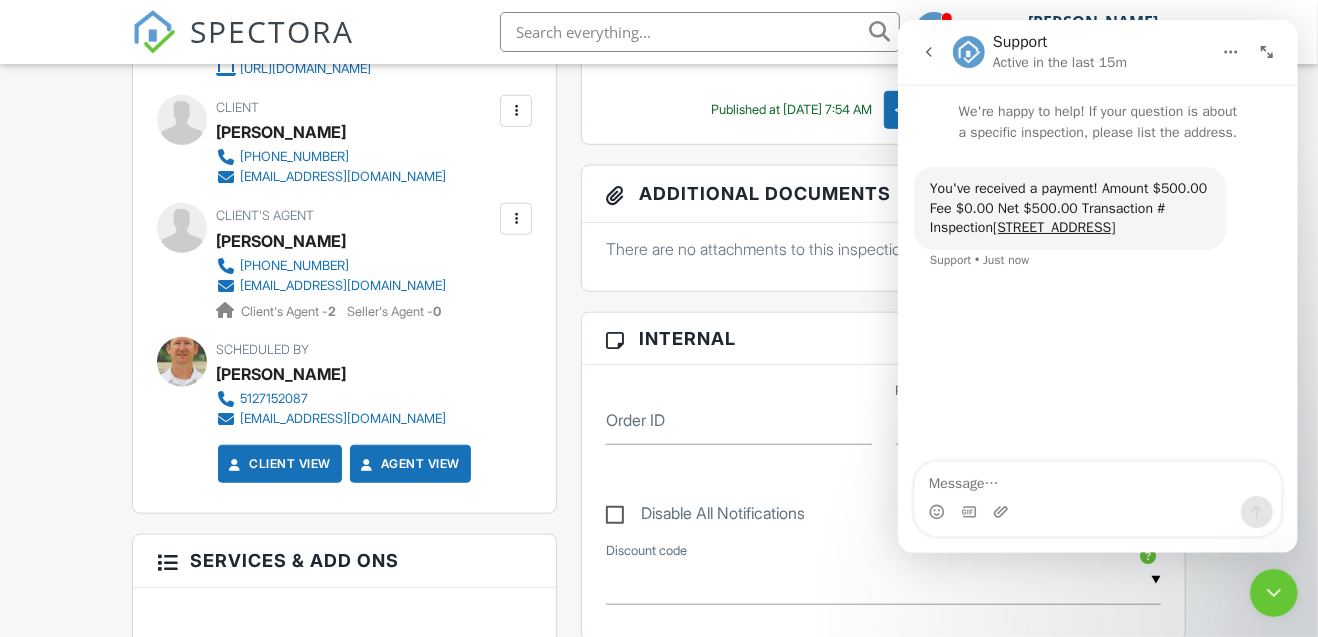 click 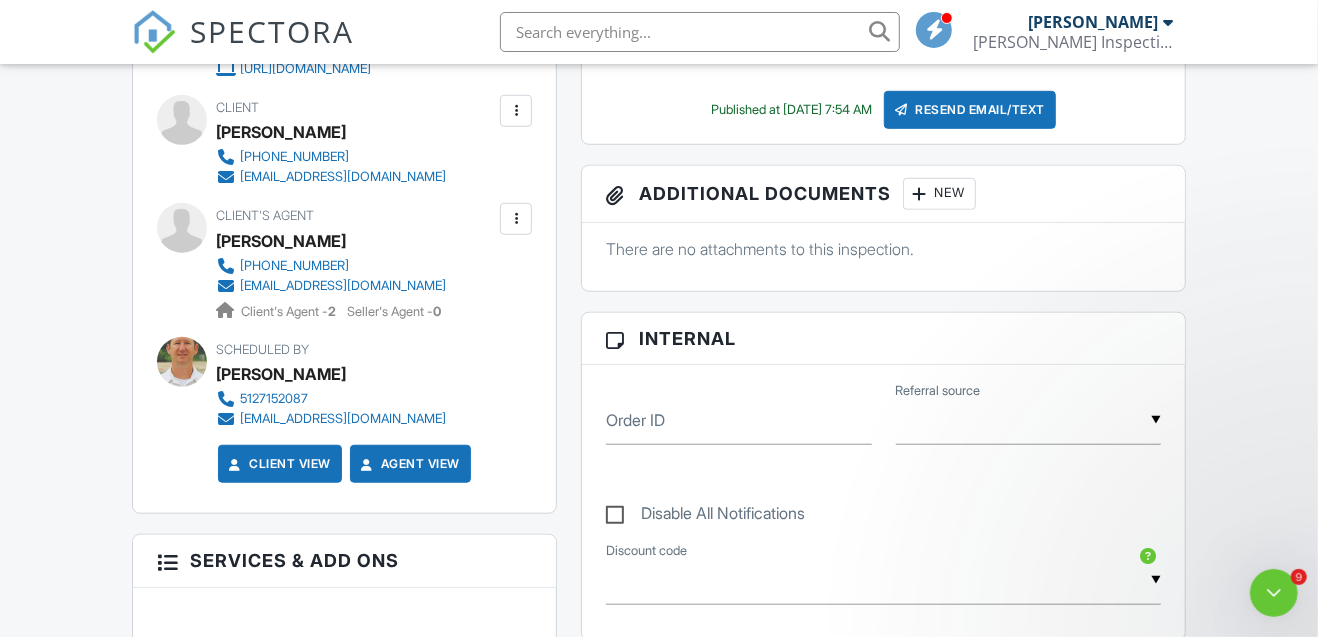 scroll, scrollTop: 0, scrollLeft: 0, axis: both 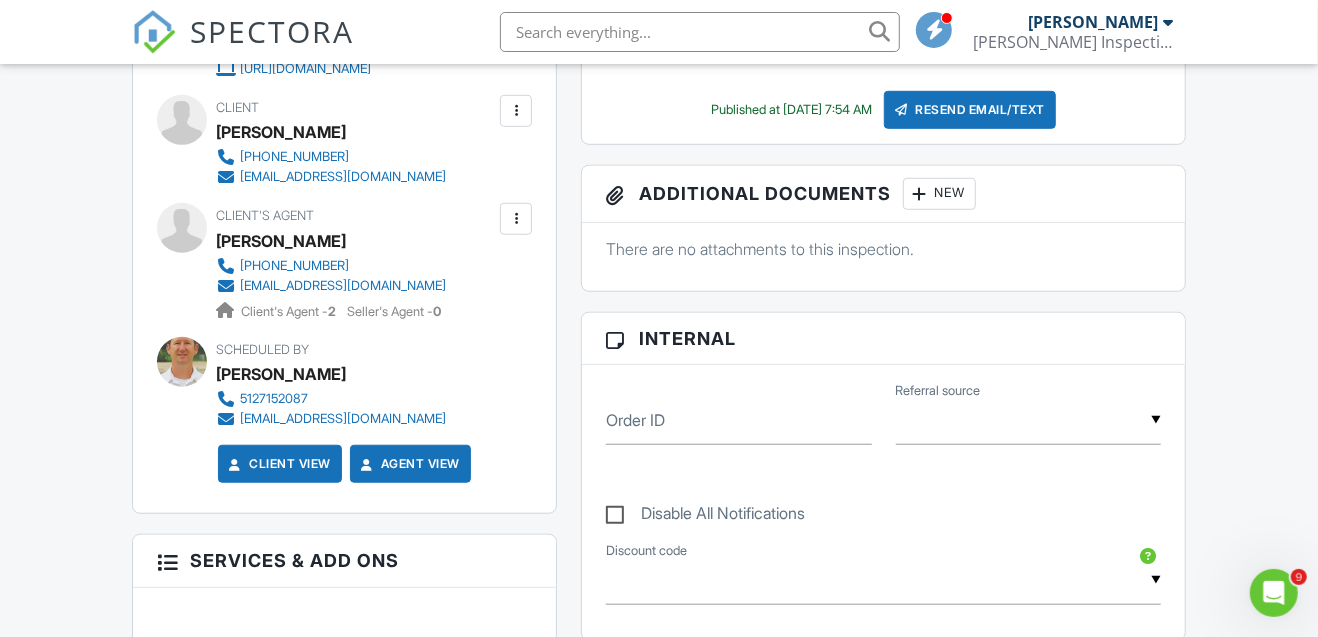 click 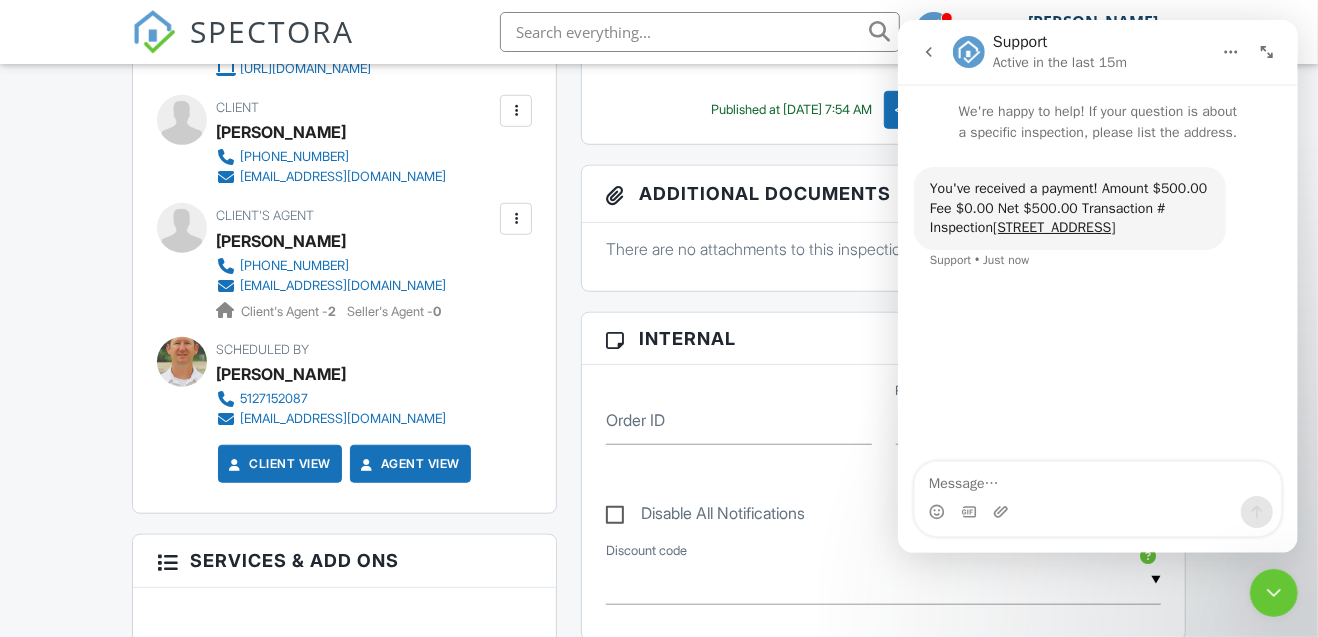 click 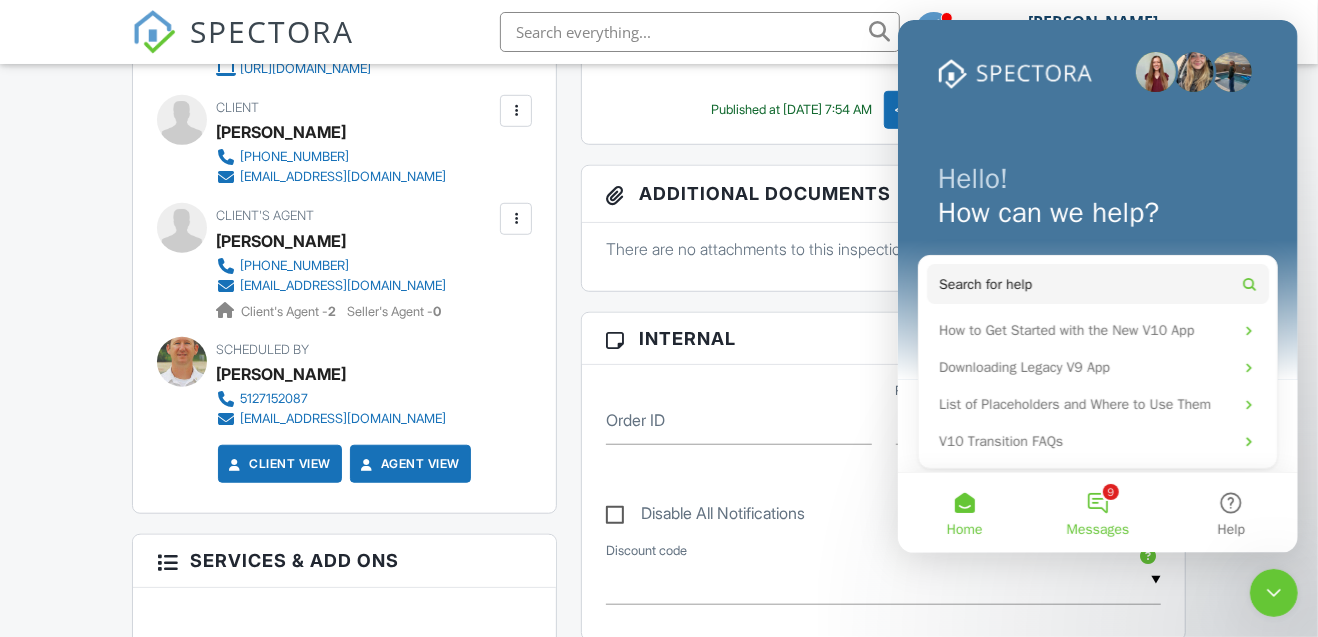 click on "9 Messages" at bounding box center [1096, 513] 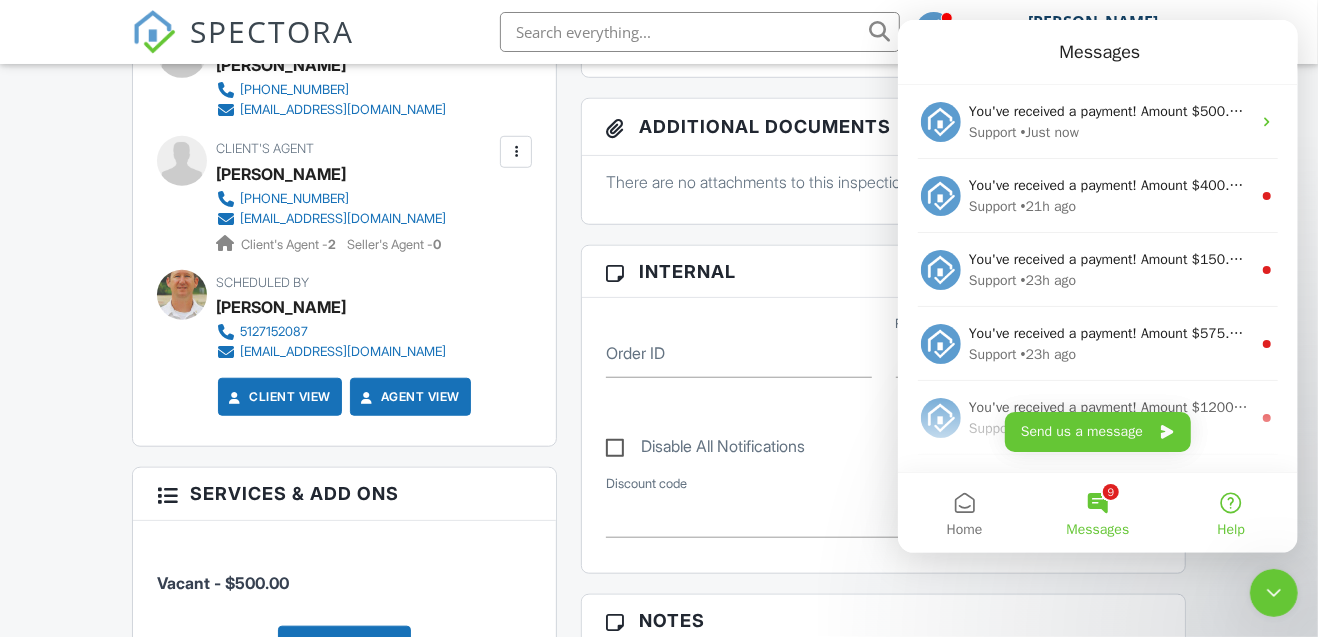 scroll, scrollTop: 866, scrollLeft: 0, axis: vertical 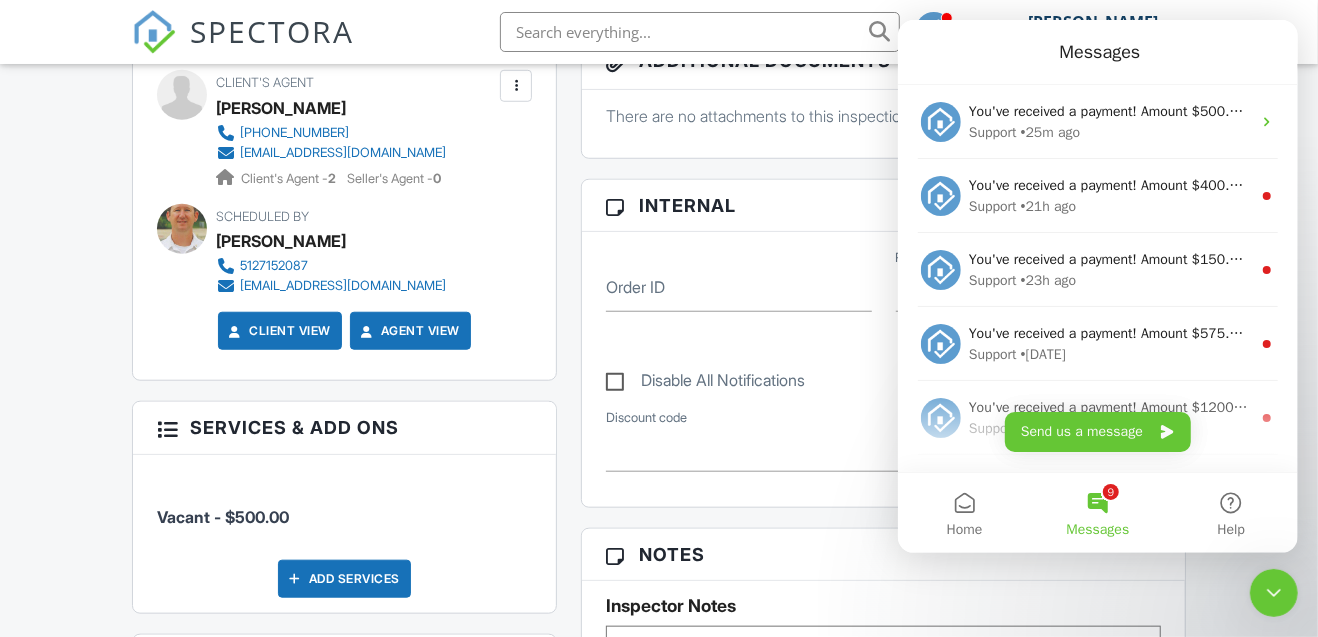 click at bounding box center (1273, 592) 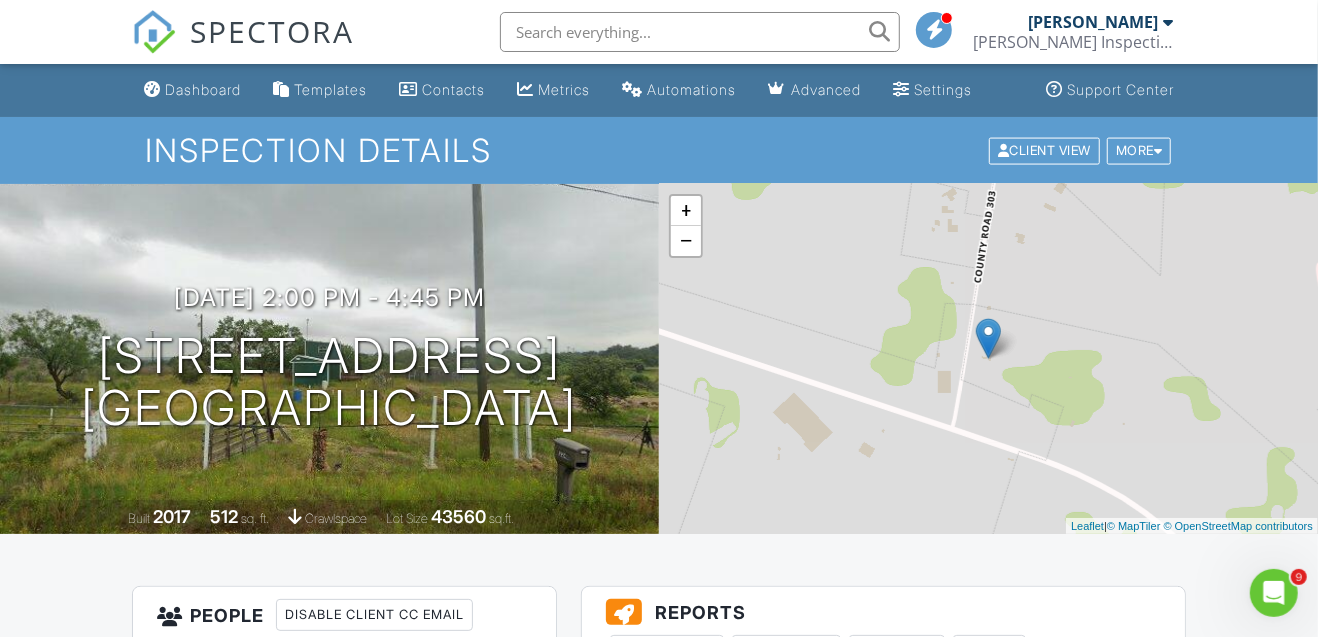 scroll, scrollTop: 0, scrollLeft: 0, axis: both 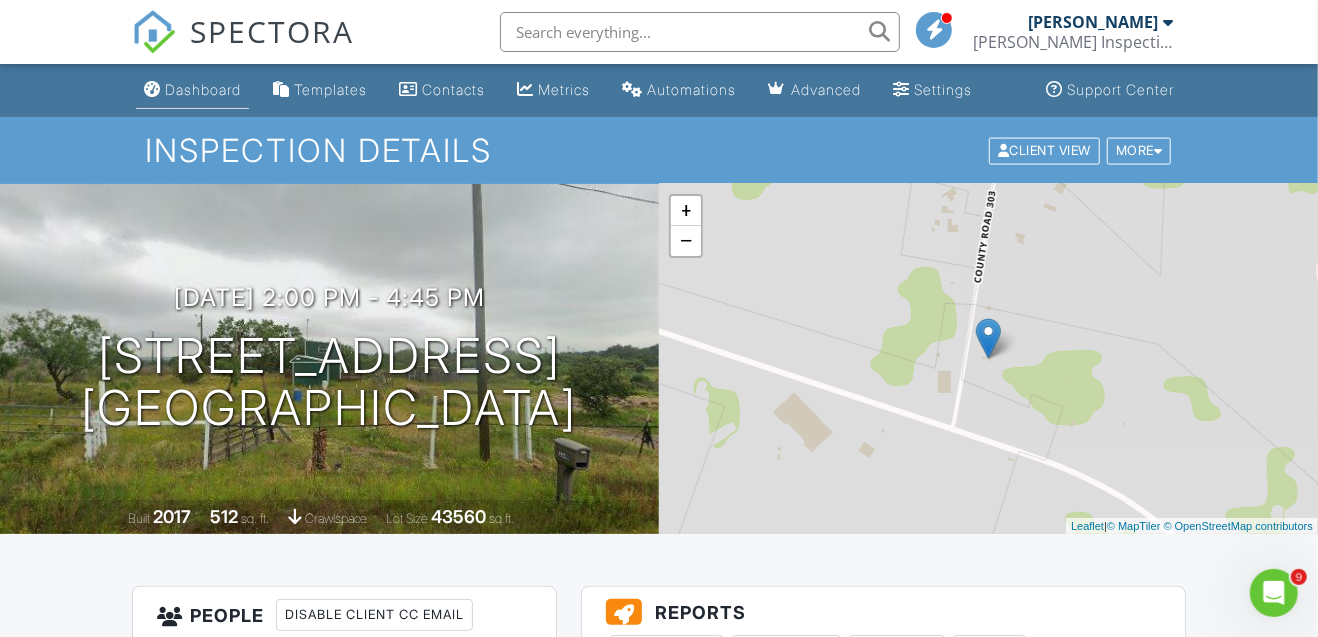 click on "Dashboard" at bounding box center (192, 90) 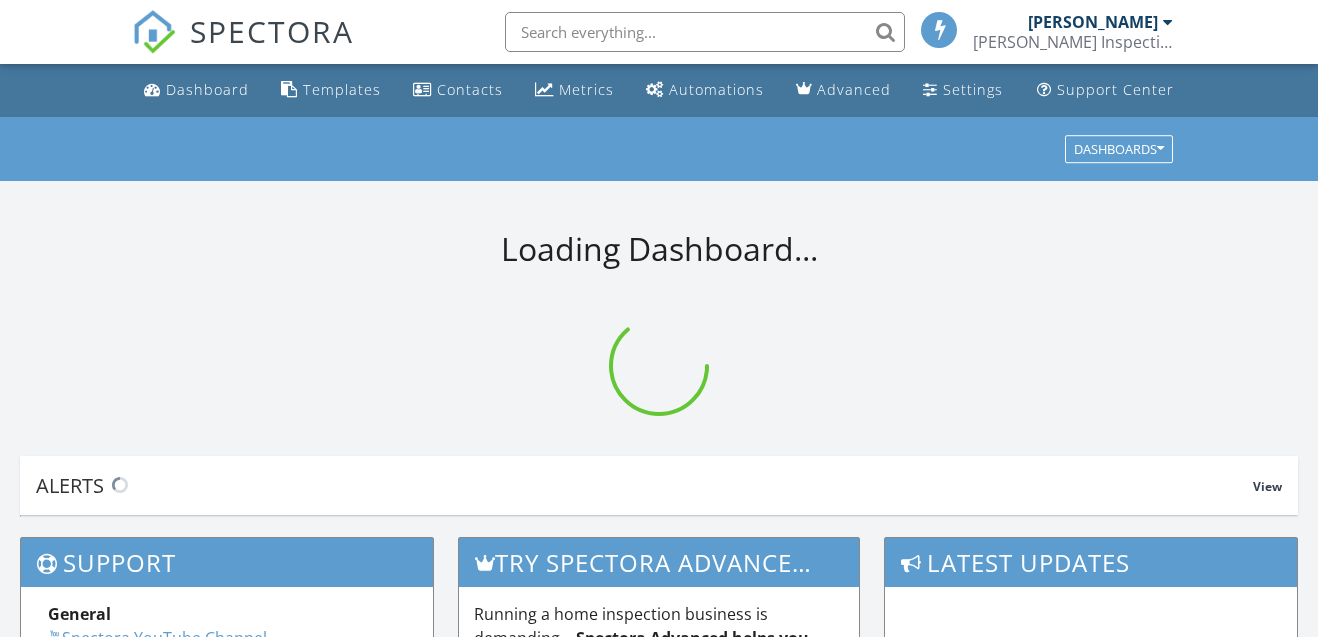 scroll, scrollTop: 0, scrollLeft: 0, axis: both 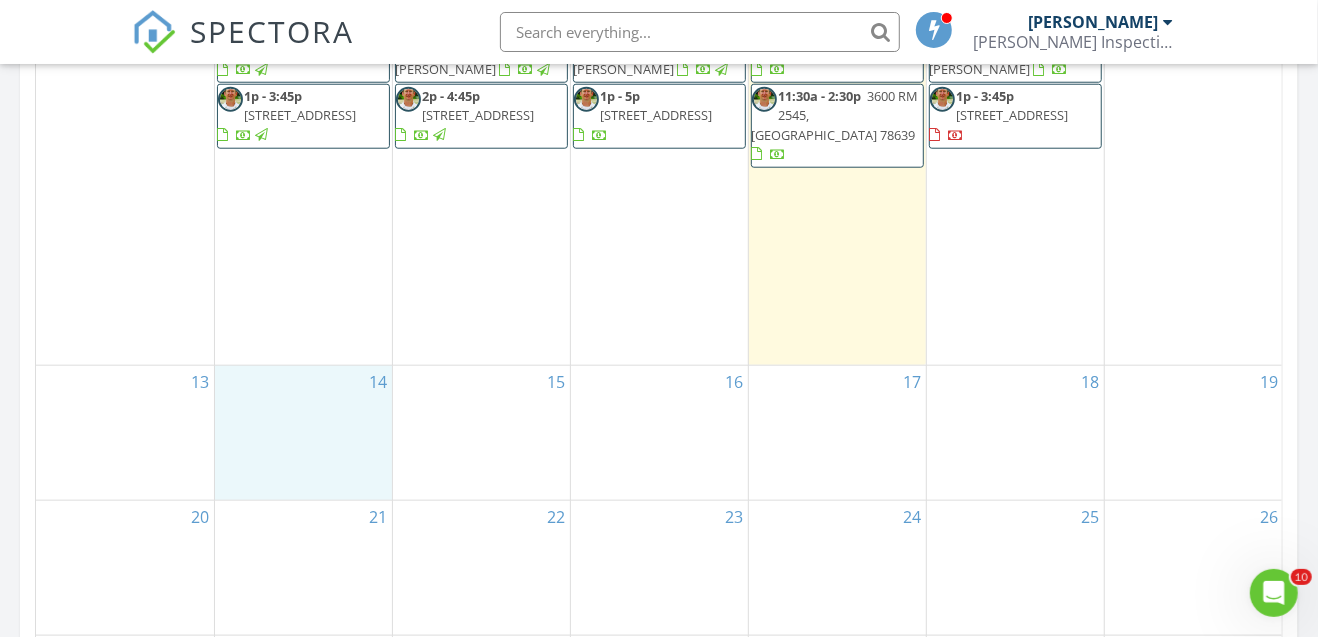 click on "14" at bounding box center (303, 433) 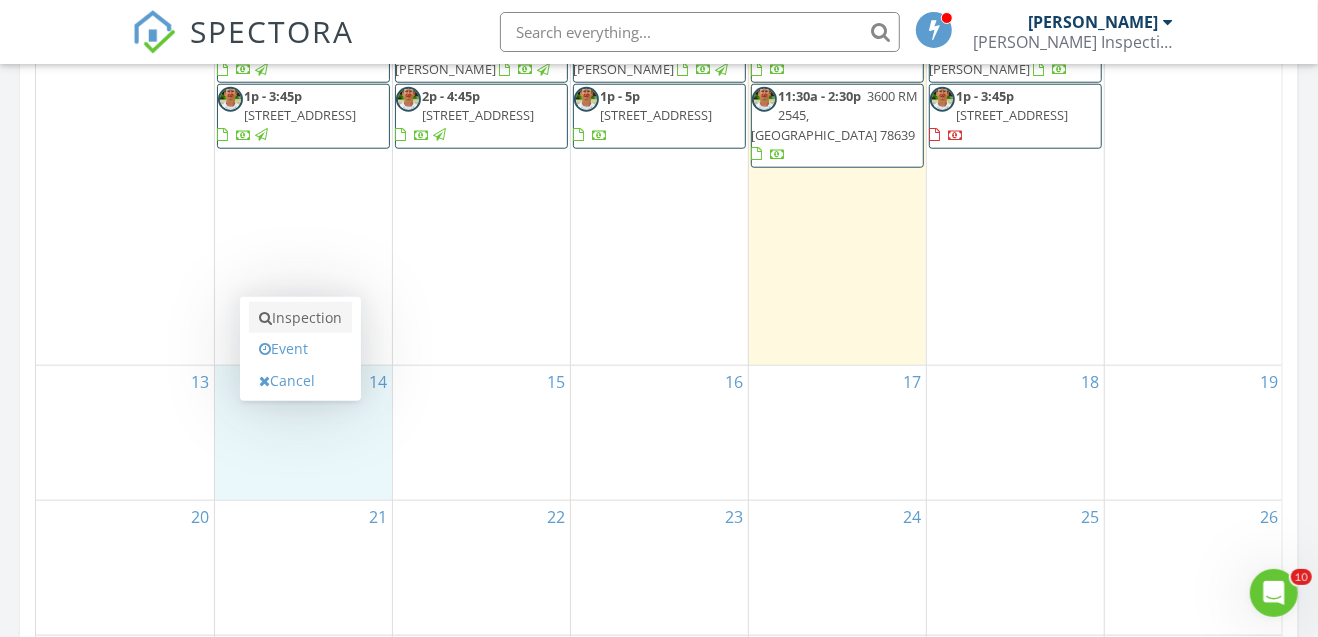 click on "Inspection" at bounding box center [300, 318] 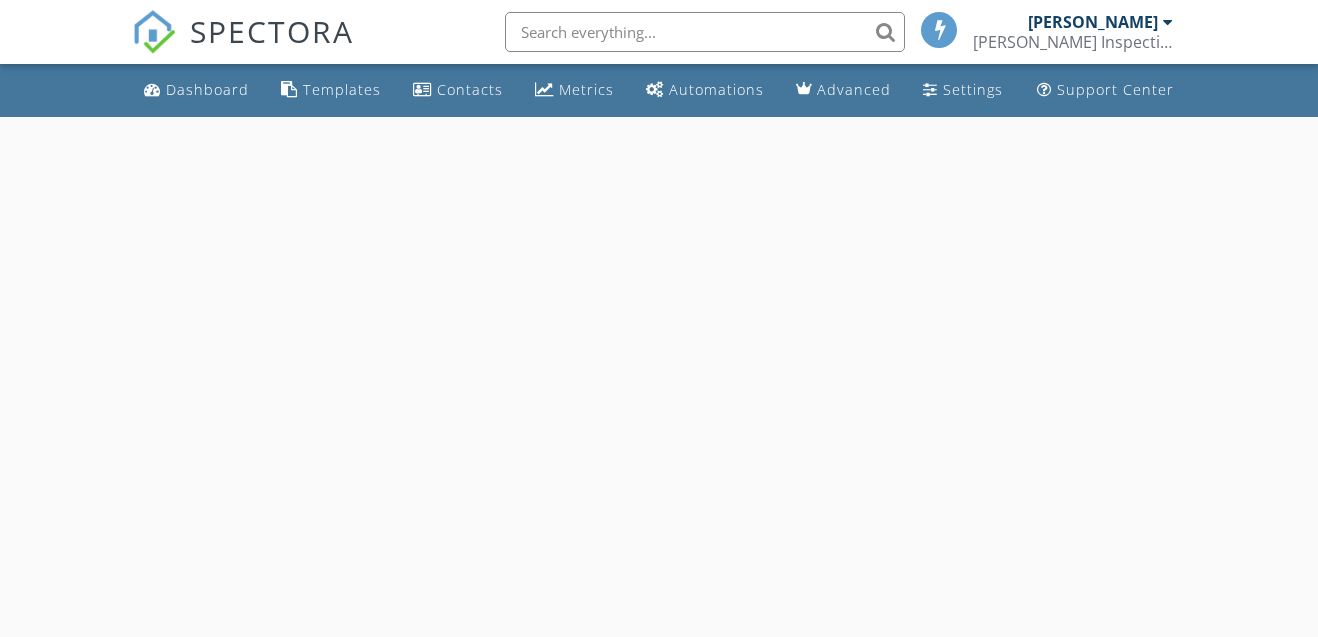 scroll, scrollTop: 0, scrollLeft: 0, axis: both 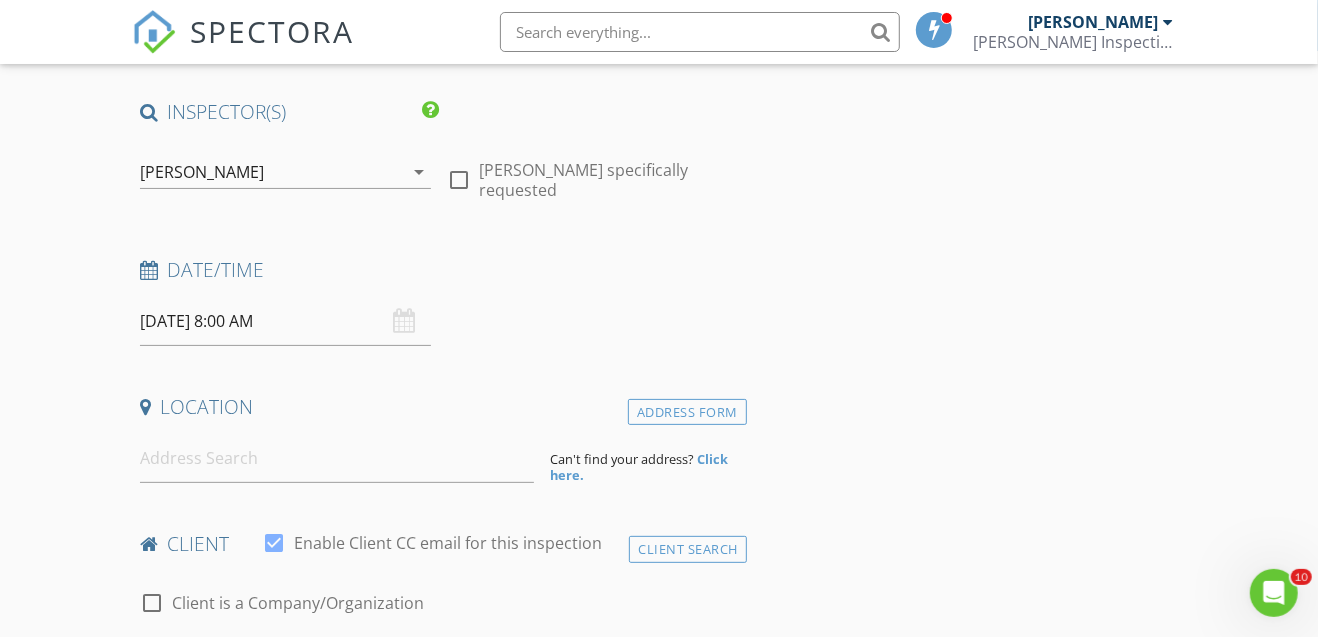 click on "[DATE] 8:00 AM" at bounding box center [286, 321] 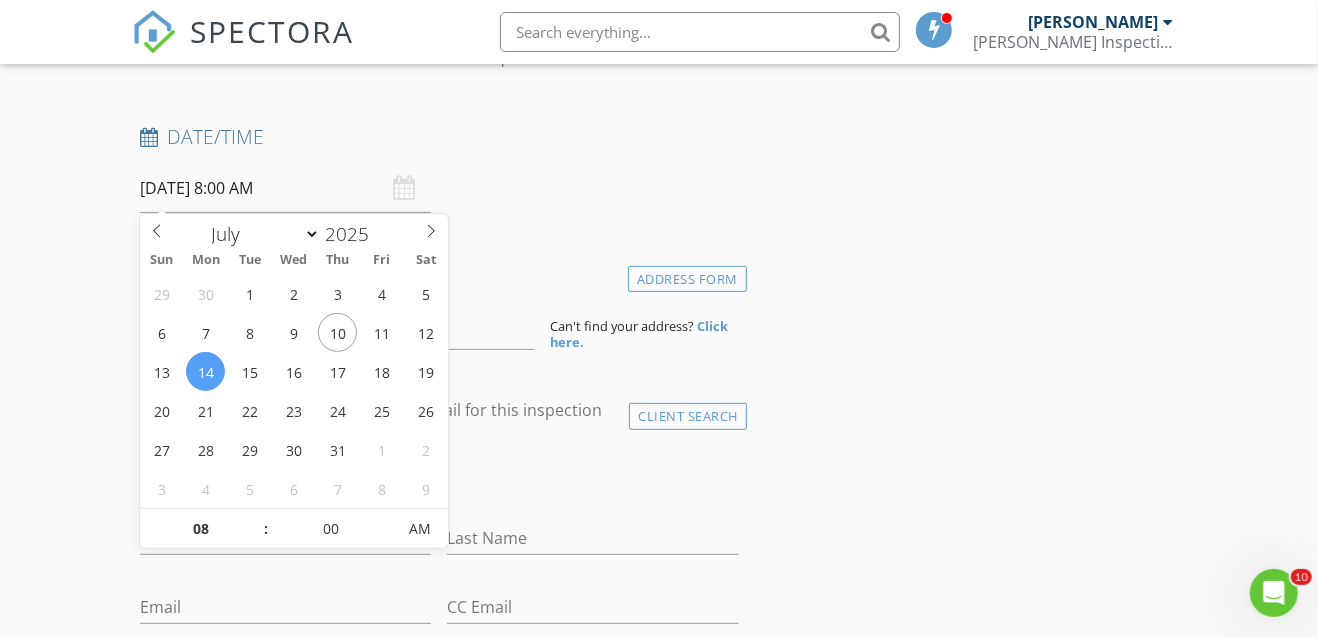 scroll, scrollTop: 333, scrollLeft: 0, axis: vertical 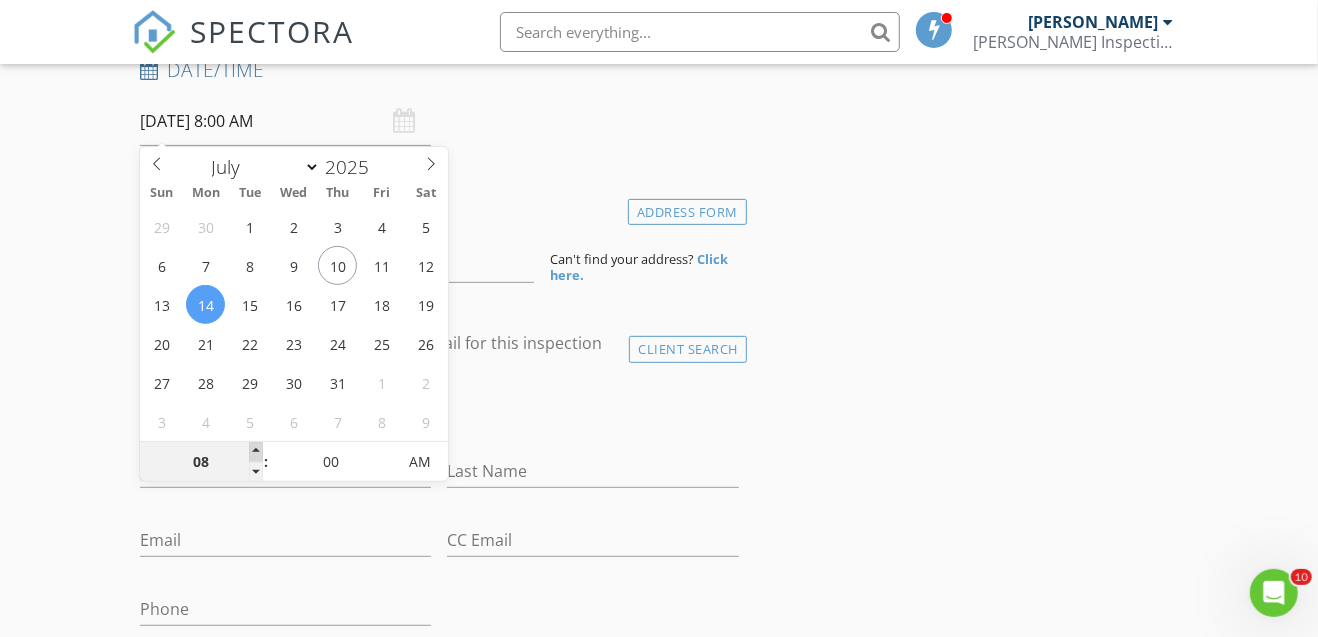 type on "09" 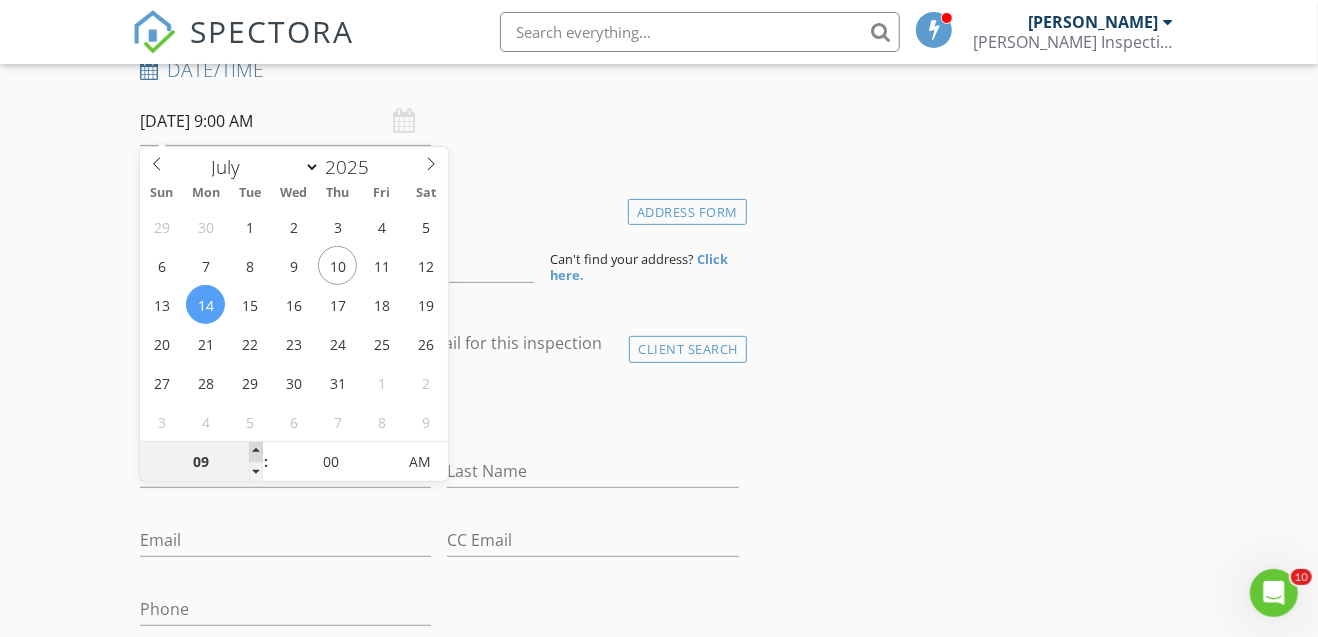 click at bounding box center (256, 452) 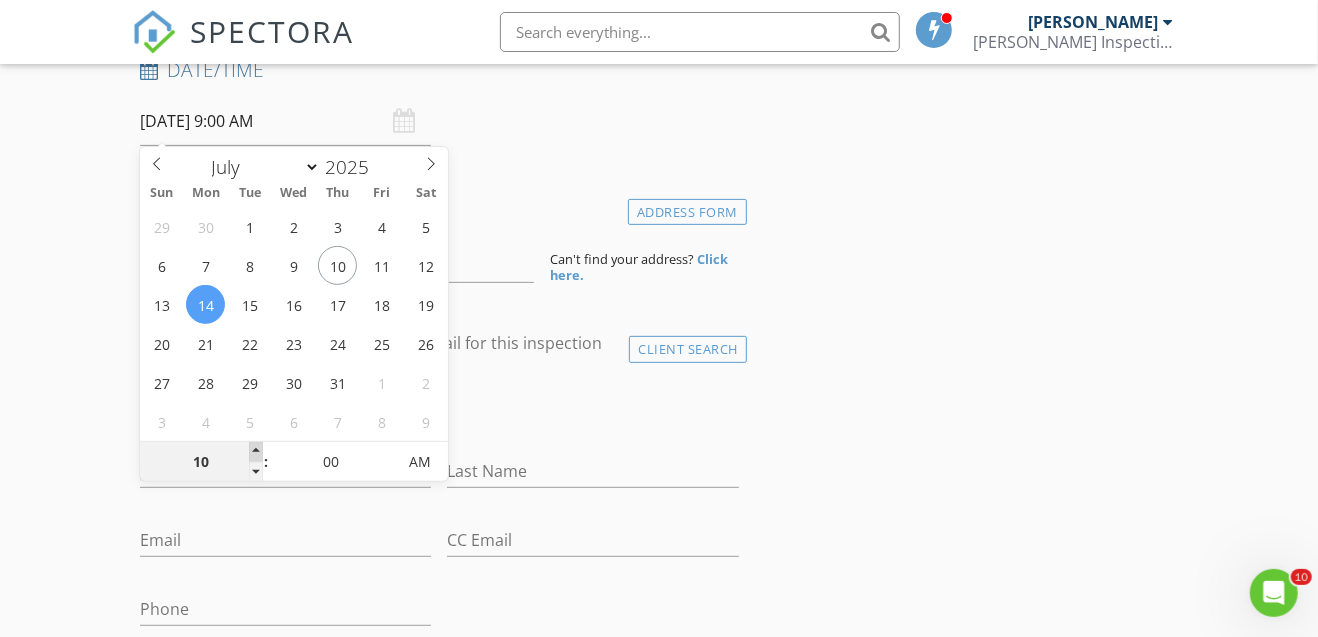 type on "07/14/2025 10:00 AM" 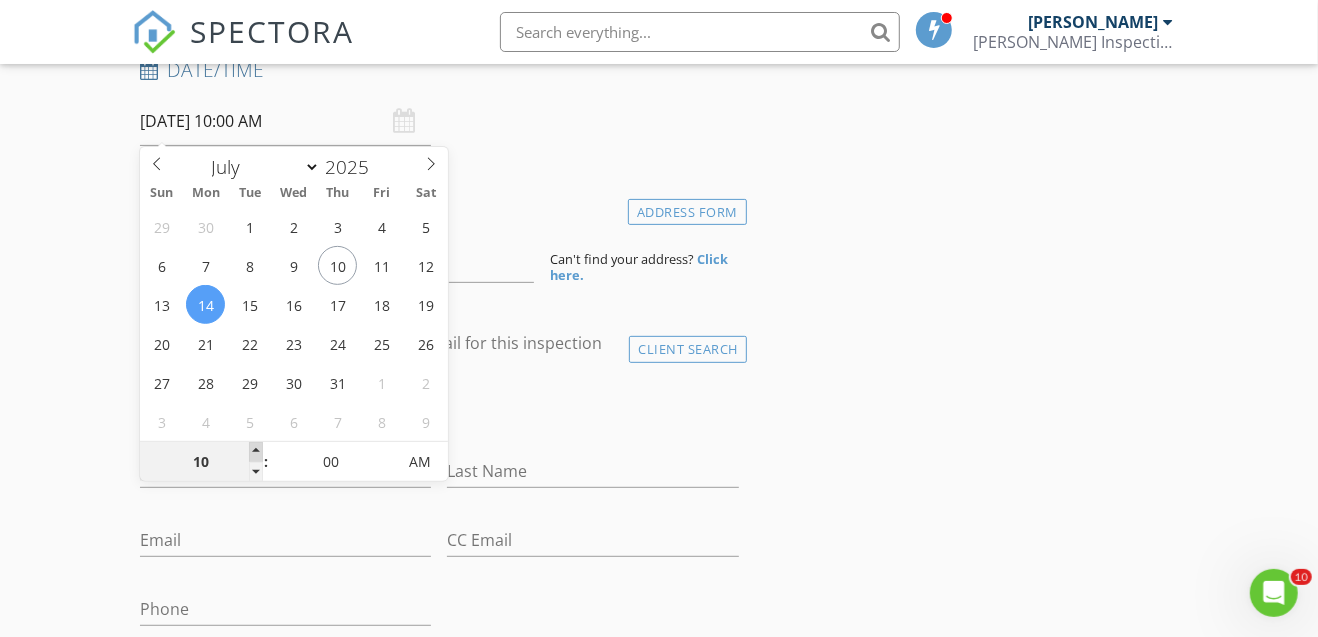 click at bounding box center (256, 452) 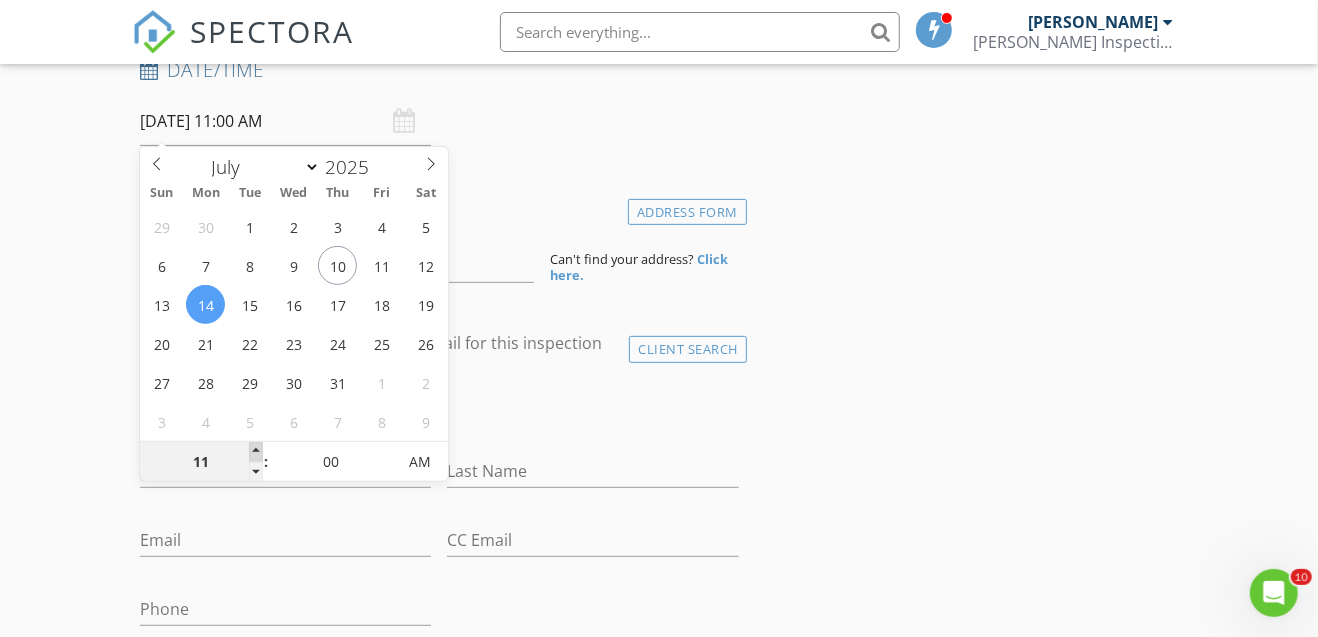 click at bounding box center [256, 452] 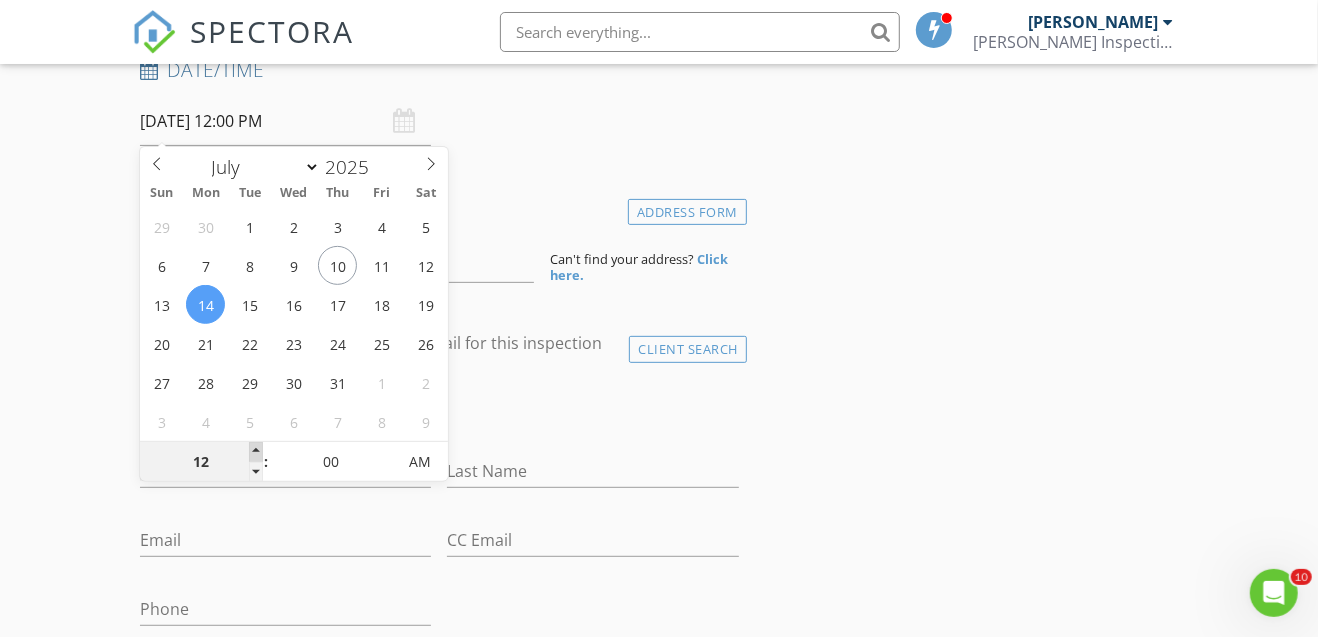 click at bounding box center [256, 452] 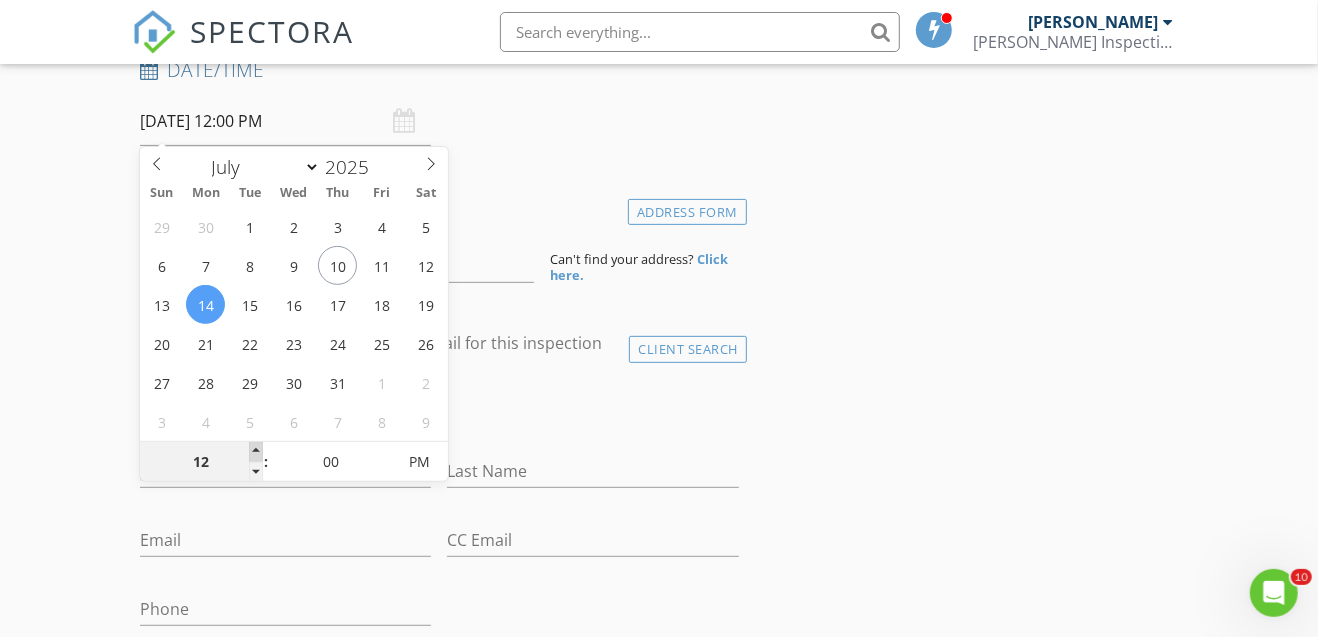 type on "01" 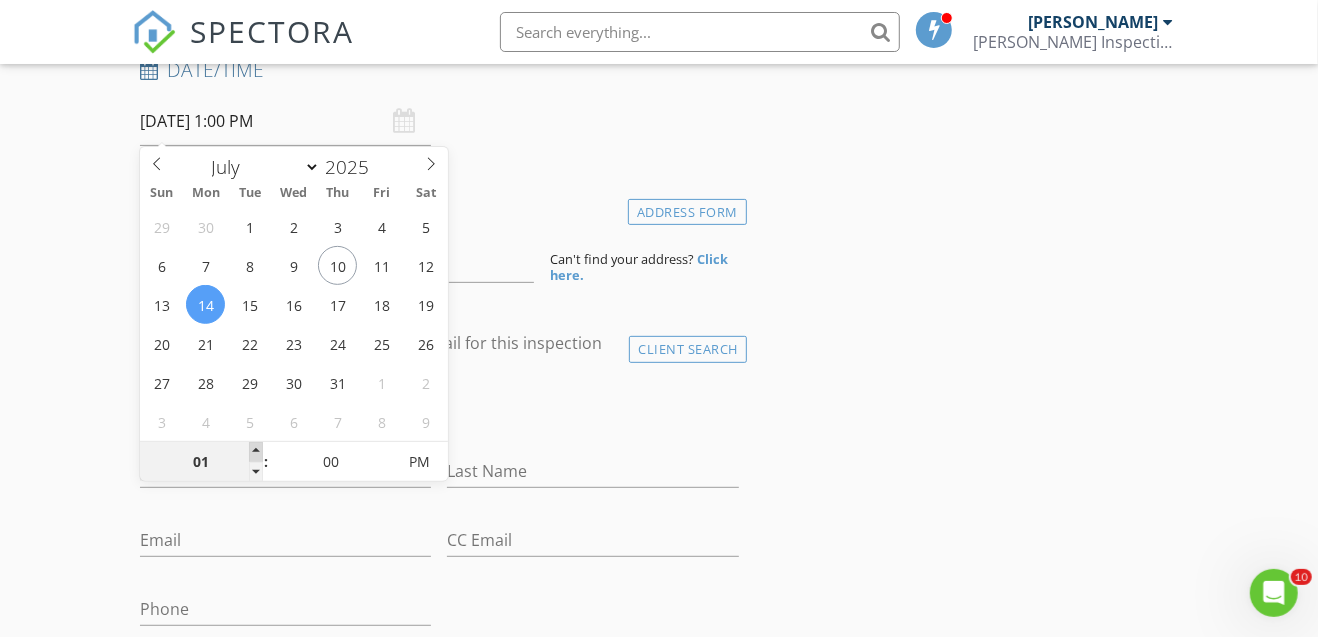 click at bounding box center (256, 452) 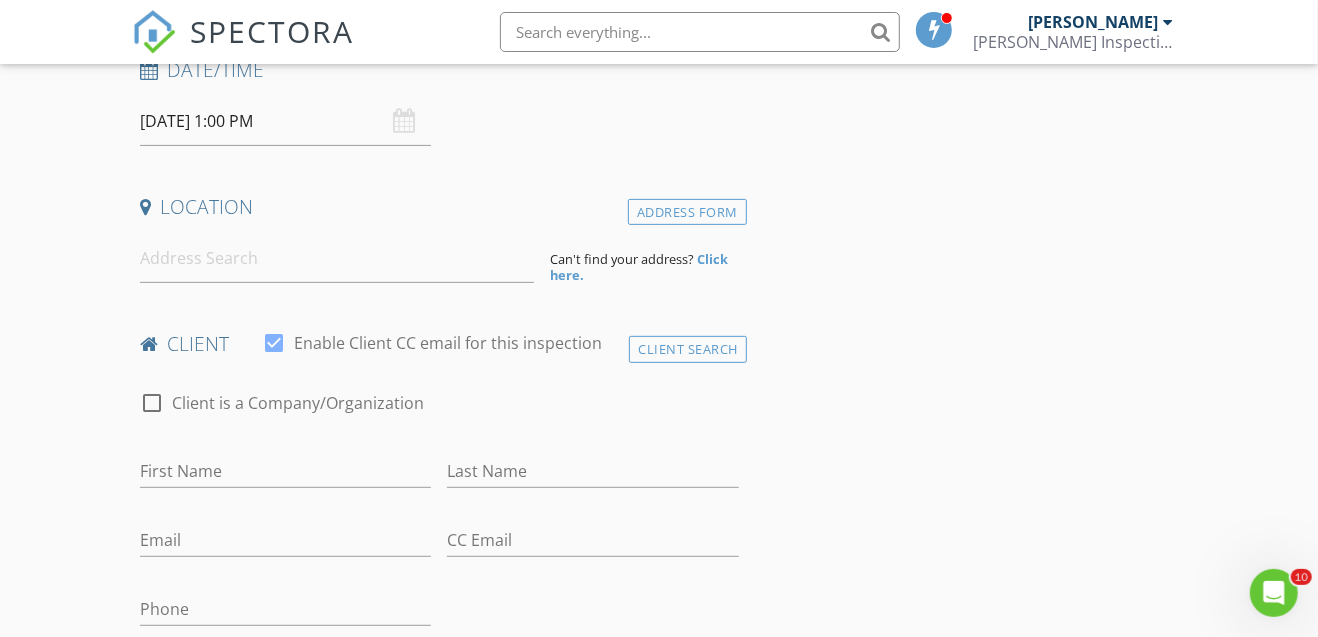 click on "New Inspection
Click here to use the New Order Form
INSPECTOR(S)
check_box   Brandon Smith   PRIMARY   check_box_outline_blank   Dino Maisano     Brandon Smith arrow_drop_down   check_box_outline_blank Brandon Smith specifically requested
Date/Time
07/14/2025 1:00 PM
Location
Address Form       Can't find your address?   Click here.
client
check_box Enable Client CC email for this inspection   Client Search     check_box_outline_blank Client is a Company/Organization     First Name   Last Name   Email   CC Email   Phone   Address   City   State   Zip       Notes   Private Notes
ADD ADDITIONAL client
SERVICES
check_box_outline_blank   Vacant    0-2000 check_box_outline_blank   Occupied   0-2000 check_box_outline_blank   Final   0-2000 check_box_outline_blank" at bounding box center (659, 1326) 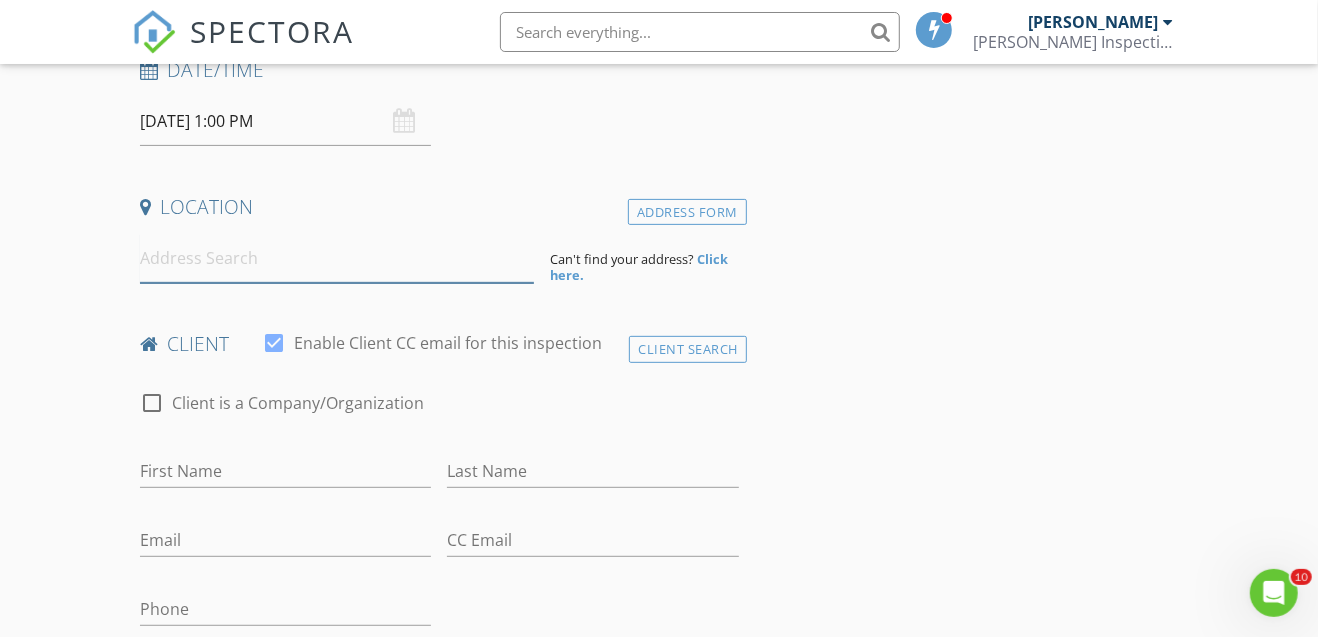 click at bounding box center [337, 258] 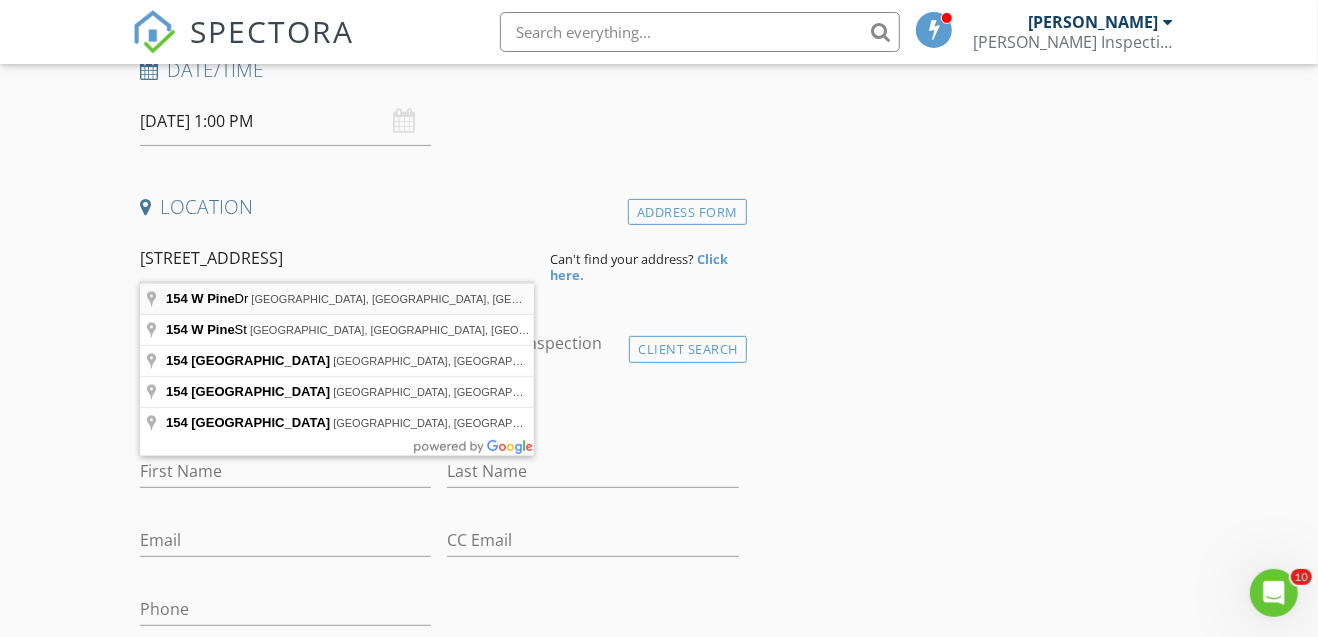type on "154 W Pine Dr, Marble Falls, TX, USA" 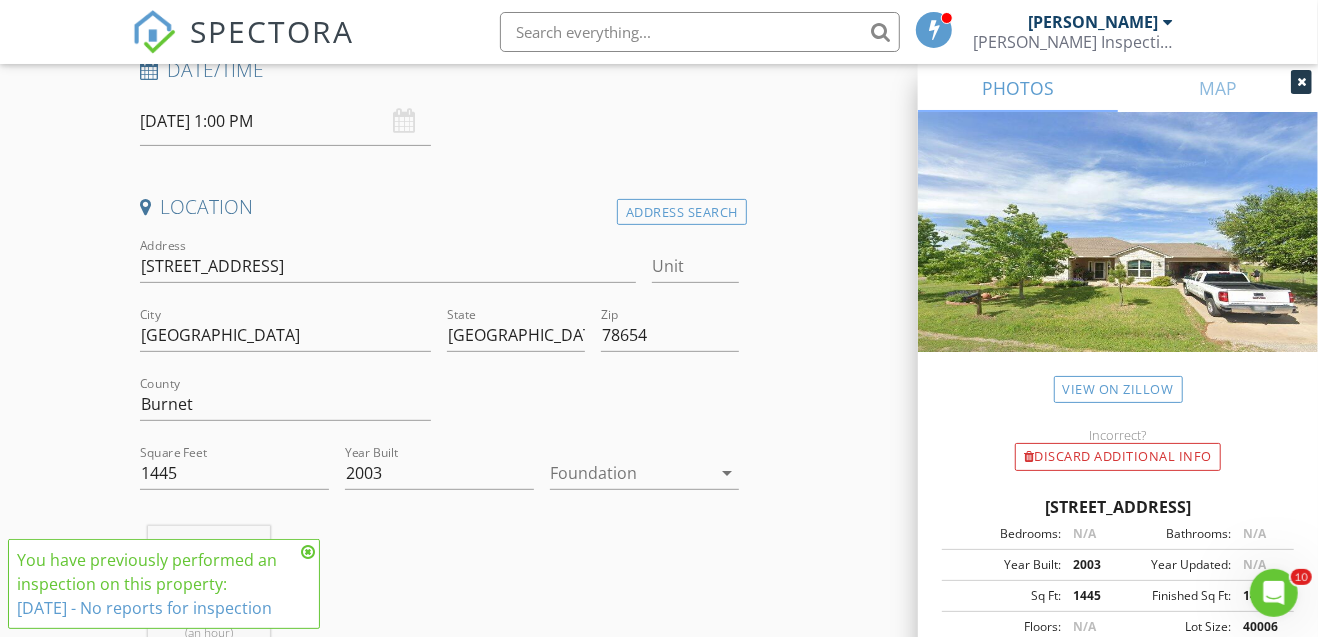 click at bounding box center (308, 552) 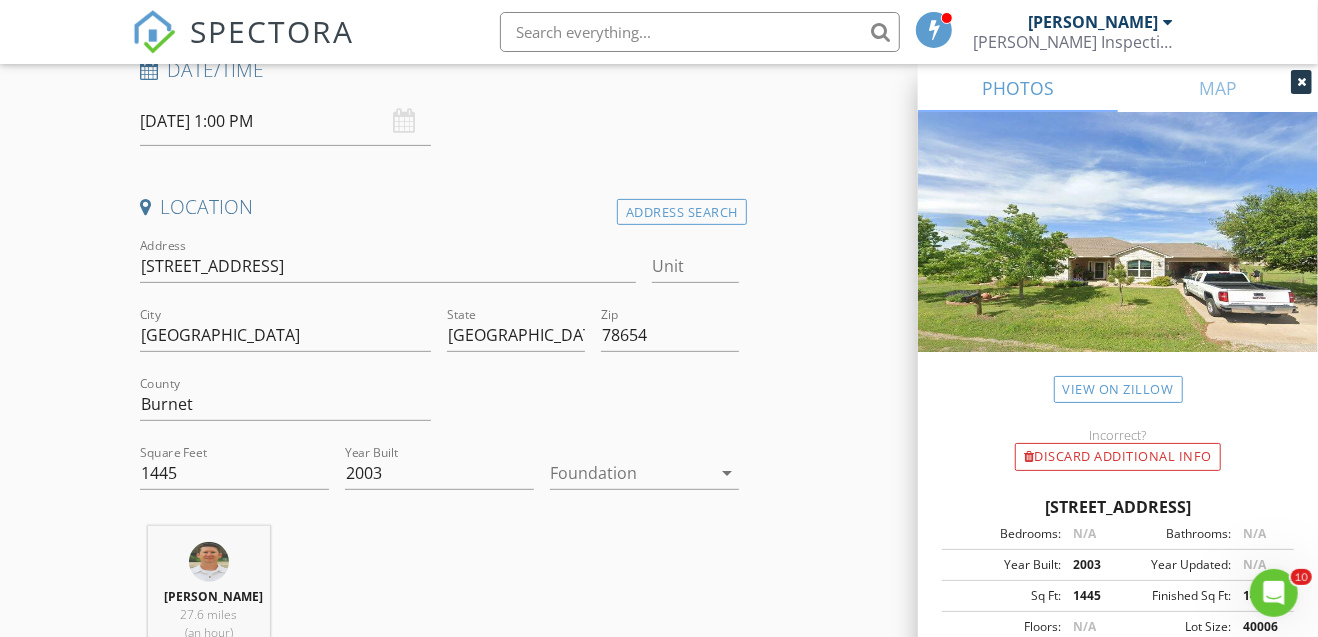 click at bounding box center [630, 473] 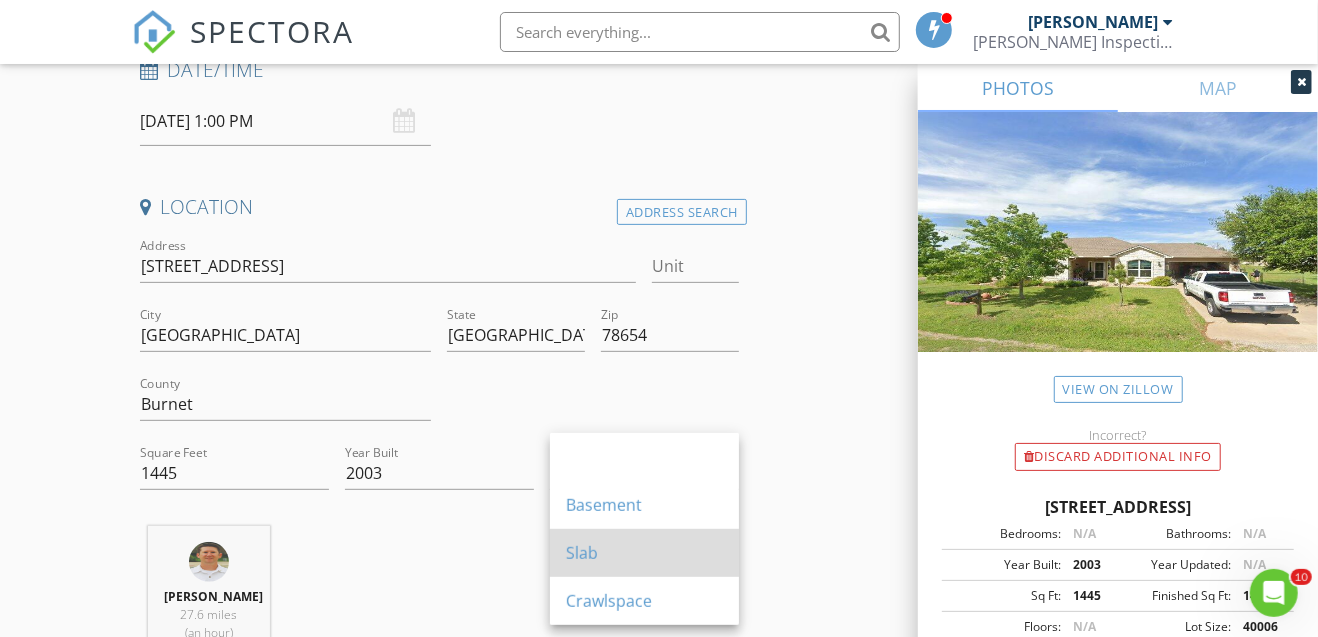 click on "Slab" at bounding box center [644, 553] 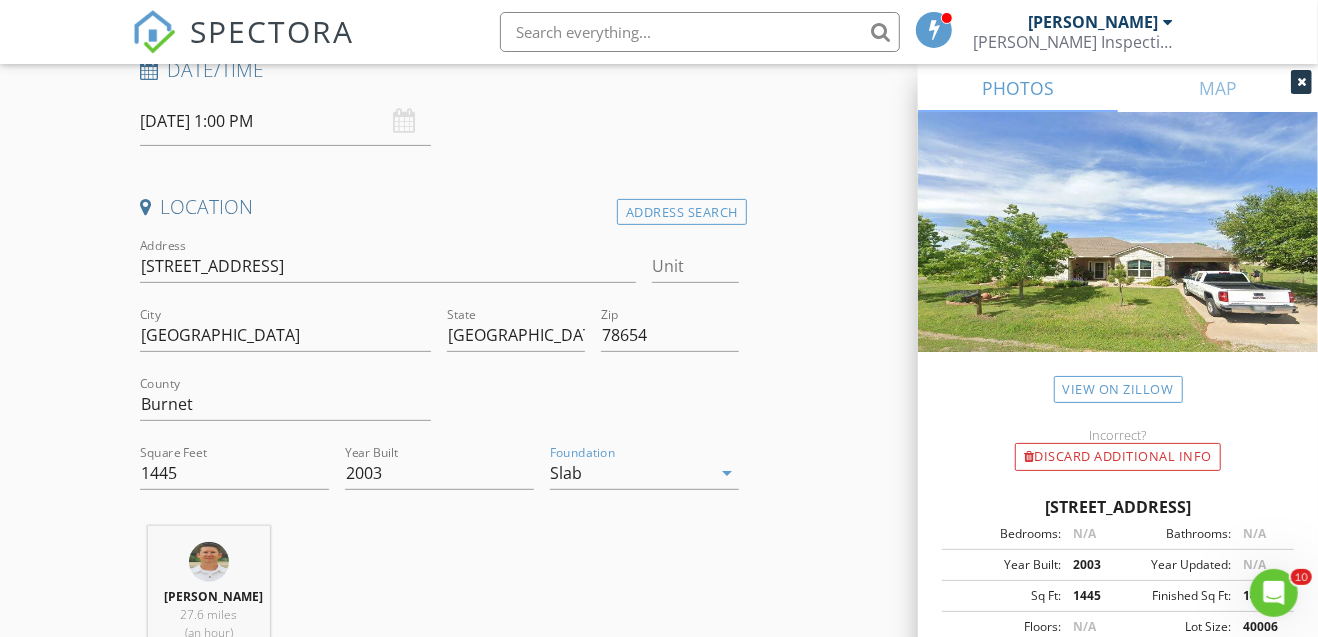 click on "INSPECTOR(S)
check_box   Brandon Smith   PRIMARY   check_box_outline_blank   Dino Maisano     Brandon Smith arrow_drop_down   check_box_outline_blank Brandon Smith specifically requested
Date/Time
07/14/2025 1:00 PM
Location
Address Search       Address 154 W Pine Dr   Unit   City Marble Falls   State TX   Zip 78654   County Burnet     Square Feet 1445   Year Built 2003   Foundation Slab arrow_drop_down     Brandon Smith     27.6 miles     (an hour)     exceeds travel range
client
check_box Enable Client CC email for this inspection   Client Search     check_box_outline_blank Client is a Company/Organization     First Name   Last Name   Email   CC Email   Phone   Address   City   State   Zip       Notes   Private Notes
ADD ADDITIONAL client
SERVICES
check_box_outline_blank" at bounding box center [659, 1572] 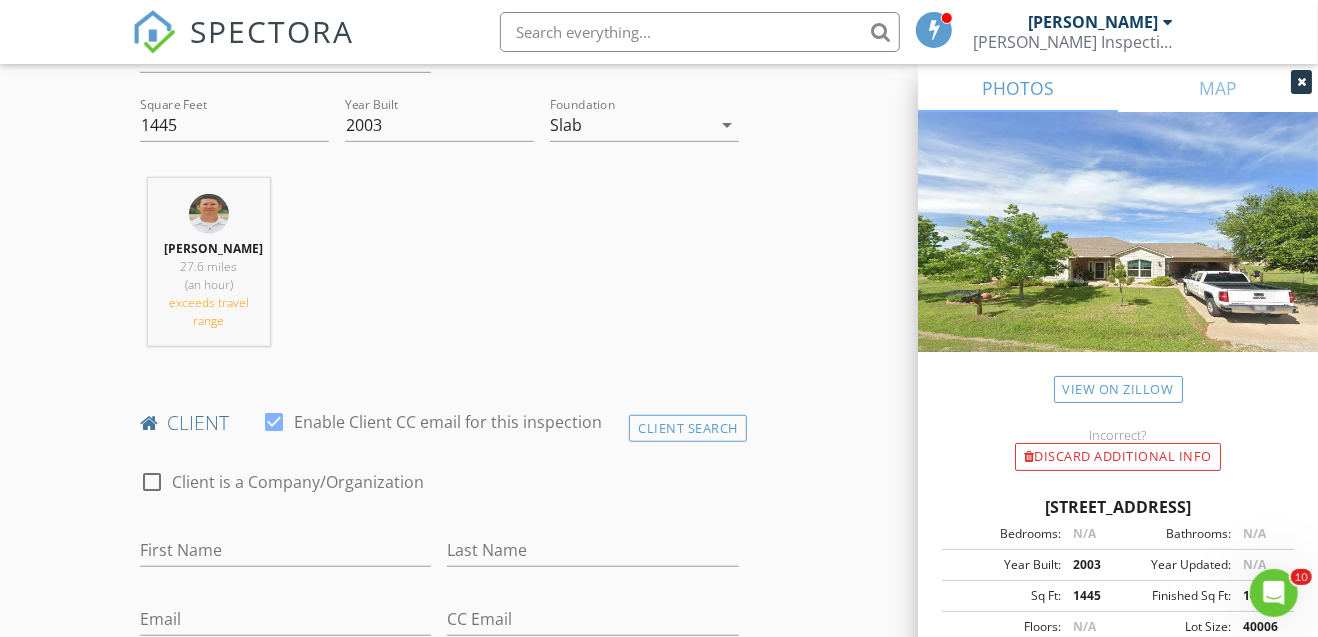 scroll, scrollTop: 733, scrollLeft: 0, axis: vertical 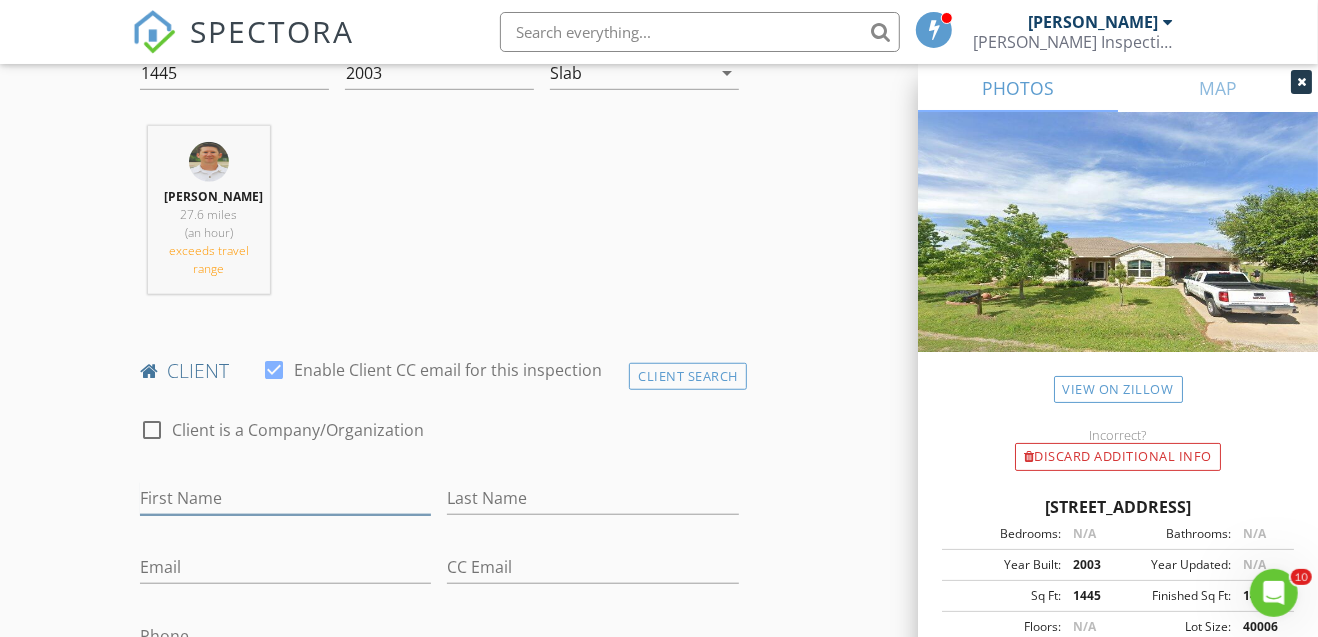click on "First Name" at bounding box center [286, 498] 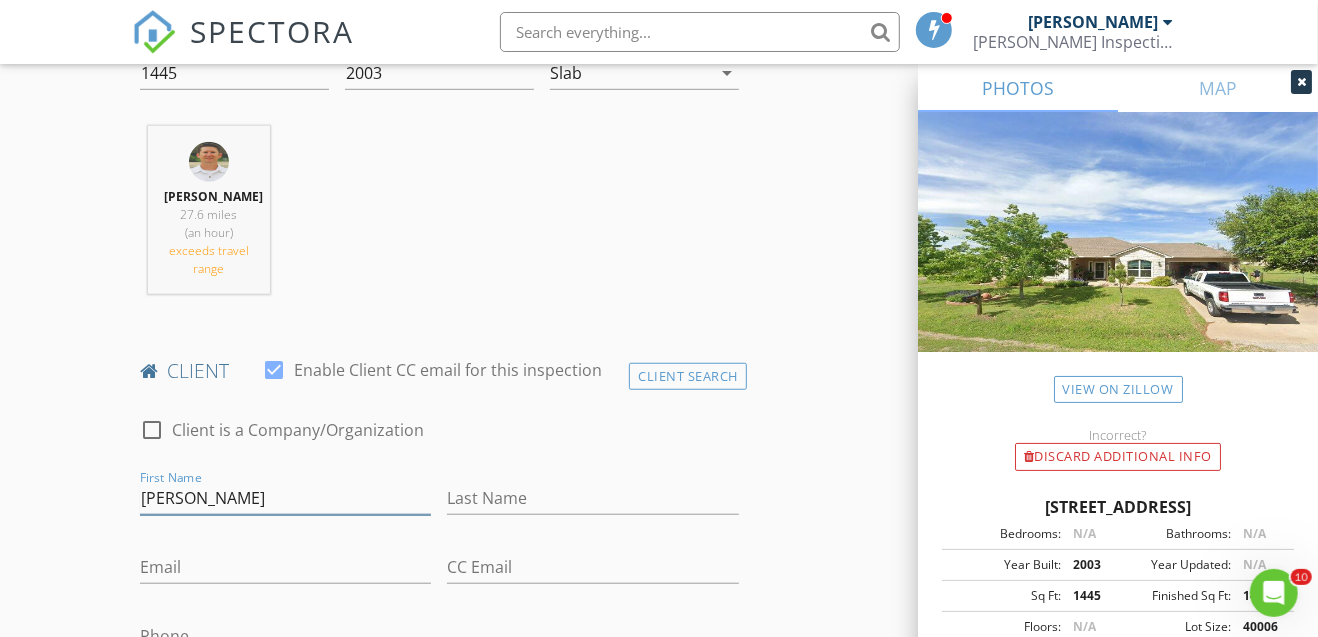type on "Brian" 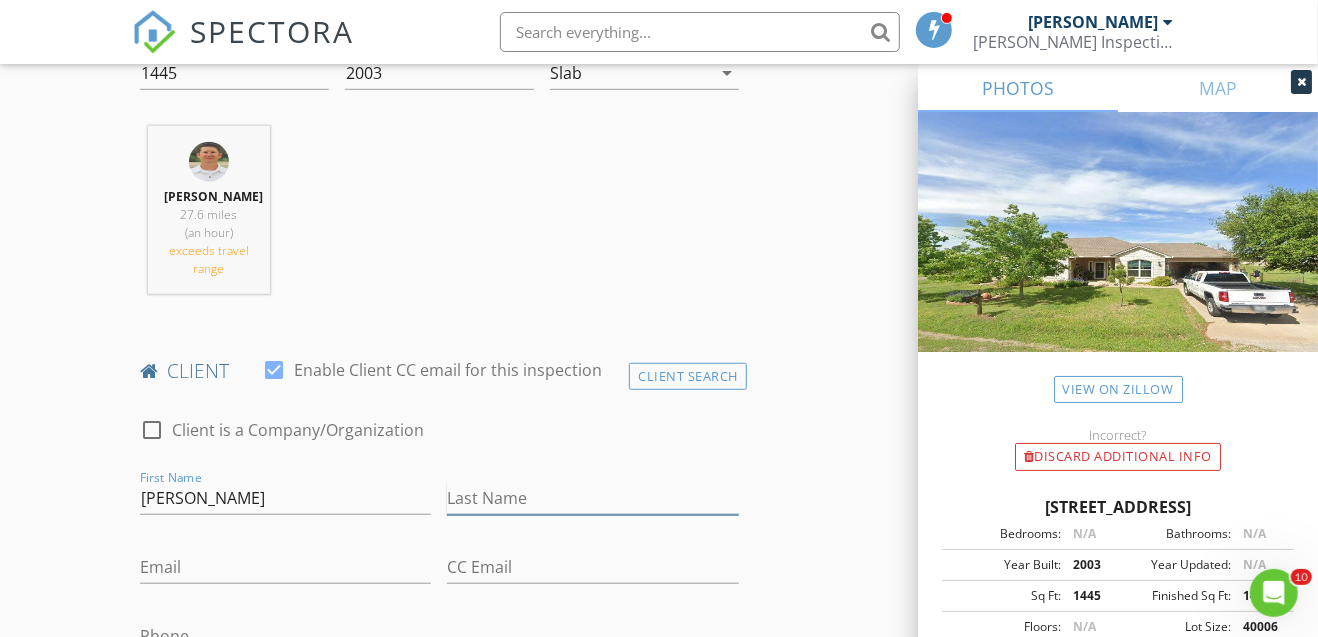 click on "Last Name" at bounding box center (593, 498) 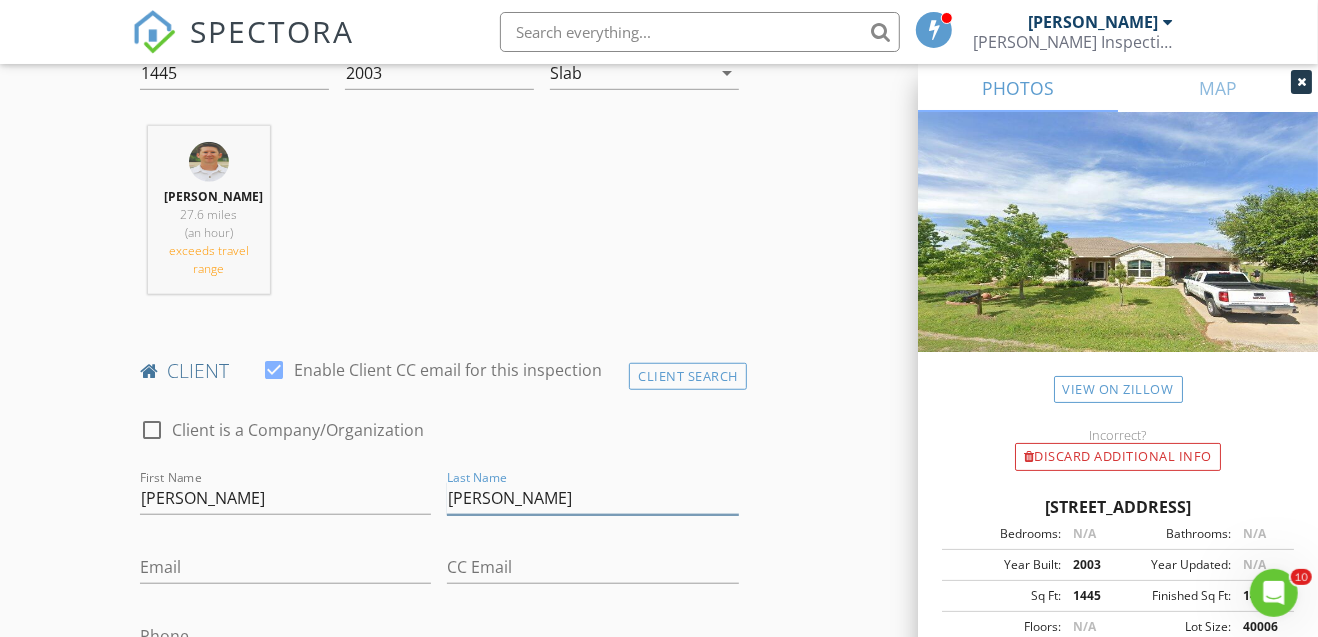type on "Cardwell" 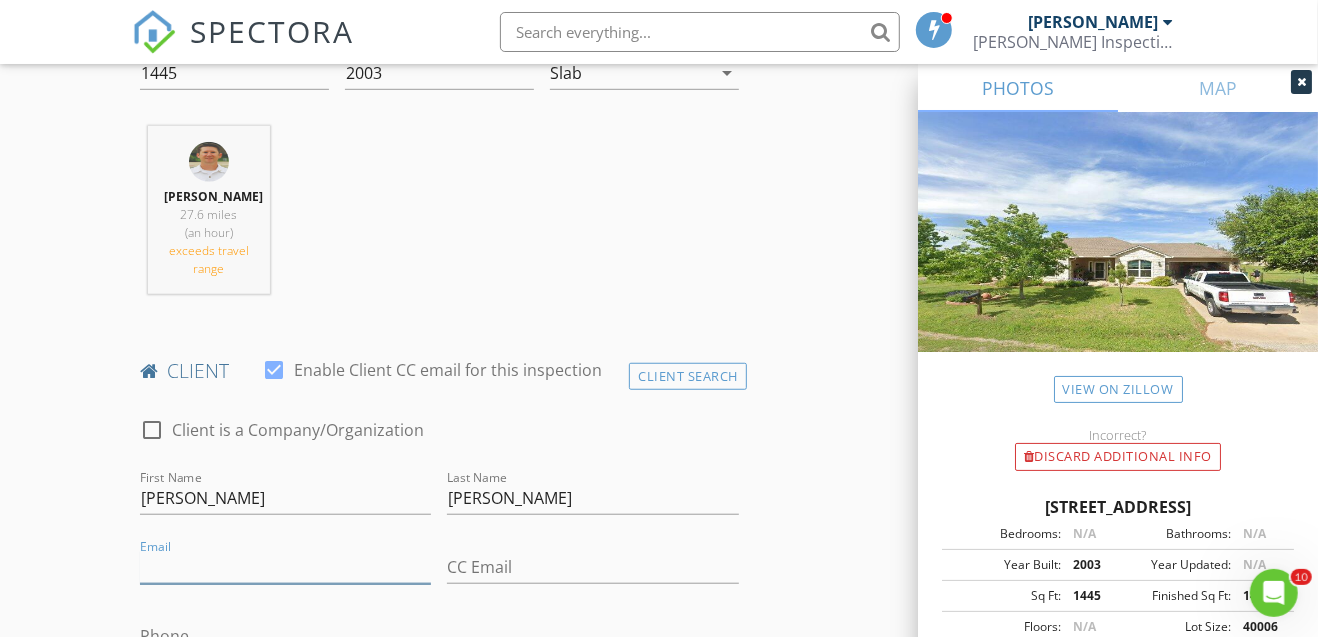 click on "Email" at bounding box center [286, 567] 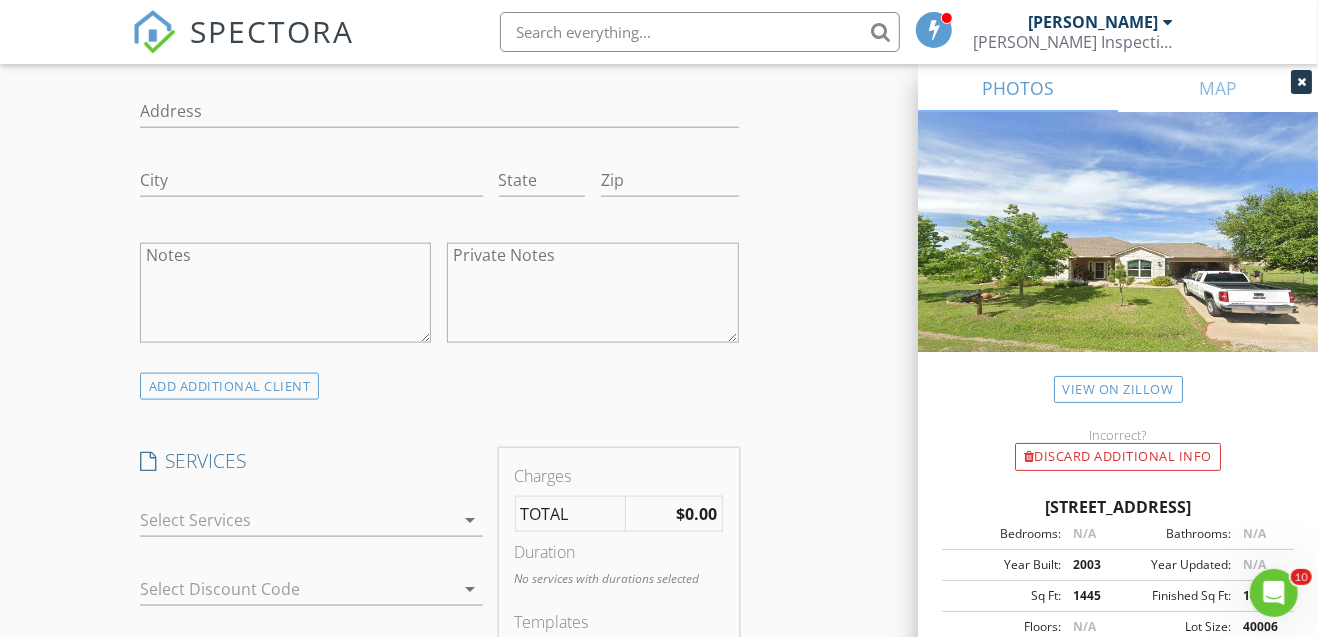 scroll, scrollTop: 1399, scrollLeft: 0, axis: vertical 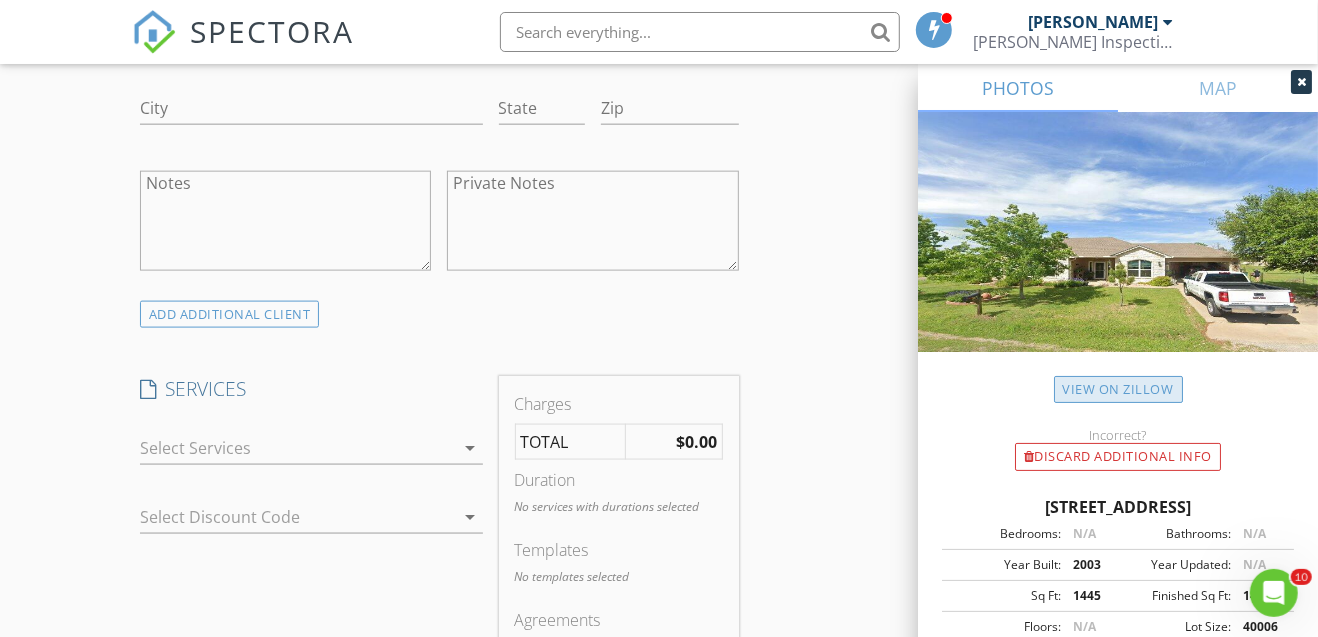 type on "cardwell9@yahoo.com" 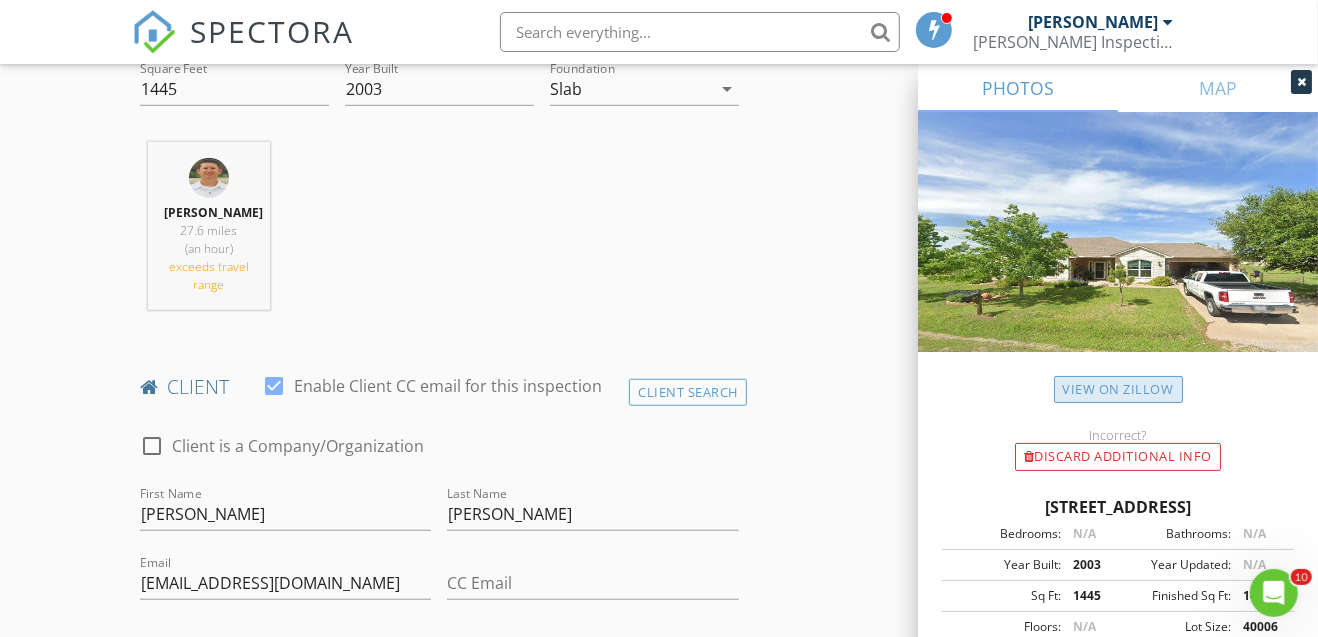 scroll, scrollTop: 466, scrollLeft: 0, axis: vertical 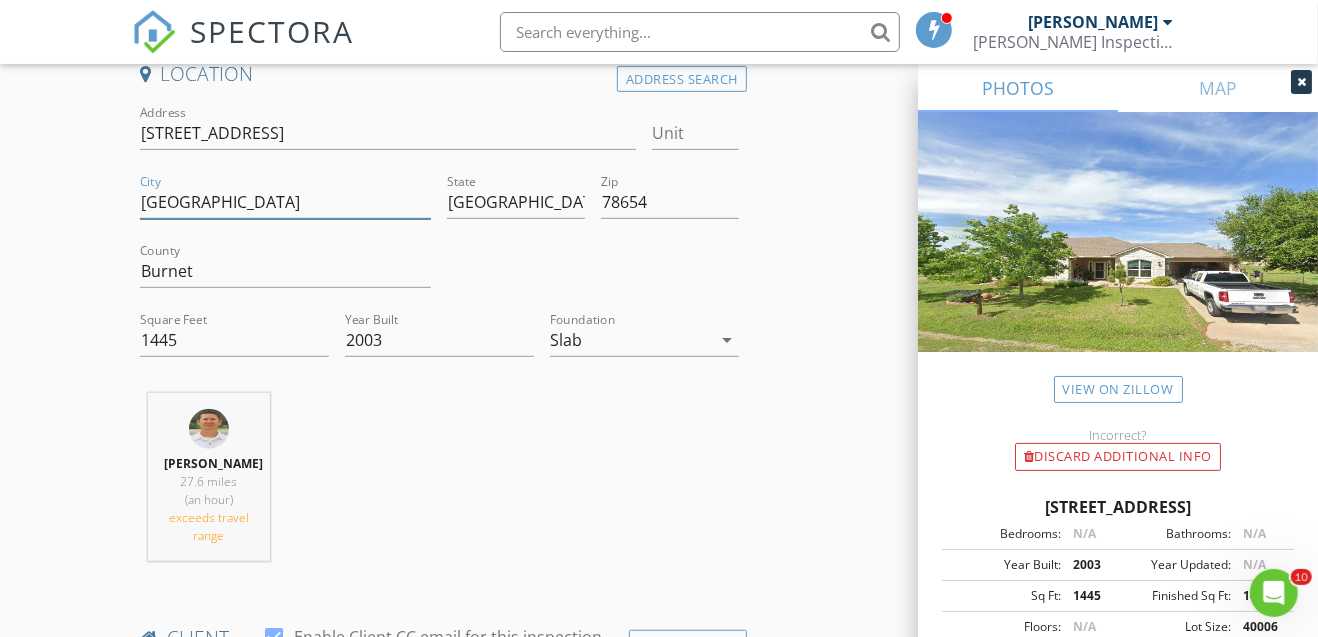 drag, startPoint x: 297, startPoint y: 206, endPoint x: 129, endPoint y: 203, distance: 168.02678 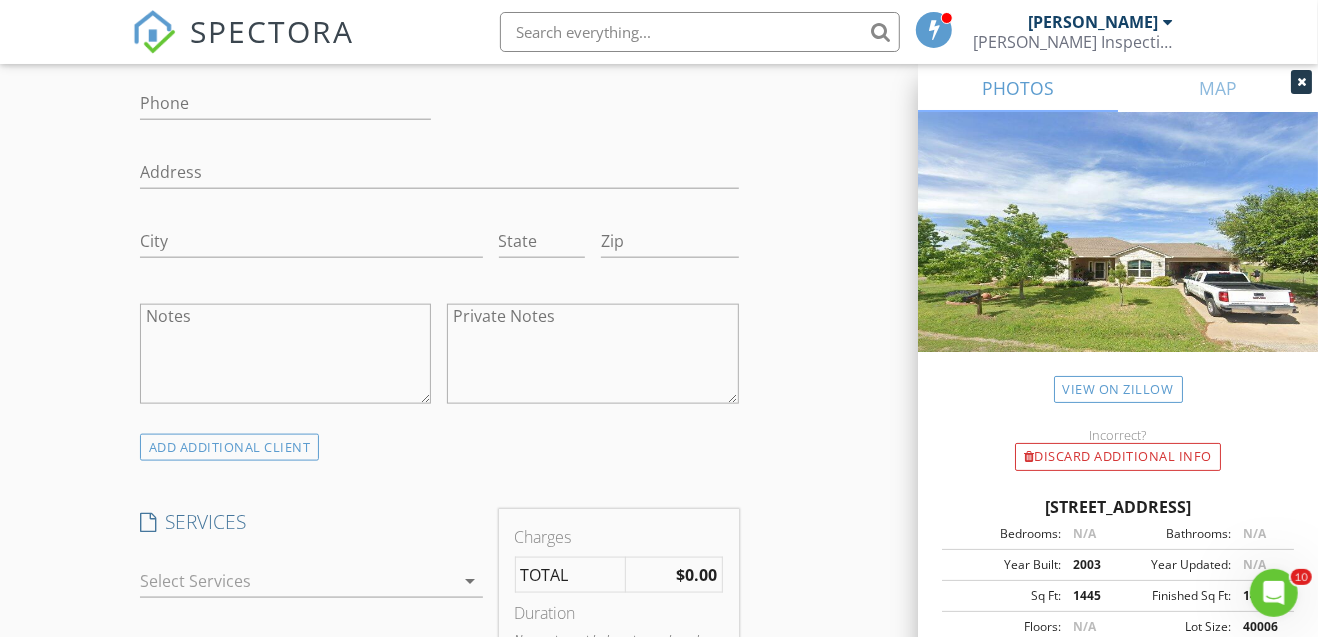 scroll, scrollTop: 1600, scrollLeft: 0, axis: vertical 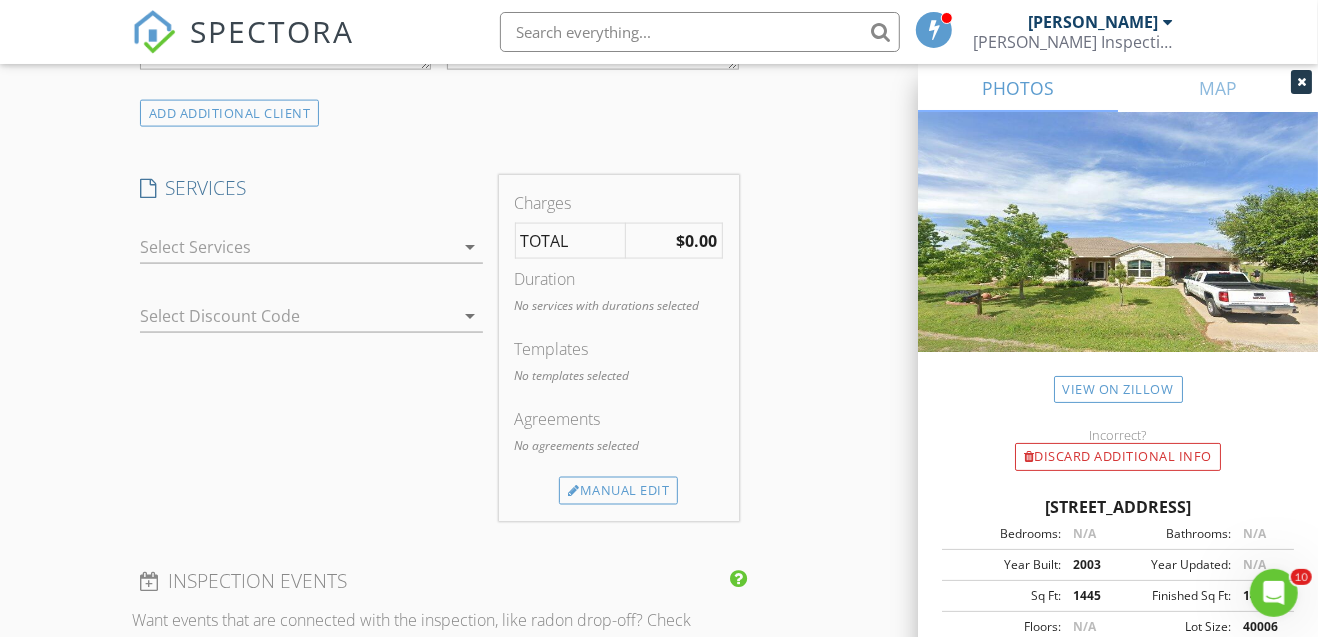 type on "Granite Shoals" 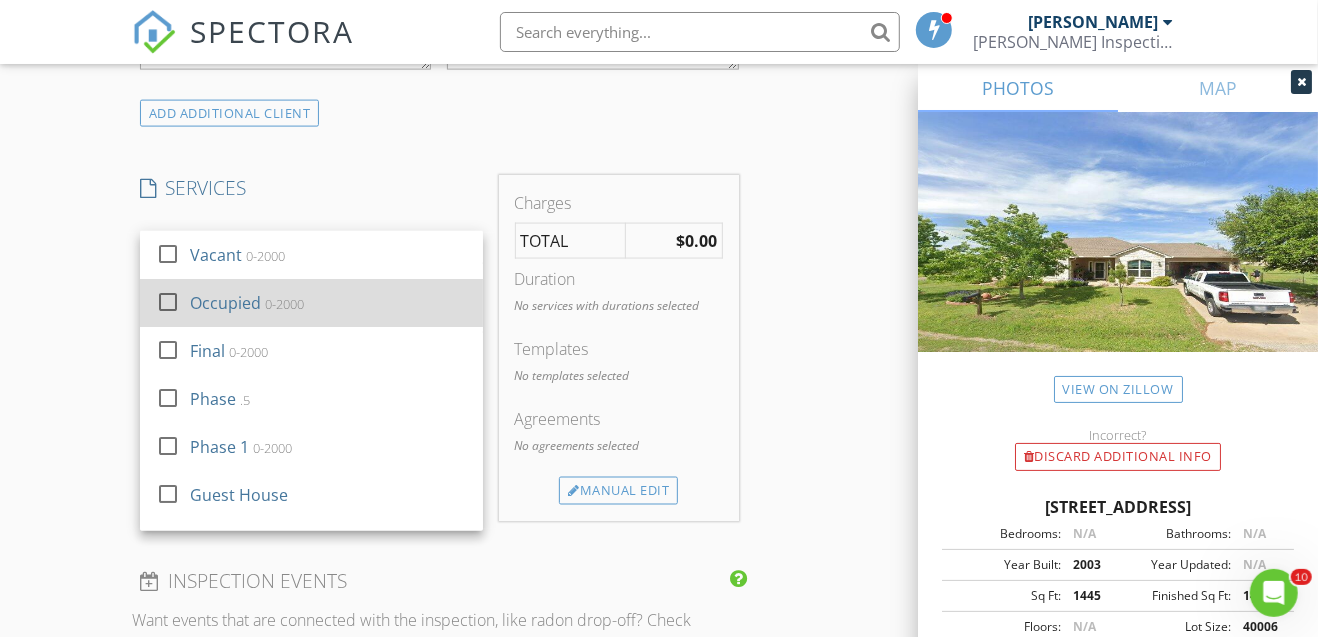 click at bounding box center [168, 302] 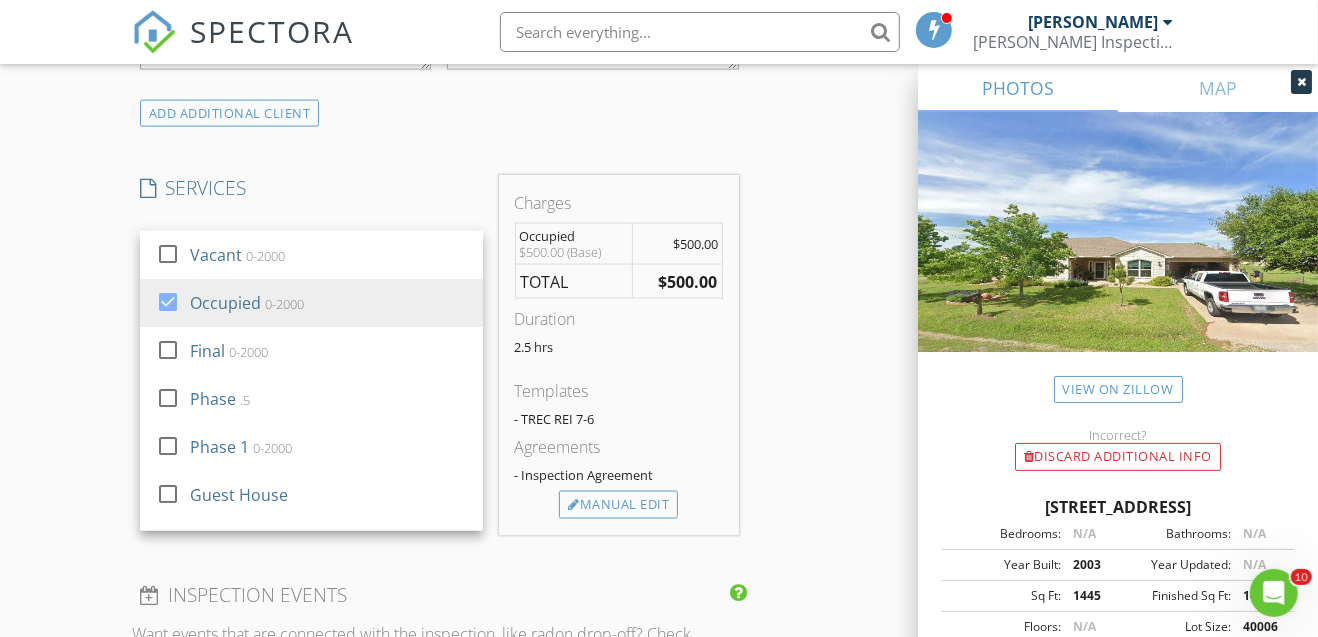 click on "INSPECTOR(S)
check_box   Brandon Smith   PRIMARY   check_box_outline_blank   Dino Maisano     Brandon Smith arrow_drop_down   check_box_outline_blank Brandon Smith specifically requested
Date/Time
07/14/2025 1:00 PM
Location
Address Search       Address 154 W Pine Dr   Unit   City Granite Shoals   State TX   Zip 78654   County Burnet     Square Feet 1445   Year Built 2003   Foundation Slab arrow_drop_down     Brandon Smith     27.6 miles     (an hour)     exceeds travel range
client
check_box Enable Client CC email for this inspection   Client Search     check_box_outline_blank Client is a Company/Organization     First Name Brian   Last Name Cardwell   Email cardwell9@yahoo.com   CC Email   Phone   Address   City   State   Zip       Notes   Private Notes
ADD ADDITIONAL client
SERVICES" at bounding box center (439, 254) 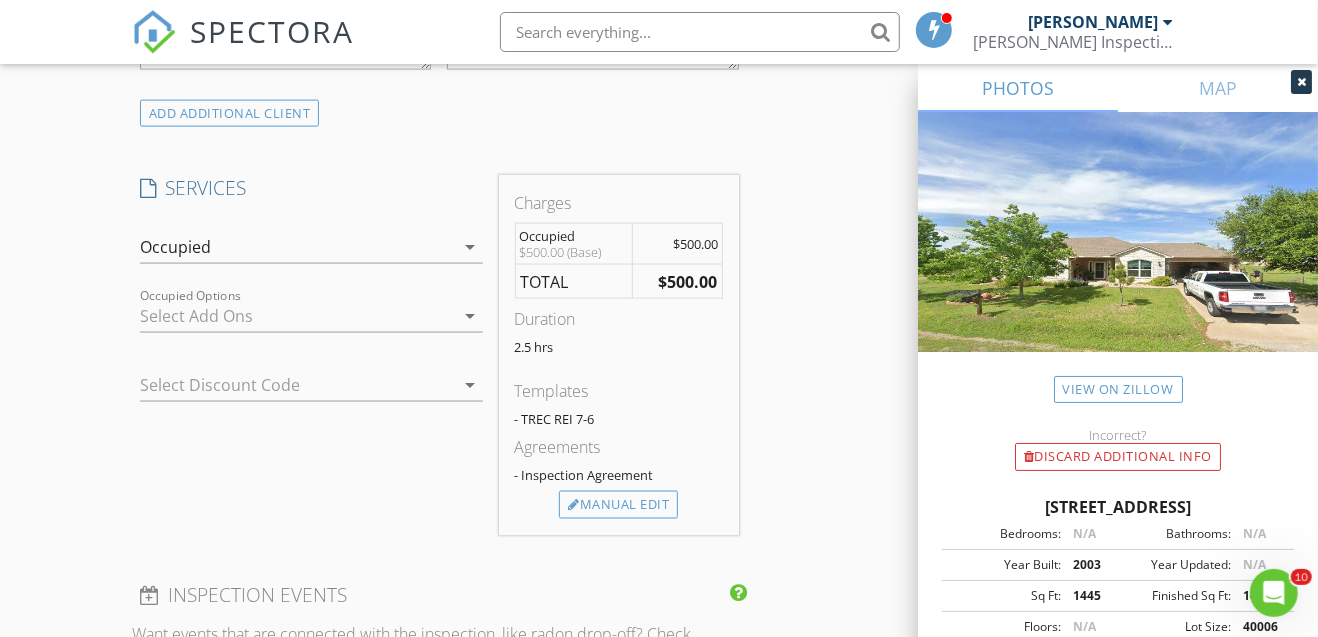 click at bounding box center [297, 316] 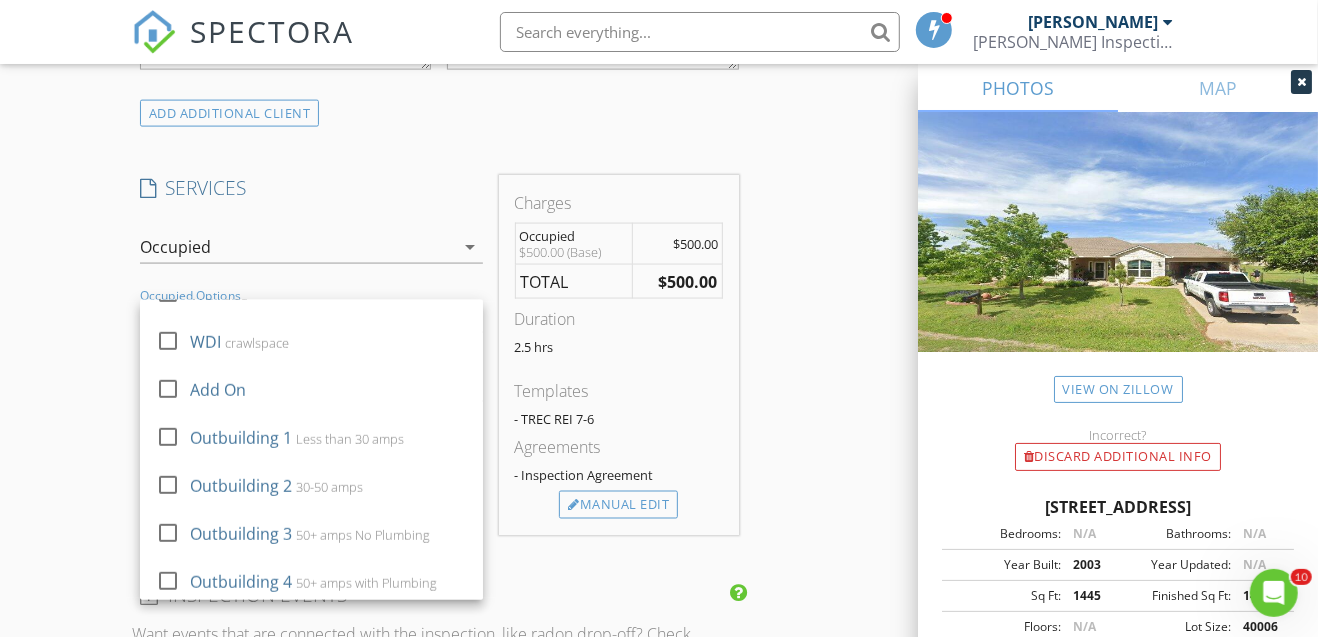 scroll, scrollTop: 800, scrollLeft: 0, axis: vertical 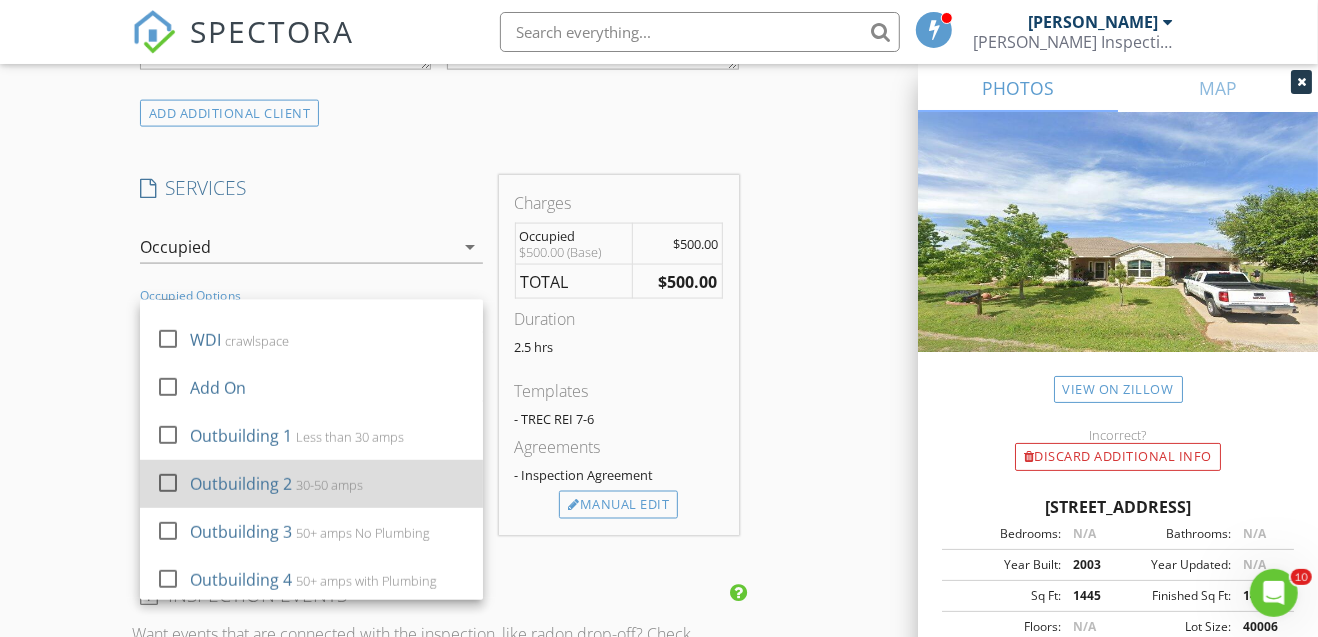 click at bounding box center [168, 483] 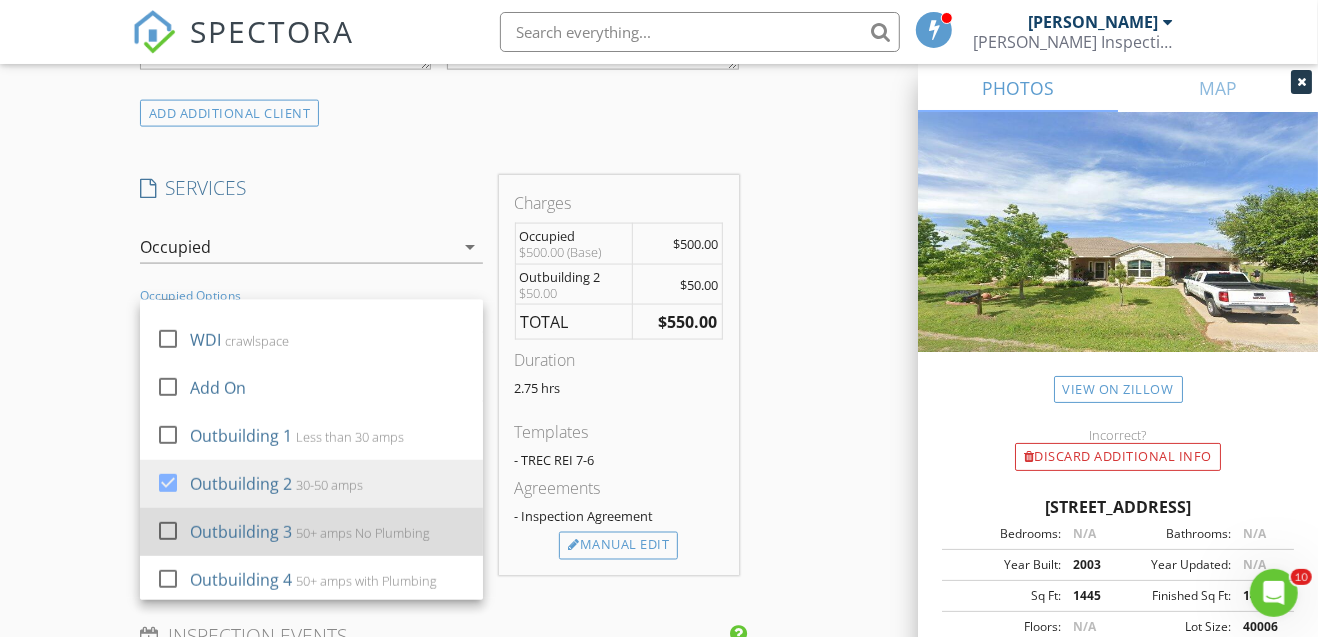 click at bounding box center [168, 531] 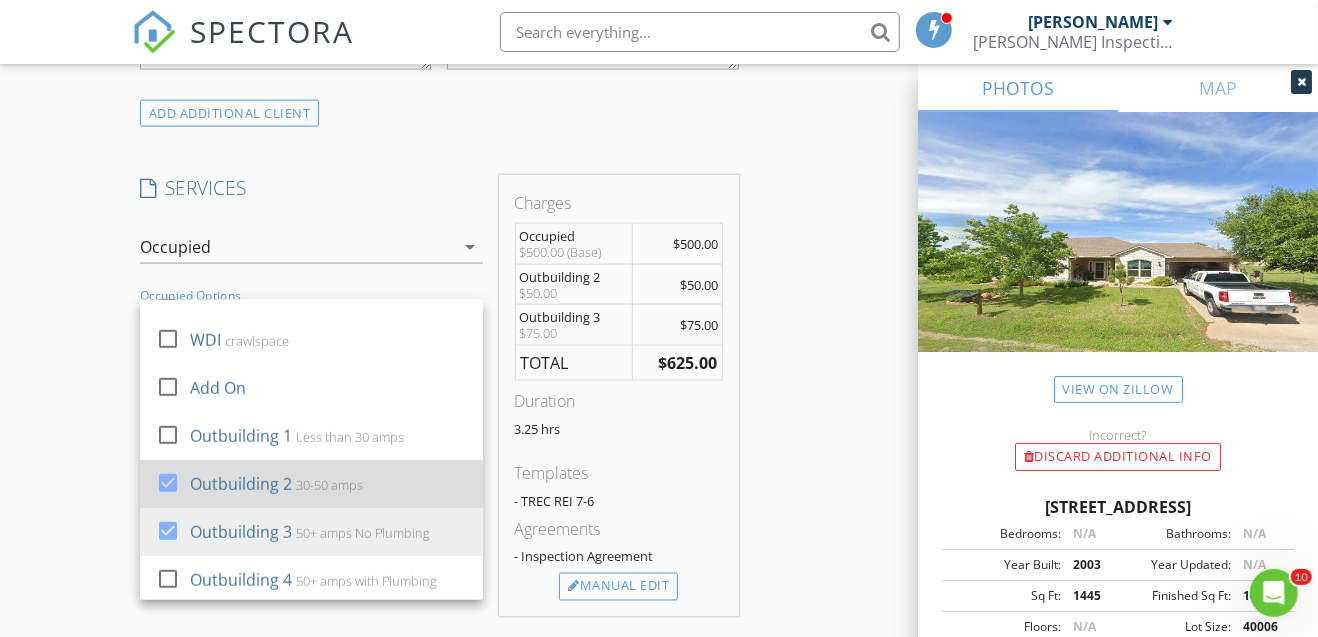 click at bounding box center (168, 483) 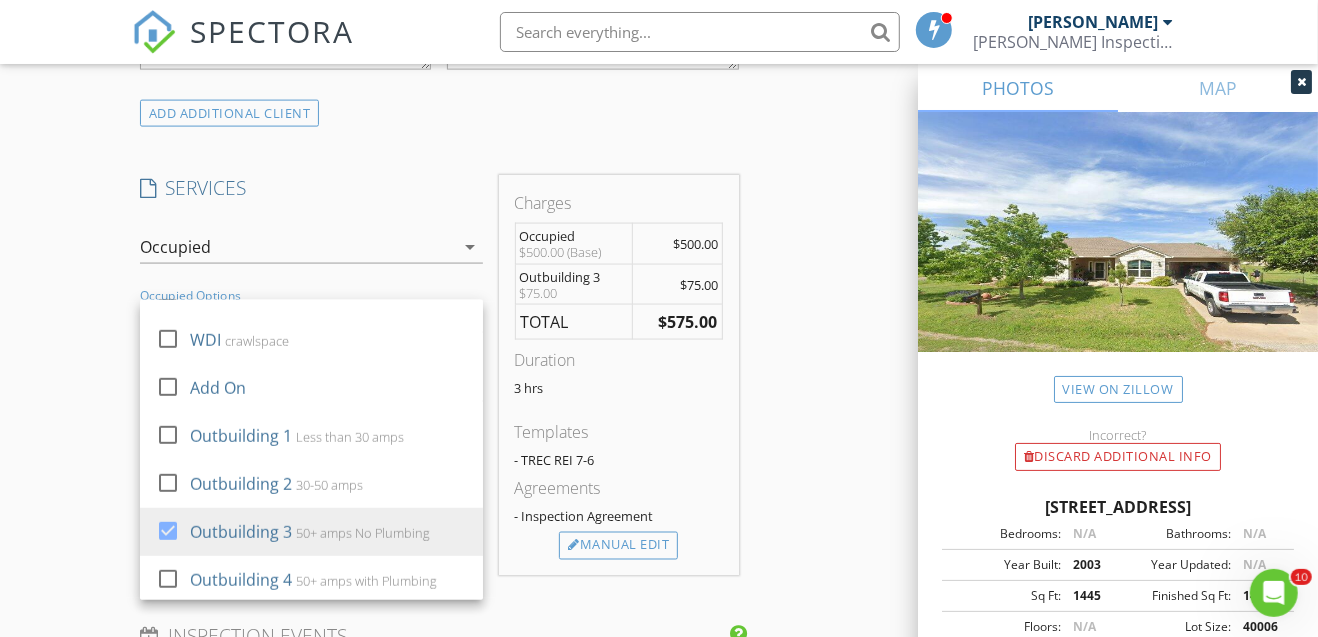 click on "INSPECTOR(S)
check_box   Brandon Smith   PRIMARY   check_box_outline_blank   Dino Maisano     Brandon Smith arrow_drop_down   check_box_outline_blank Brandon Smith specifically requested
Date/Time
07/14/2025 1:00 PM
Location
Address Search       Address 154 W Pine Dr   Unit   City Granite Shoals   State TX   Zip 78654   County Burnet     Square Feet 1445   Year Built 2003   Foundation Slab arrow_drop_down     Brandon Smith     27.6 miles     (an hour)     exceeds travel range
client
check_box Enable Client CC email for this inspection   Client Search     check_box_outline_blank Client is a Company/Organization     First Name Brian   Last Name Cardwell   Email cardwell9@yahoo.com   CC Email   Phone   Address   City   State   Zip       Notes   Private Notes
ADD ADDITIONAL client
check_box_outline_blank   Vacant" at bounding box center [659, 333] 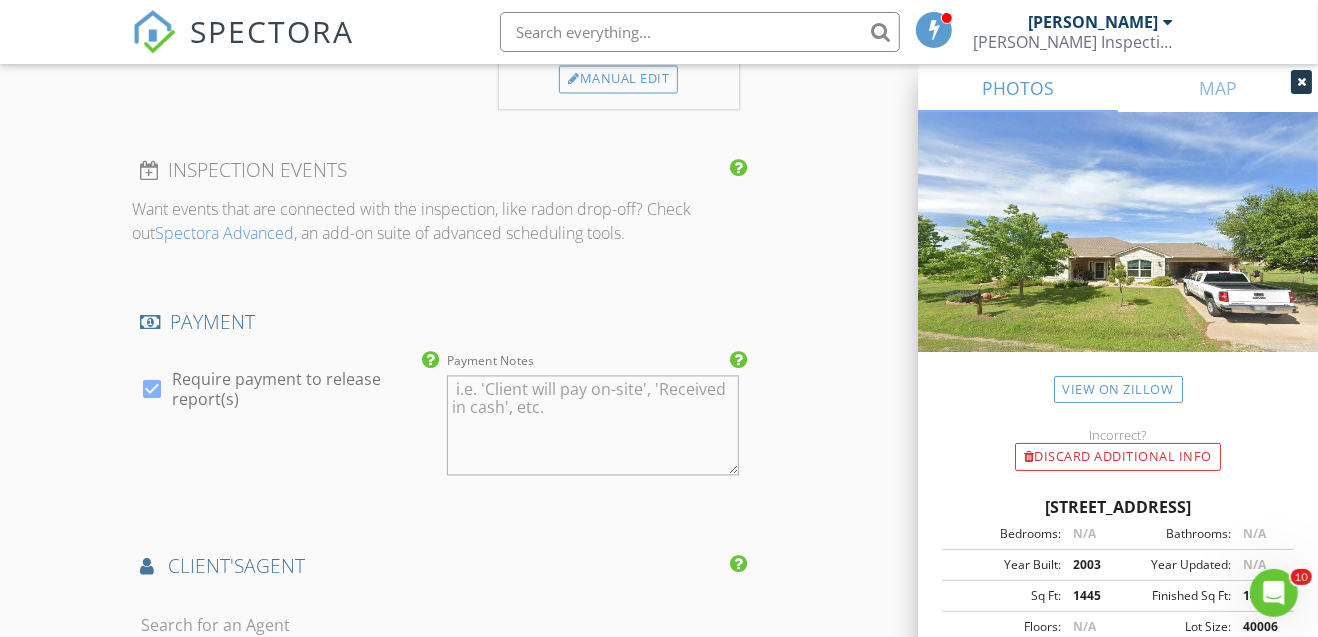 scroll, scrollTop: 2266, scrollLeft: 0, axis: vertical 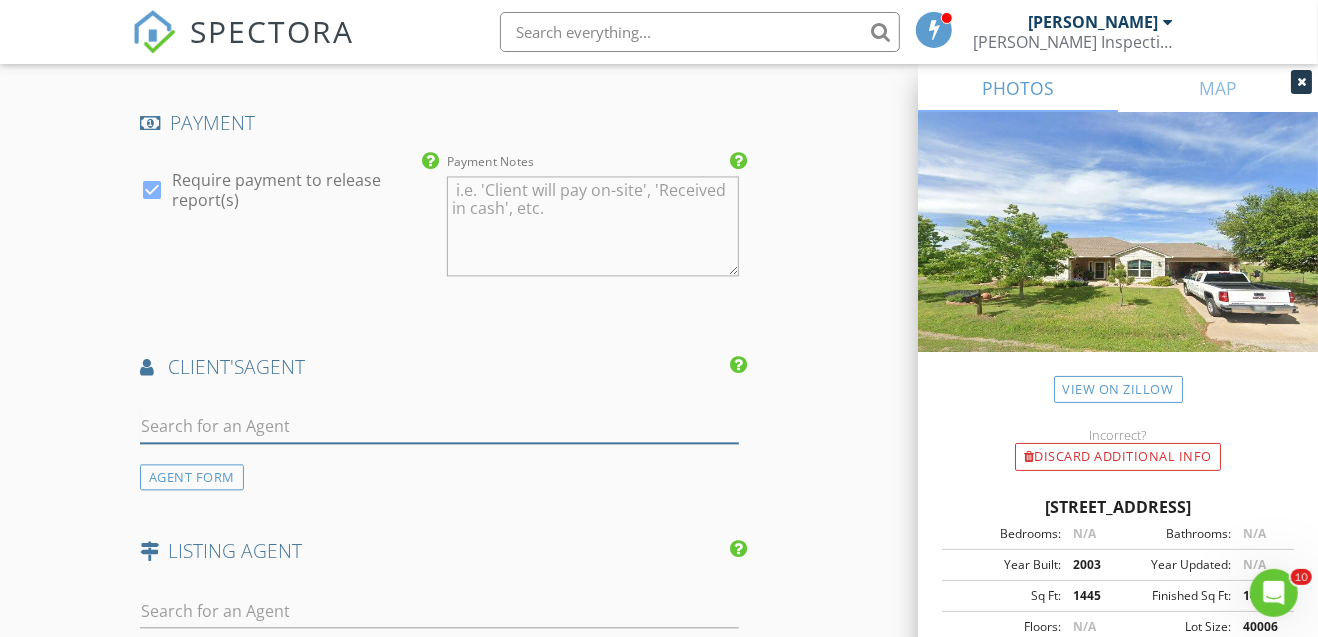 click at bounding box center [439, 426] 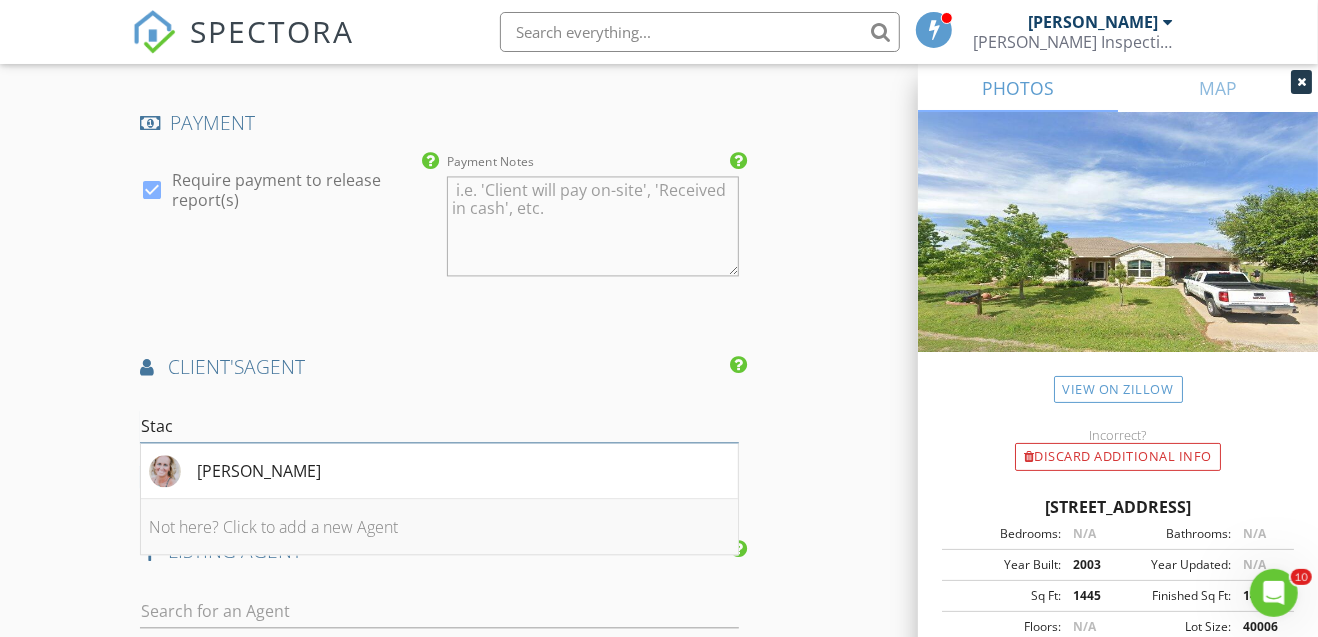 type on "Stac" 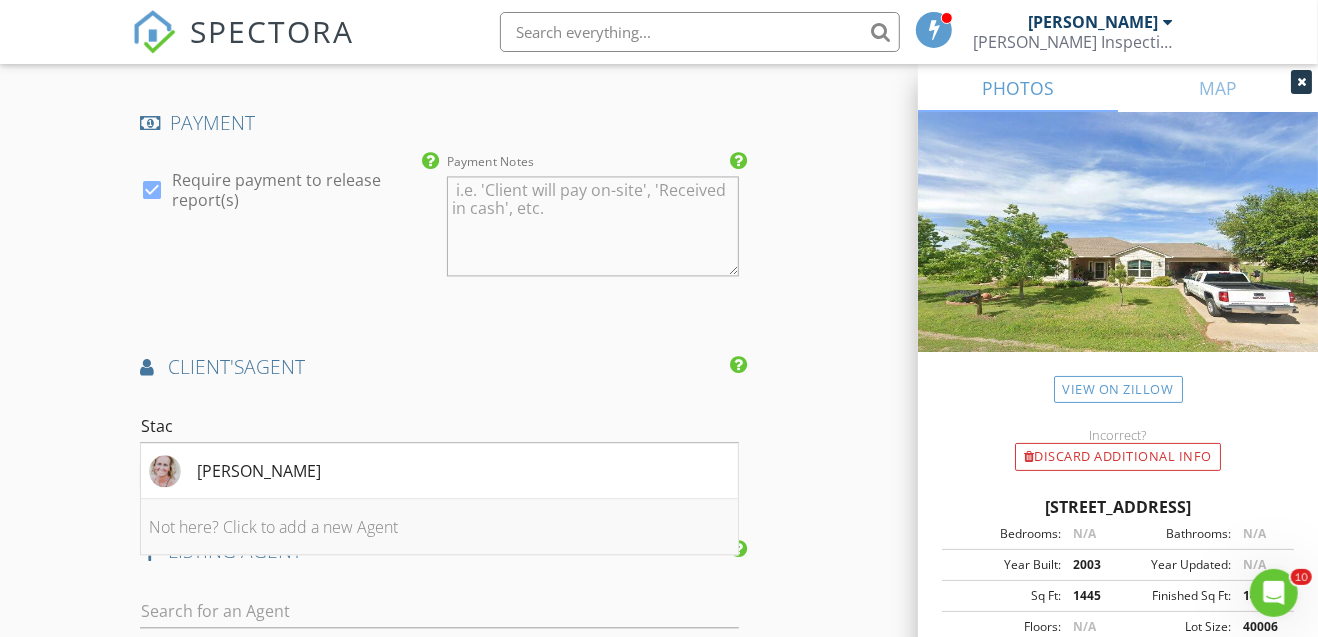 click on "Not here? Click to add a new Agent" at bounding box center (439, 527) 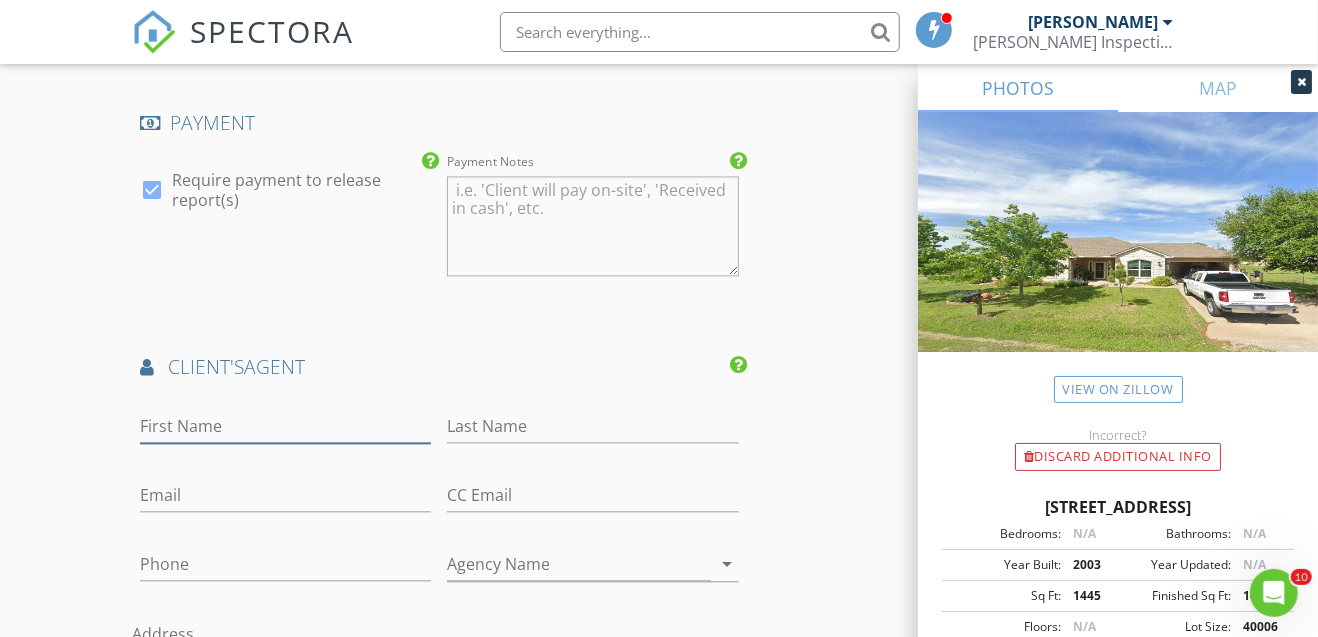 click on "First Name" at bounding box center [286, 426] 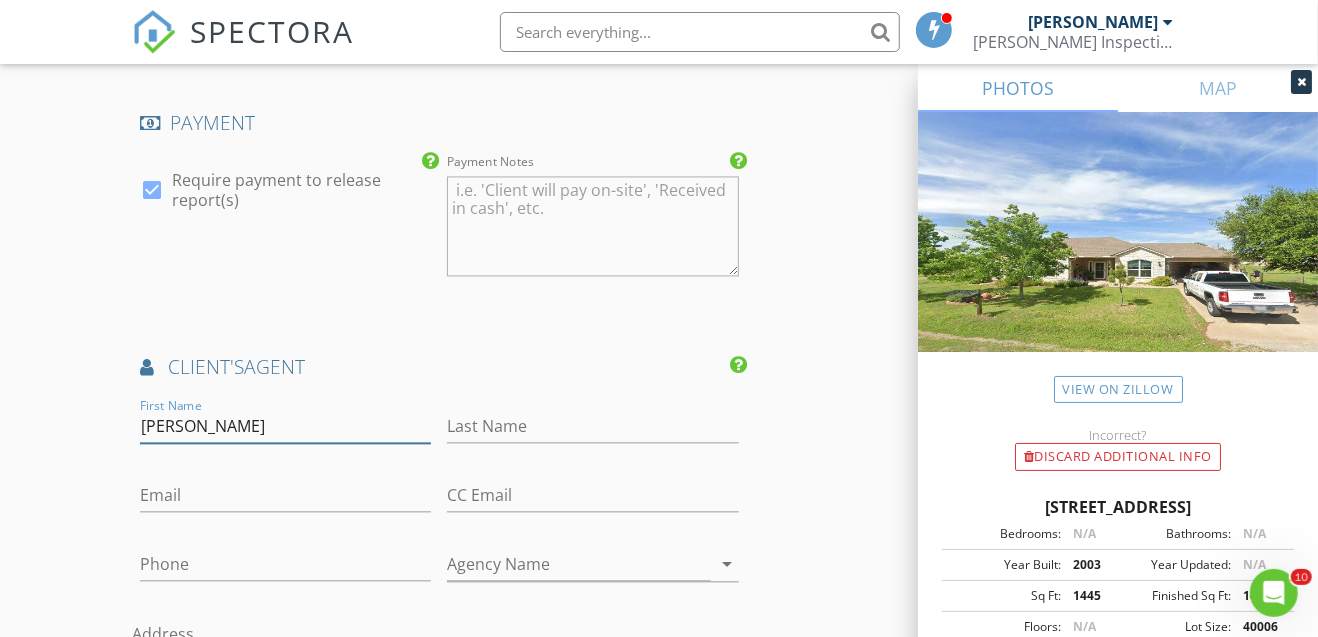 type on "Stacy" 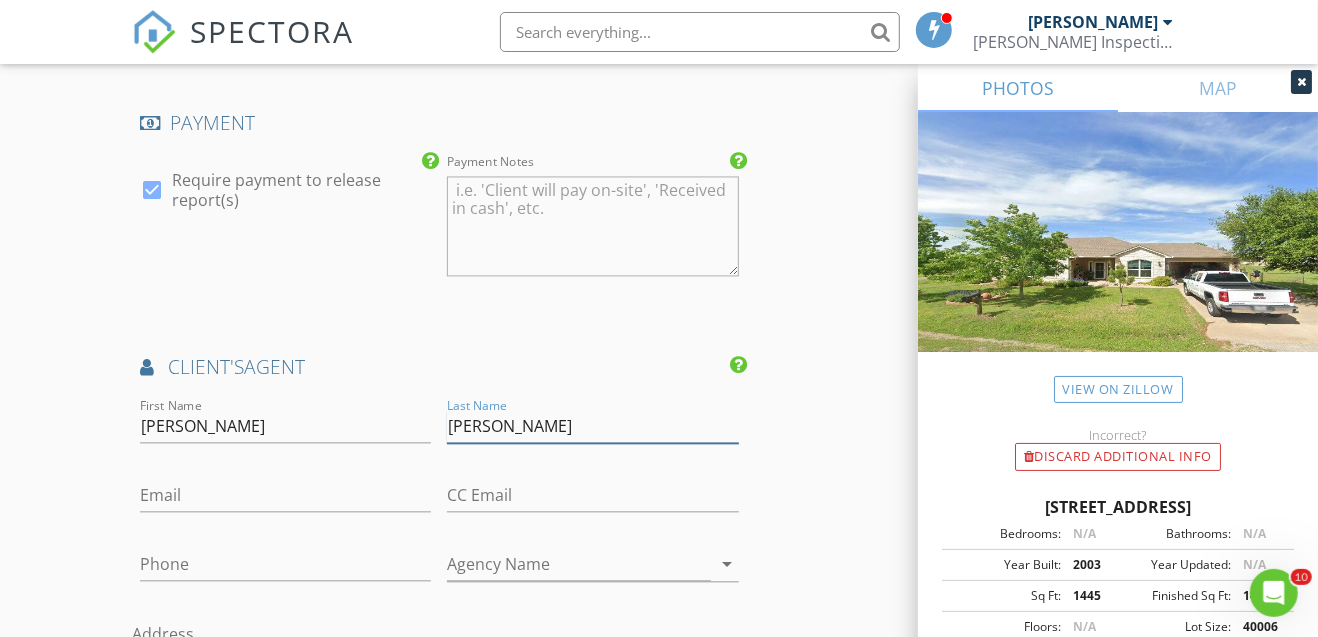 type on "Howard" 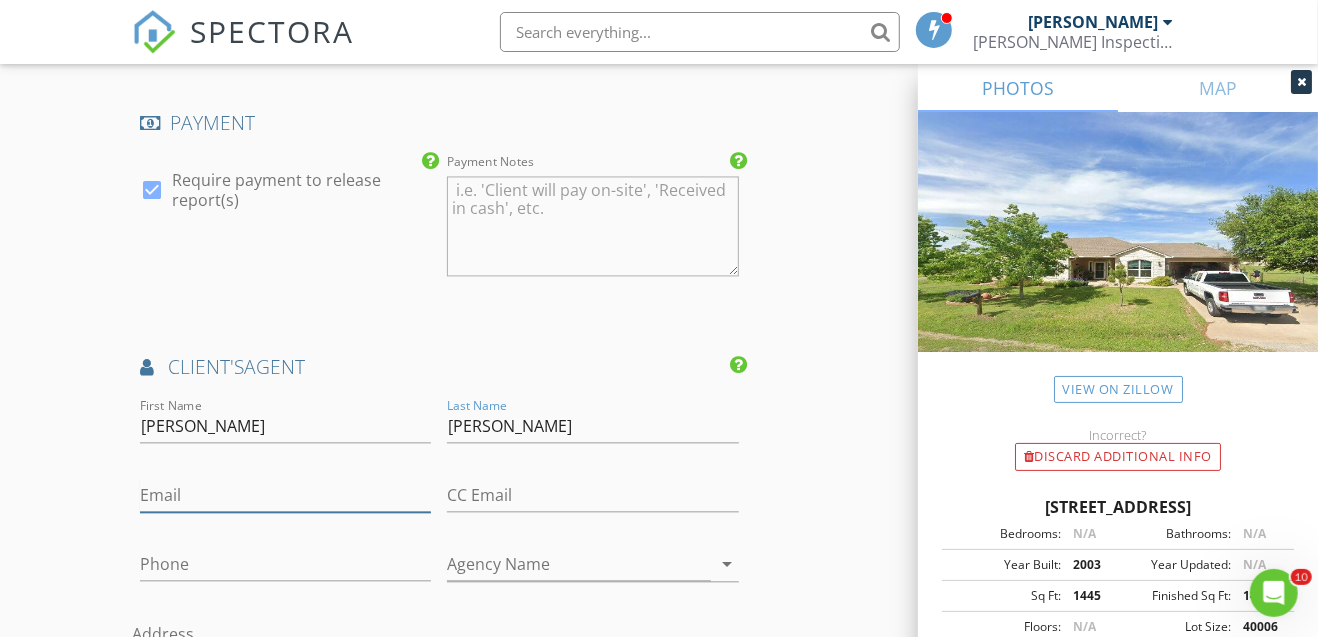click on "Email" at bounding box center [286, 495] 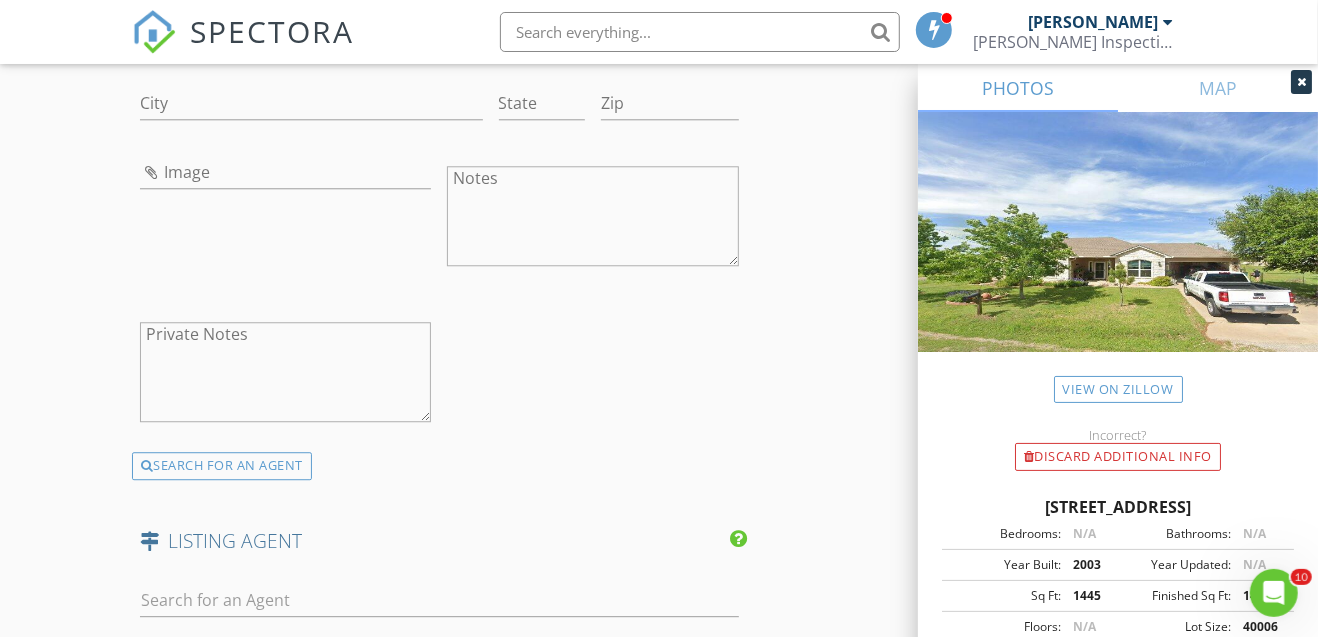 scroll, scrollTop: 2999, scrollLeft: 0, axis: vertical 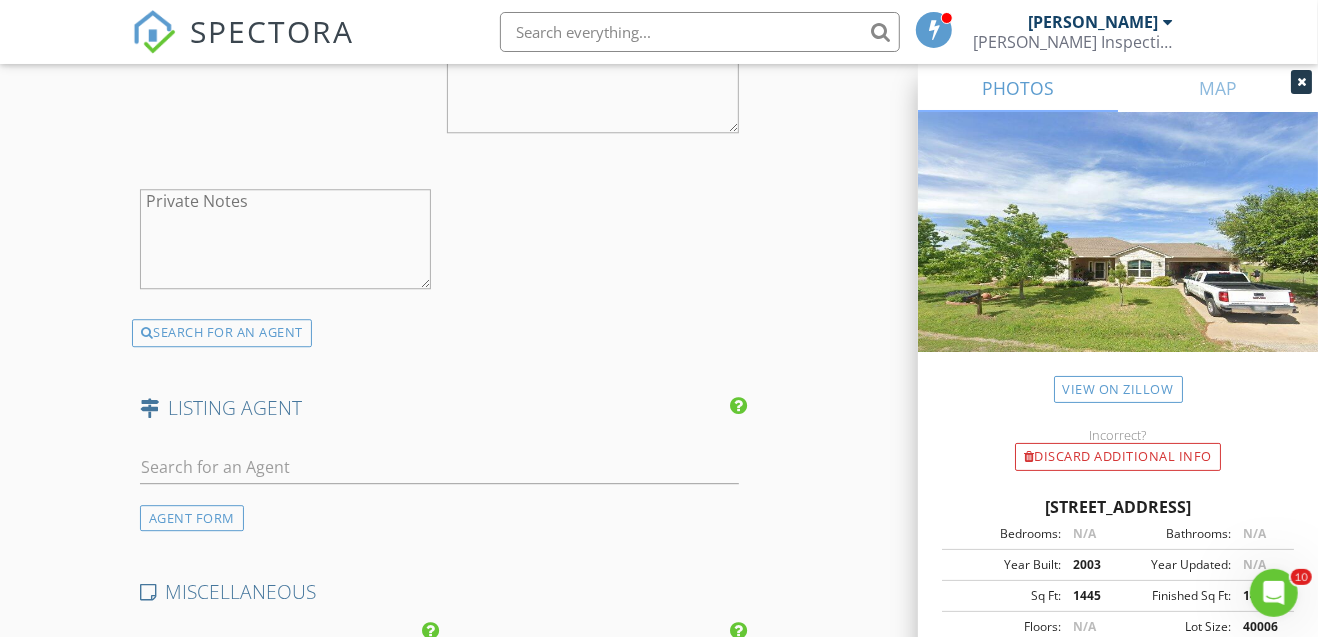 type on "stacy@bartoncreeklending.com" 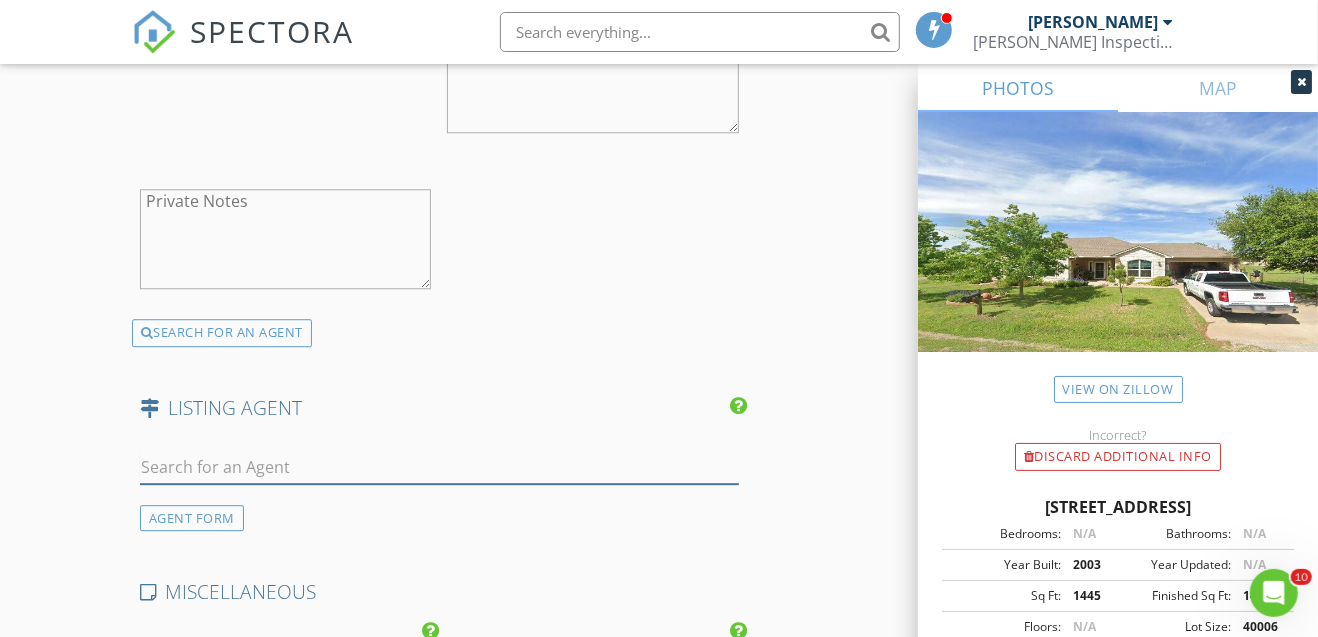 click at bounding box center [439, 467] 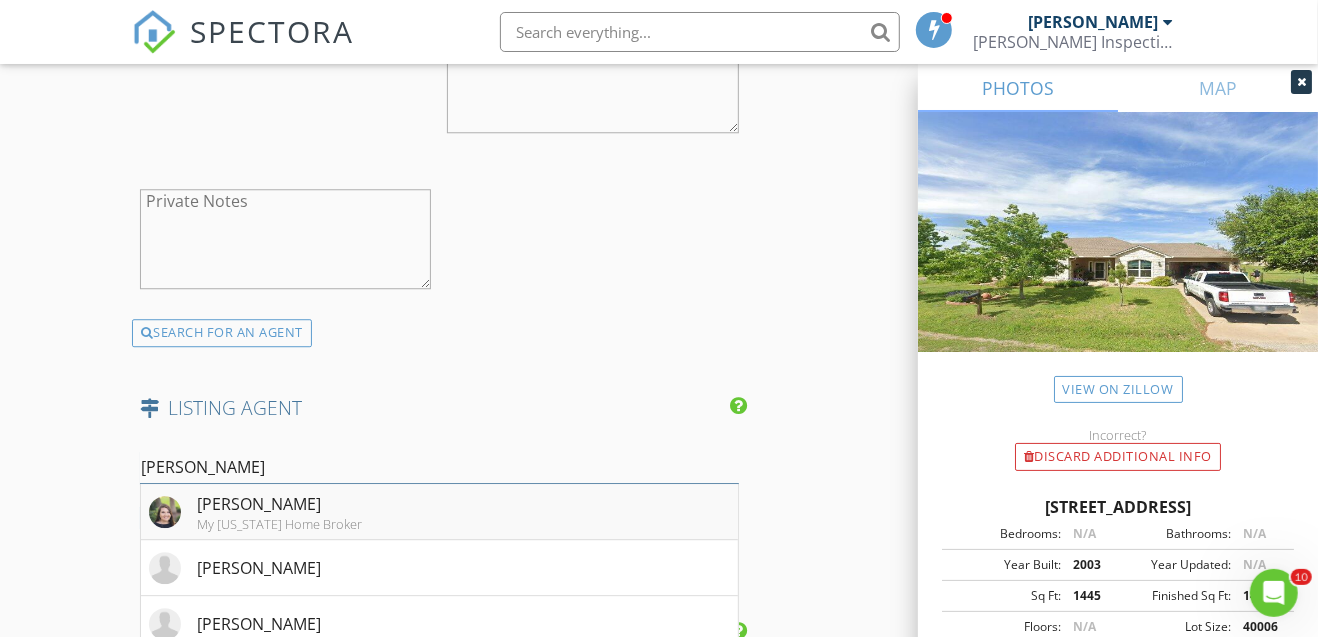 type on "kris" 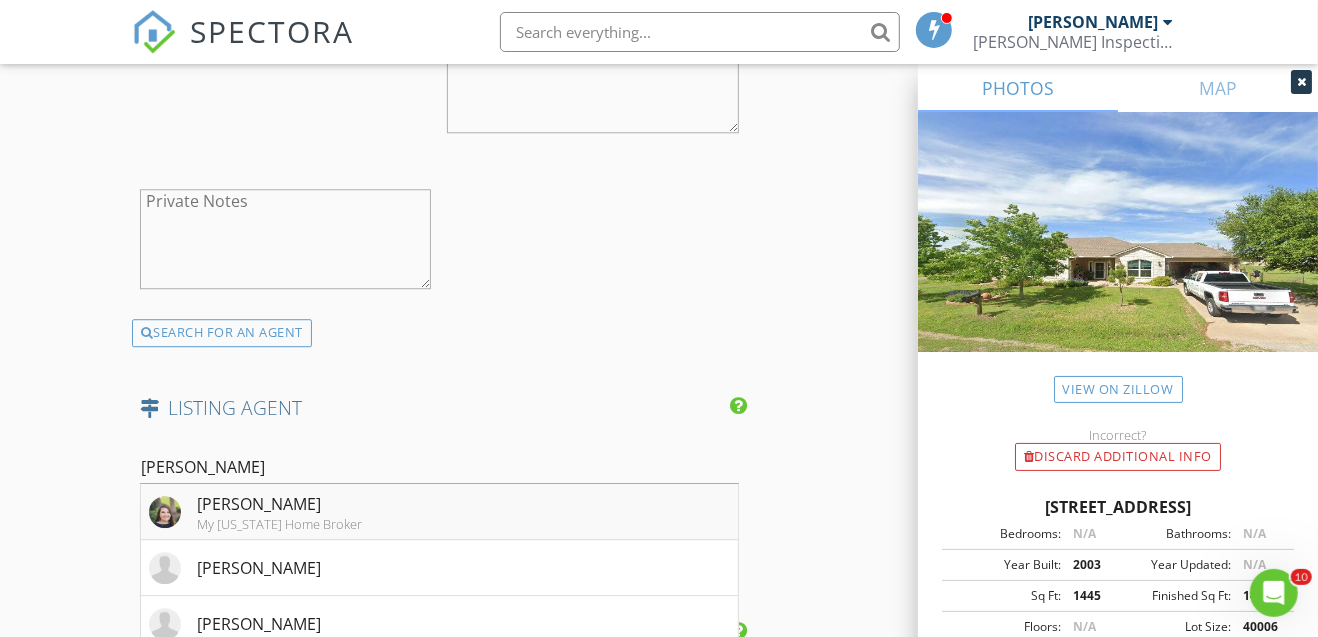 click on "Kristen Ribera
My Texas Home Broker" at bounding box center [439, 512] 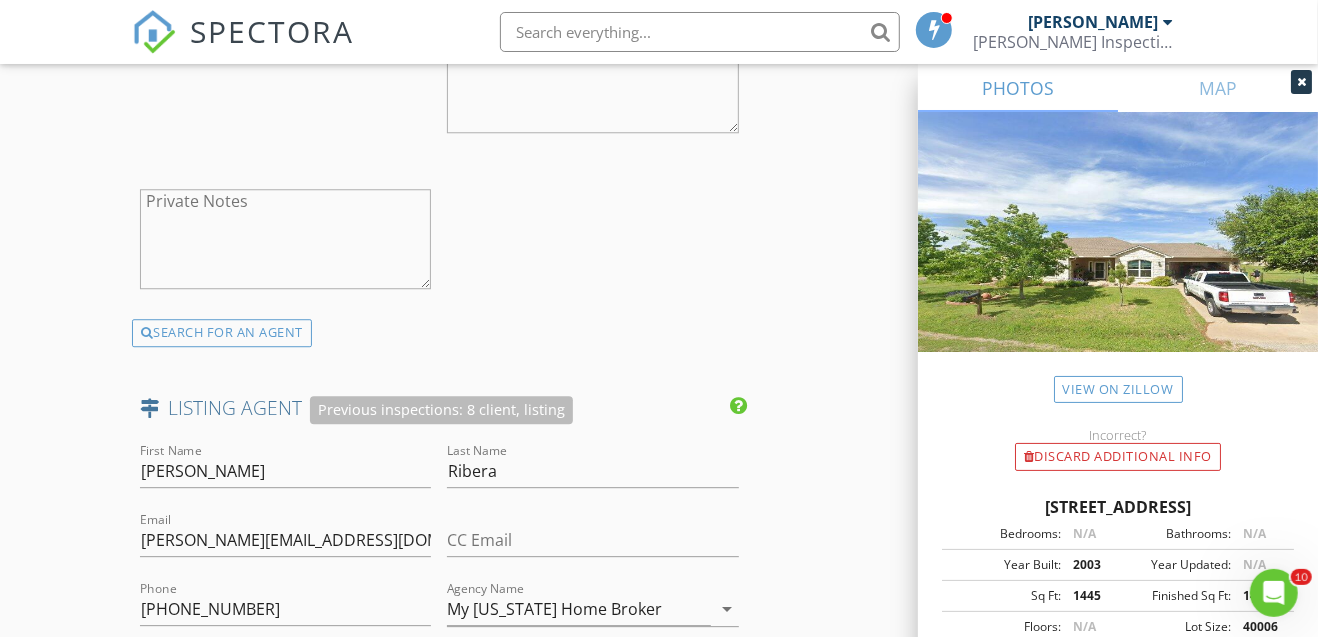 click on "INSPECTOR(S)
check_box   Brandon Smith   PRIMARY   check_box_outline_blank   Dino Maisano     Brandon Smith arrow_drop_down   check_box_outline_blank Brandon Smith specifically requested
Date/Time
07/14/2025 1:00 PM
Location
Address Search       Address 154 W Pine Dr   Unit   City Granite Shoals   State TX   Zip 78654   County Burnet     Square Feet 1445   Year Built 2003   Foundation Slab arrow_drop_down     Brandon Smith     27.6 miles     (an hour)     exceeds travel range
client
check_box Enable Client CC email for this inspection   Client Search     check_box_outline_blank Client is a Company/Organization     First Name Brian   Last Name Cardwell   Email cardwell9@yahoo.com   CC Email   Phone   Address   City   State   Zip       Notes   Private Notes
ADD ADDITIONAL client
check_box_outline_blank   Vacant" at bounding box center (659, -474) 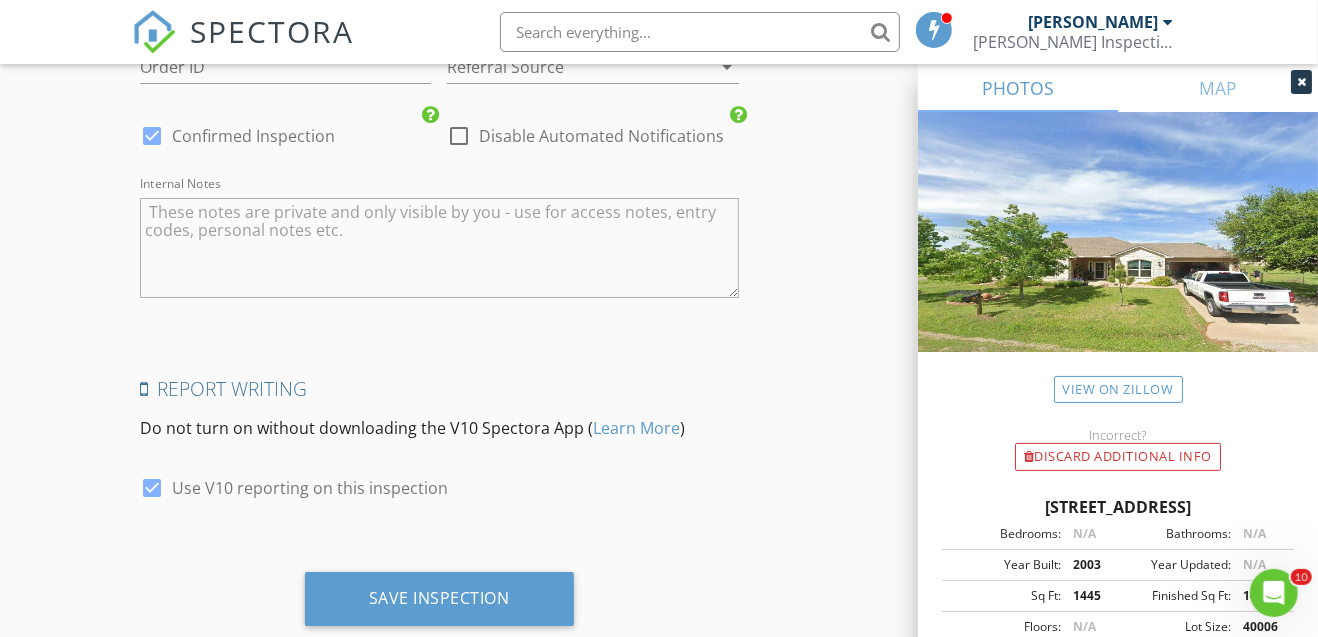 scroll, scrollTop: 4216, scrollLeft: 0, axis: vertical 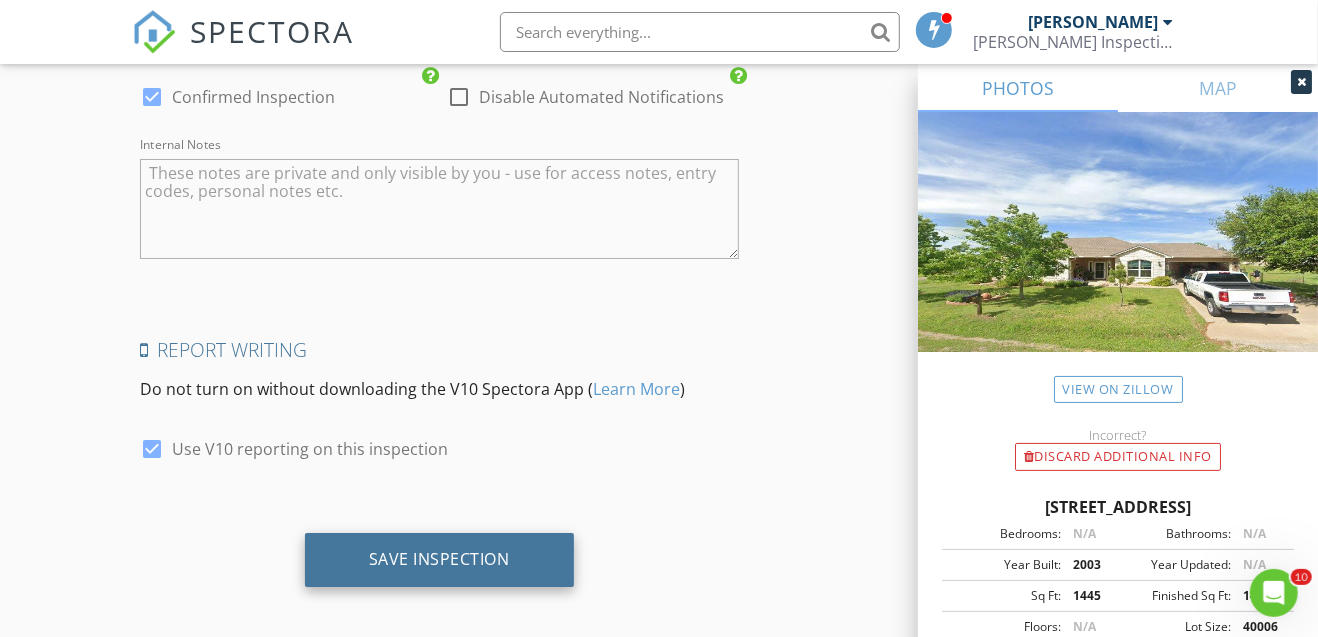 click on "Save Inspection" at bounding box center [439, 559] 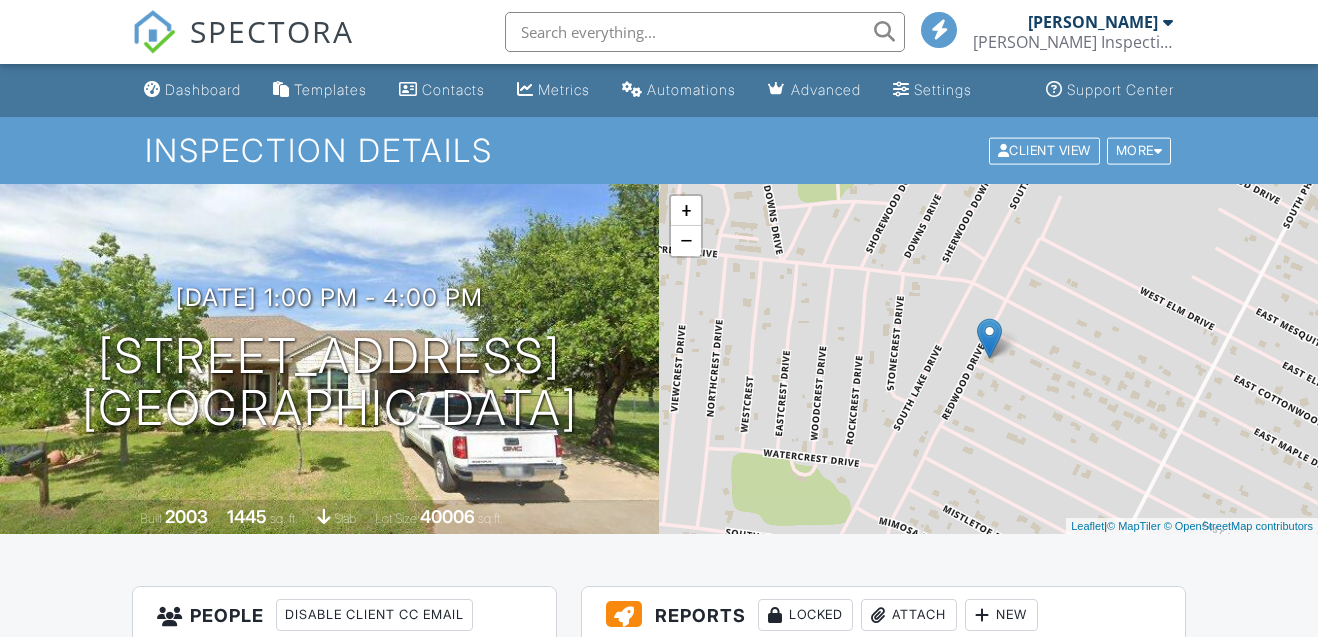 scroll, scrollTop: 0, scrollLeft: 0, axis: both 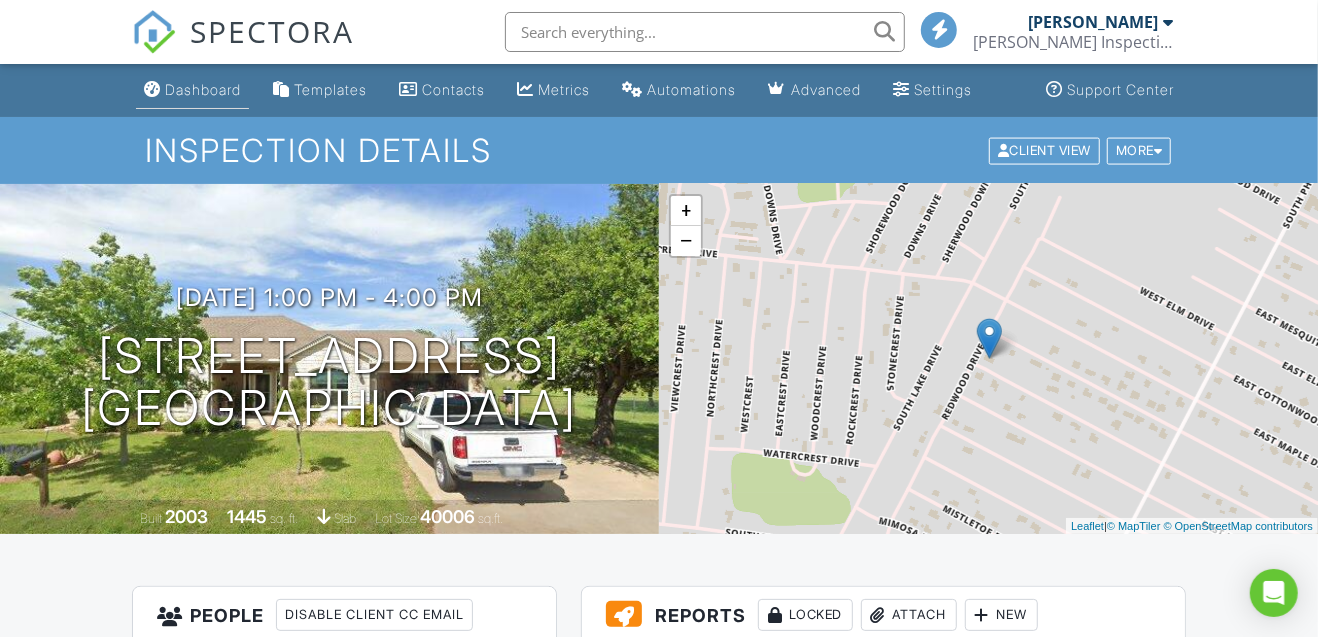 click on "Dashboard" at bounding box center (203, 89) 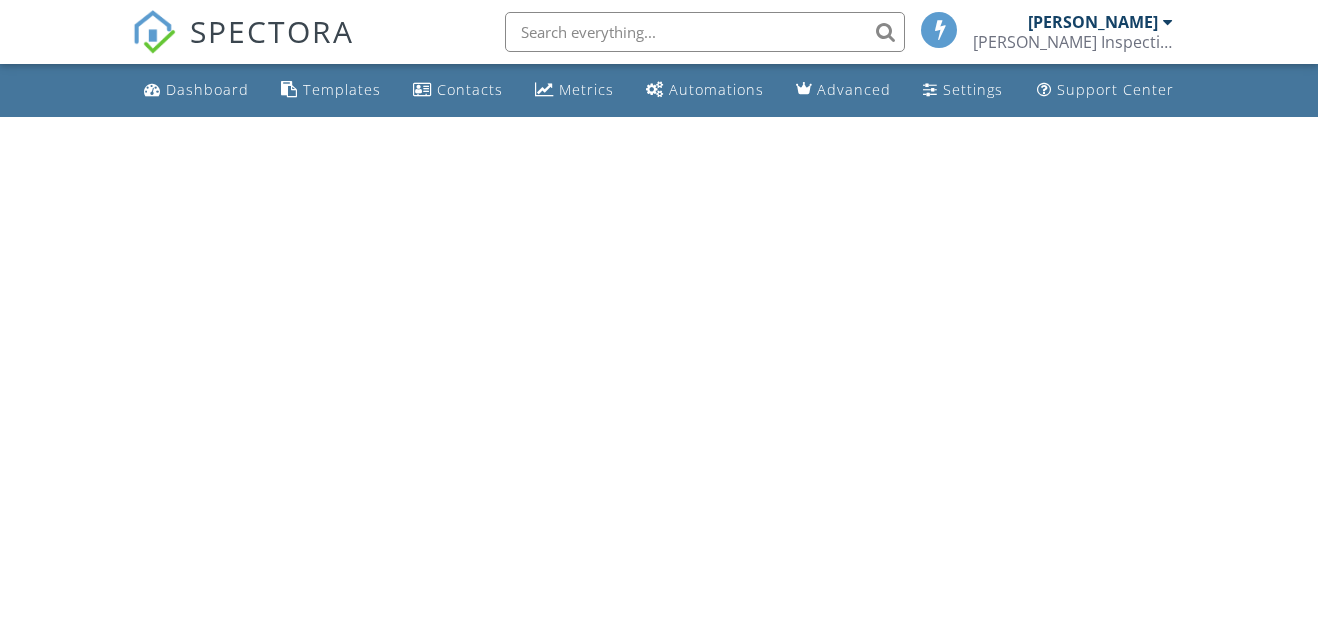 scroll, scrollTop: 0, scrollLeft: 0, axis: both 